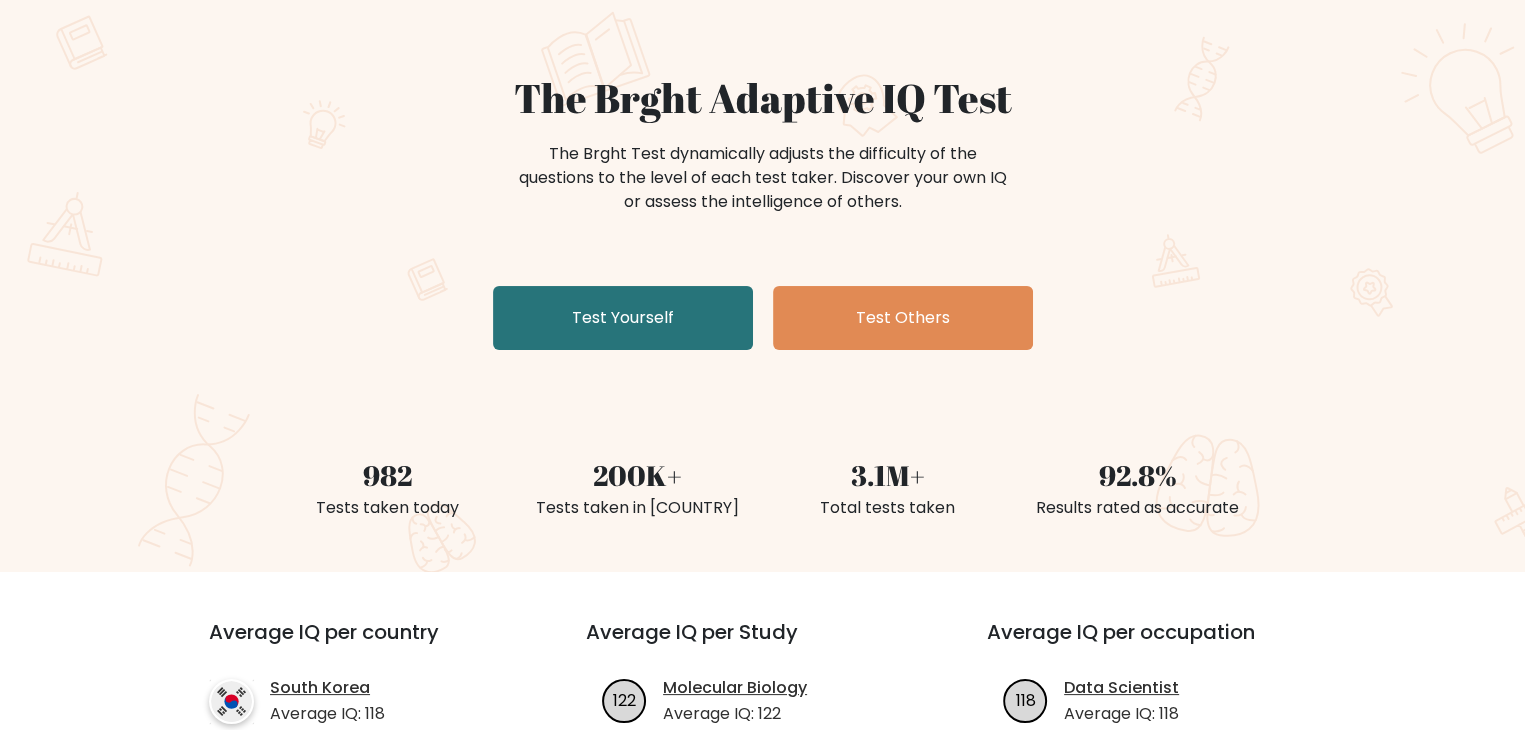 scroll, scrollTop: 0, scrollLeft: 0, axis: both 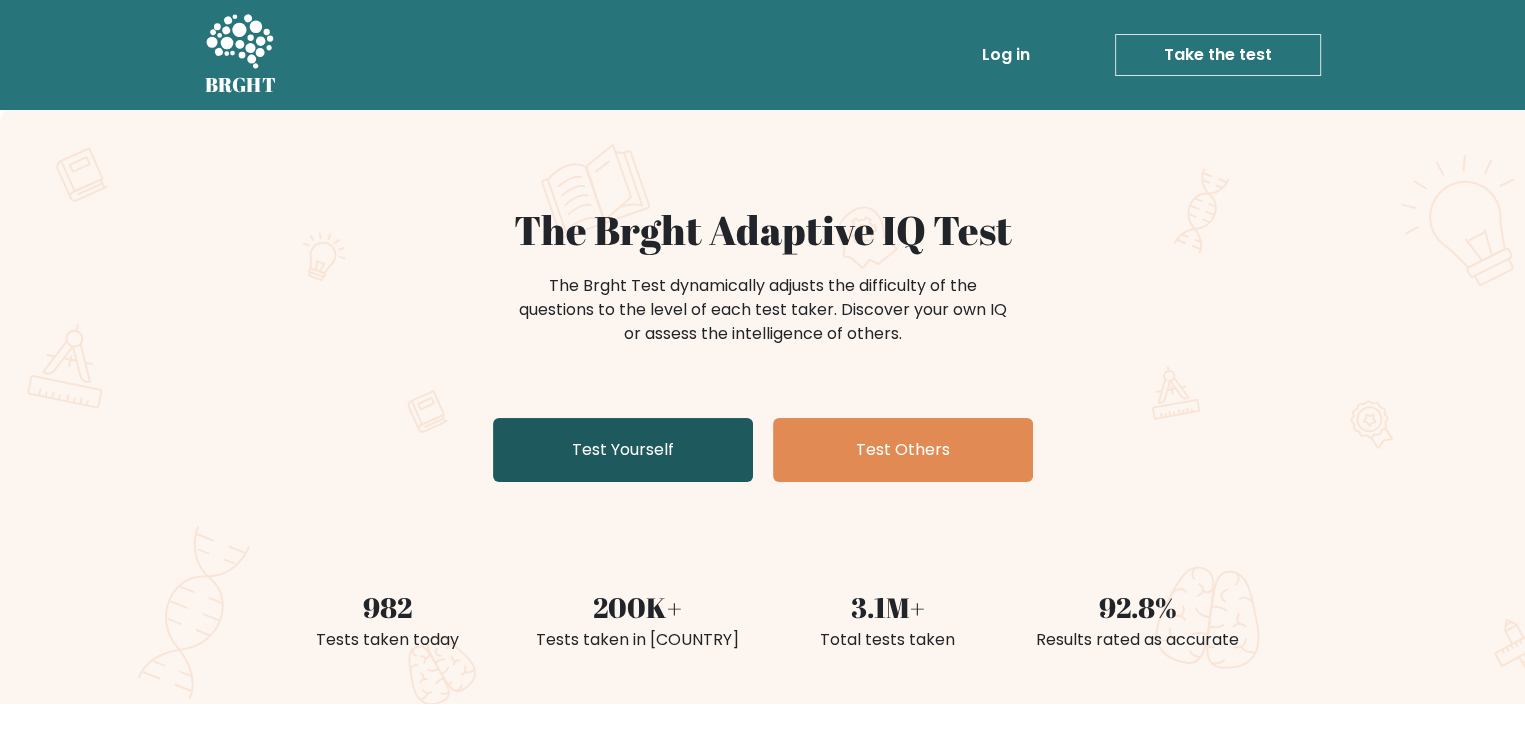 click on "Test Yourself" at bounding box center (623, 450) 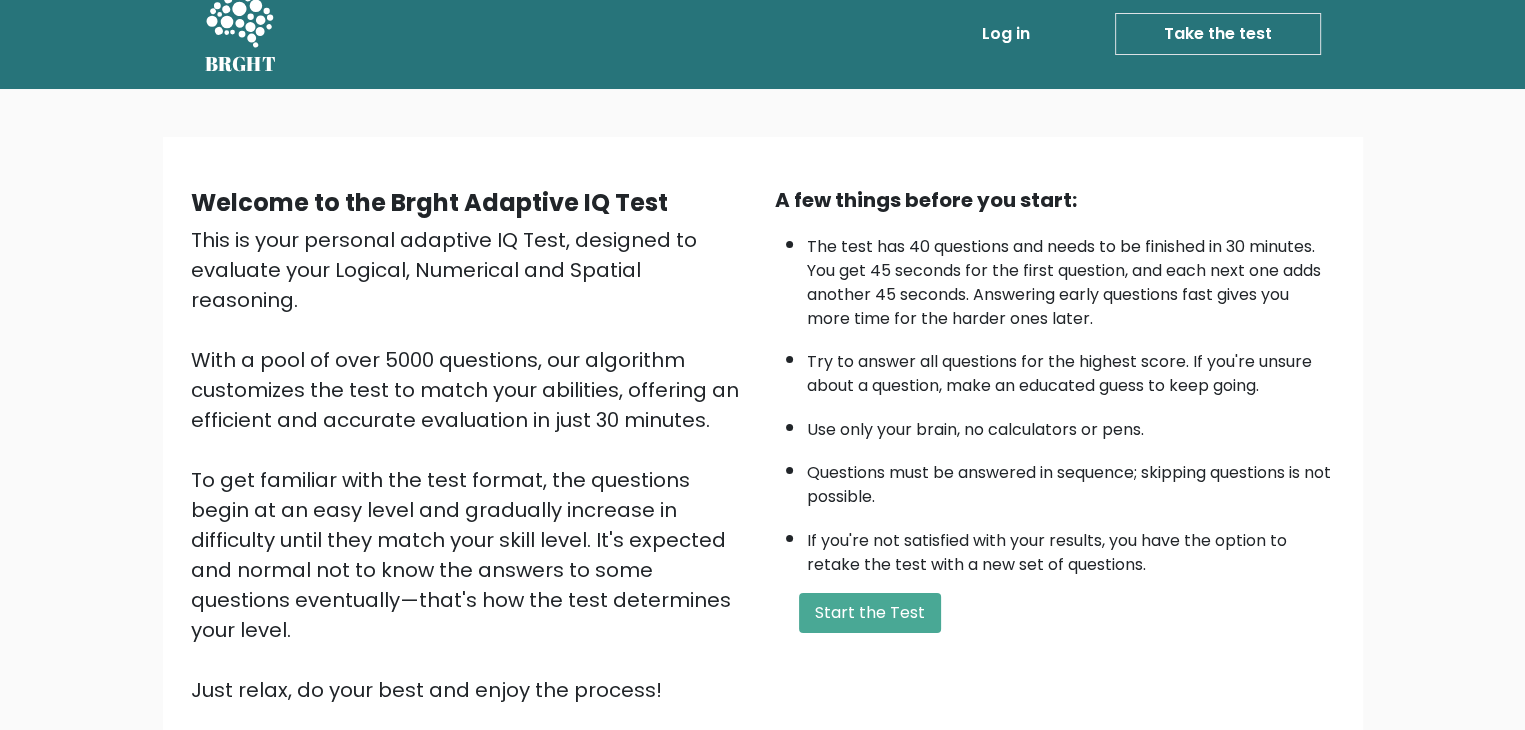 scroll, scrollTop: 0, scrollLeft: 0, axis: both 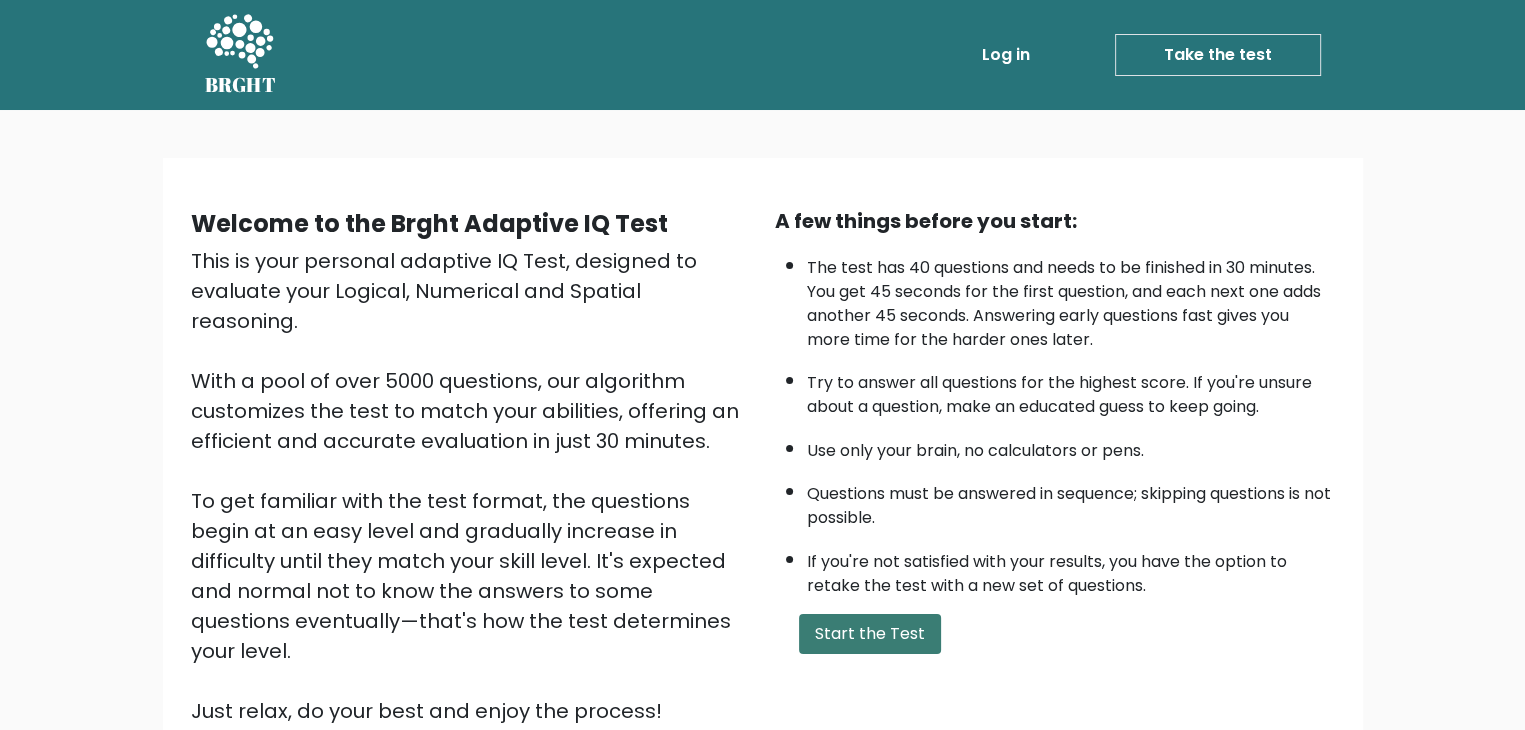 click on "Start the Test" at bounding box center [870, 634] 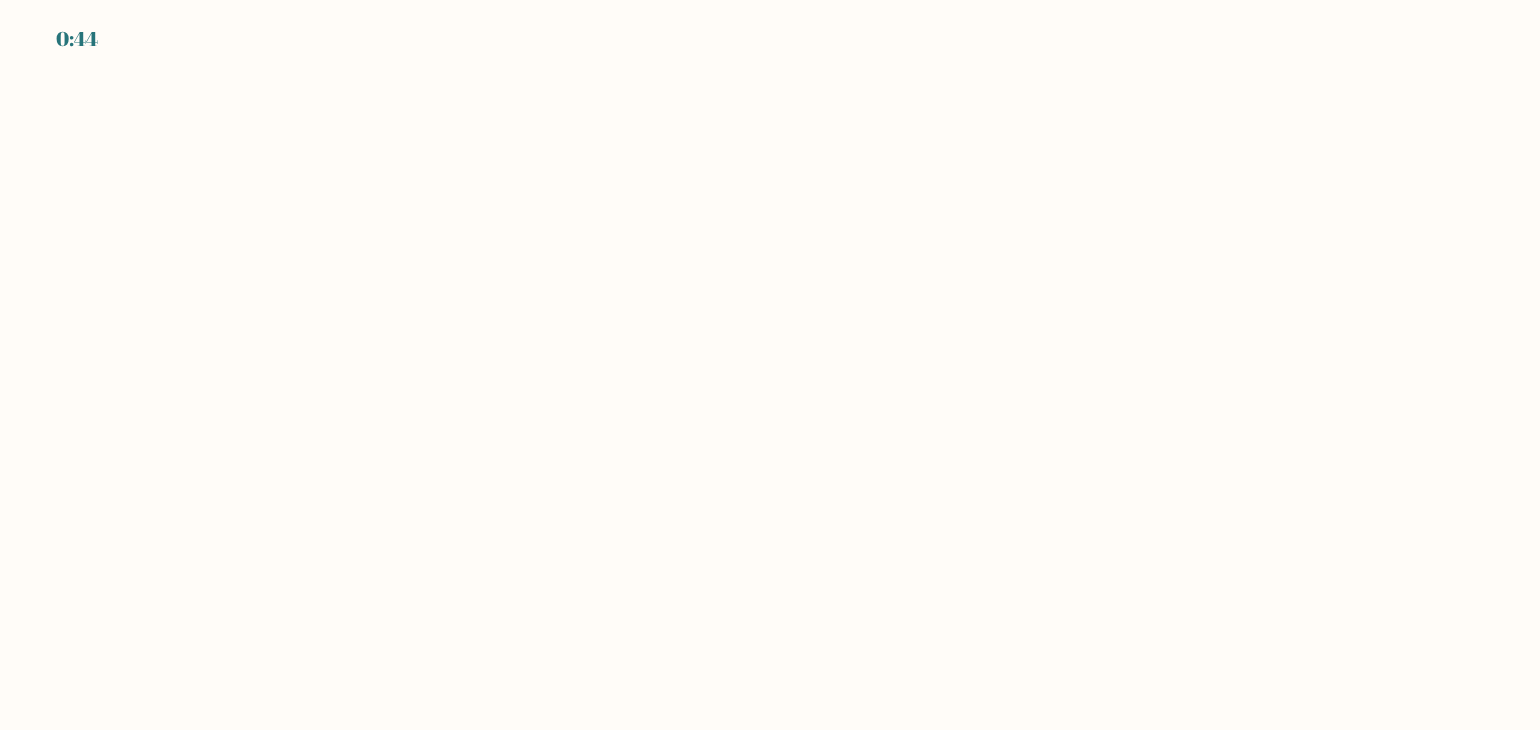 scroll, scrollTop: 0, scrollLeft: 0, axis: both 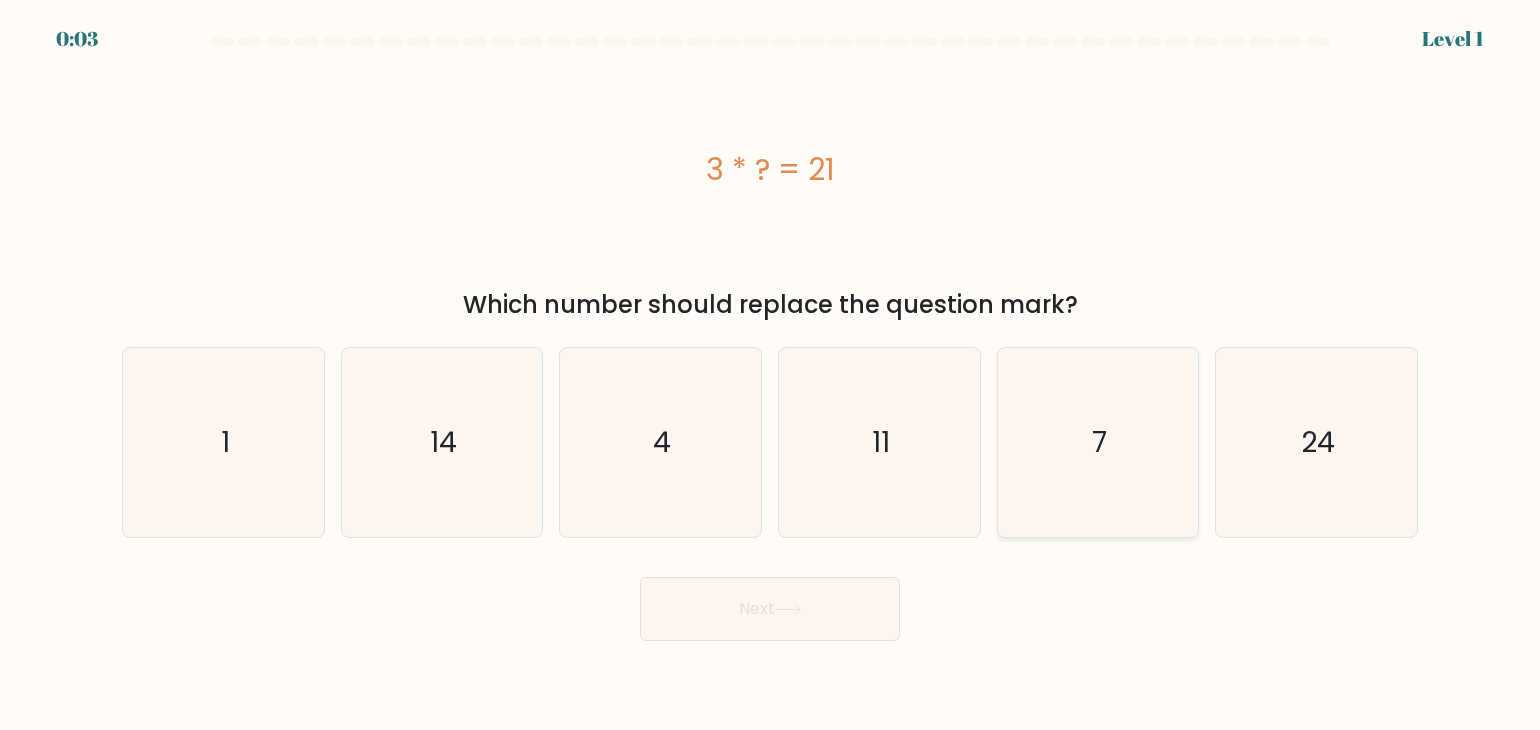 click on "7" 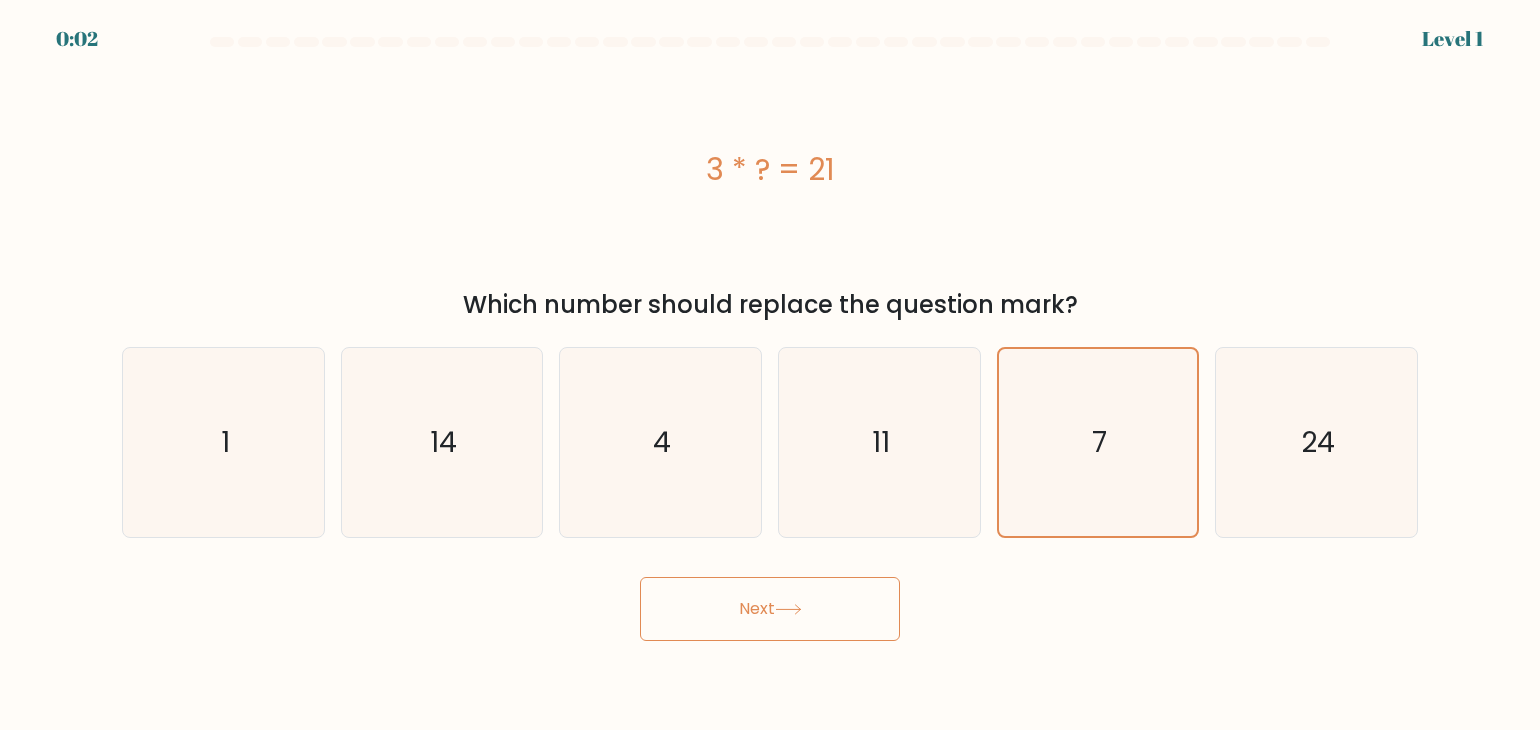 click on "Next" at bounding box center (770, 609) 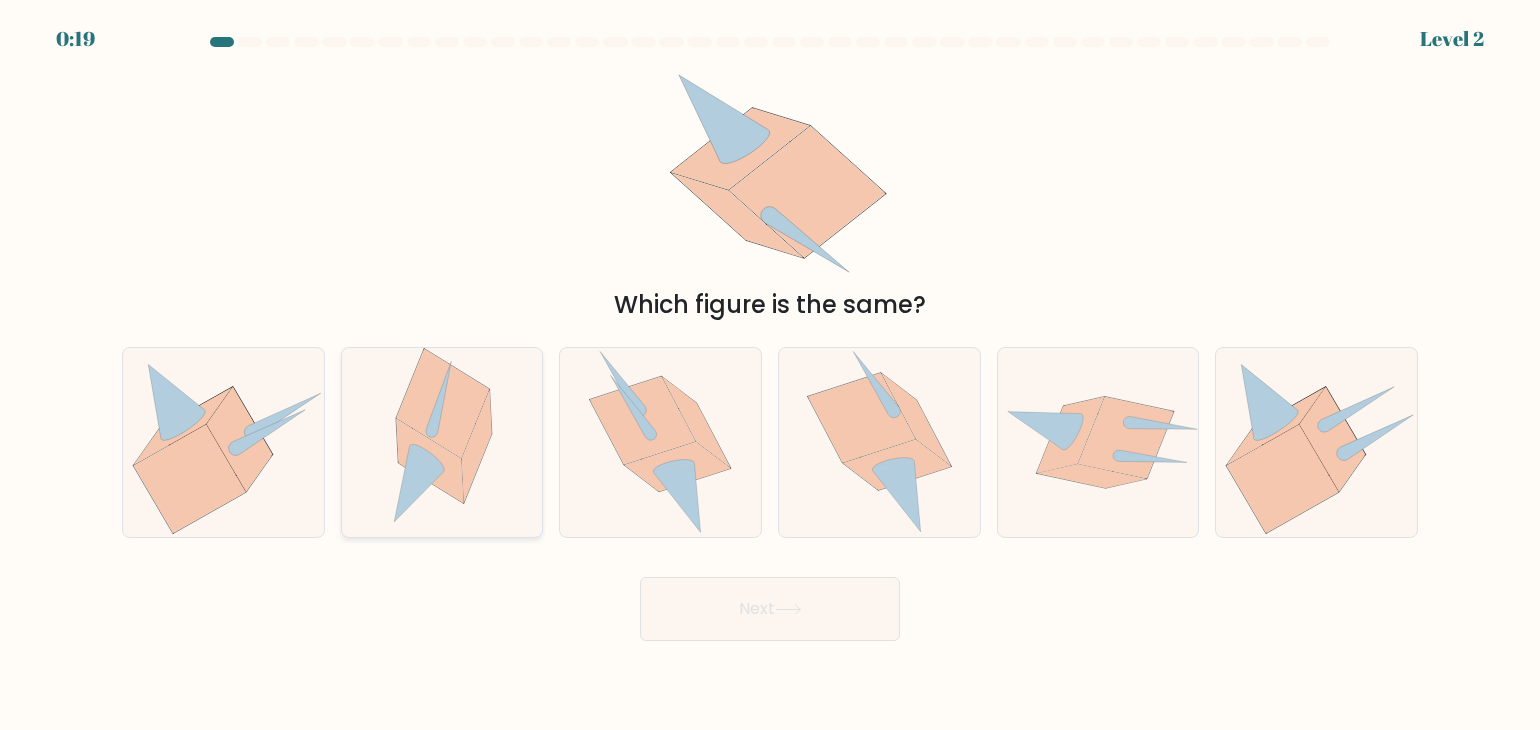 click 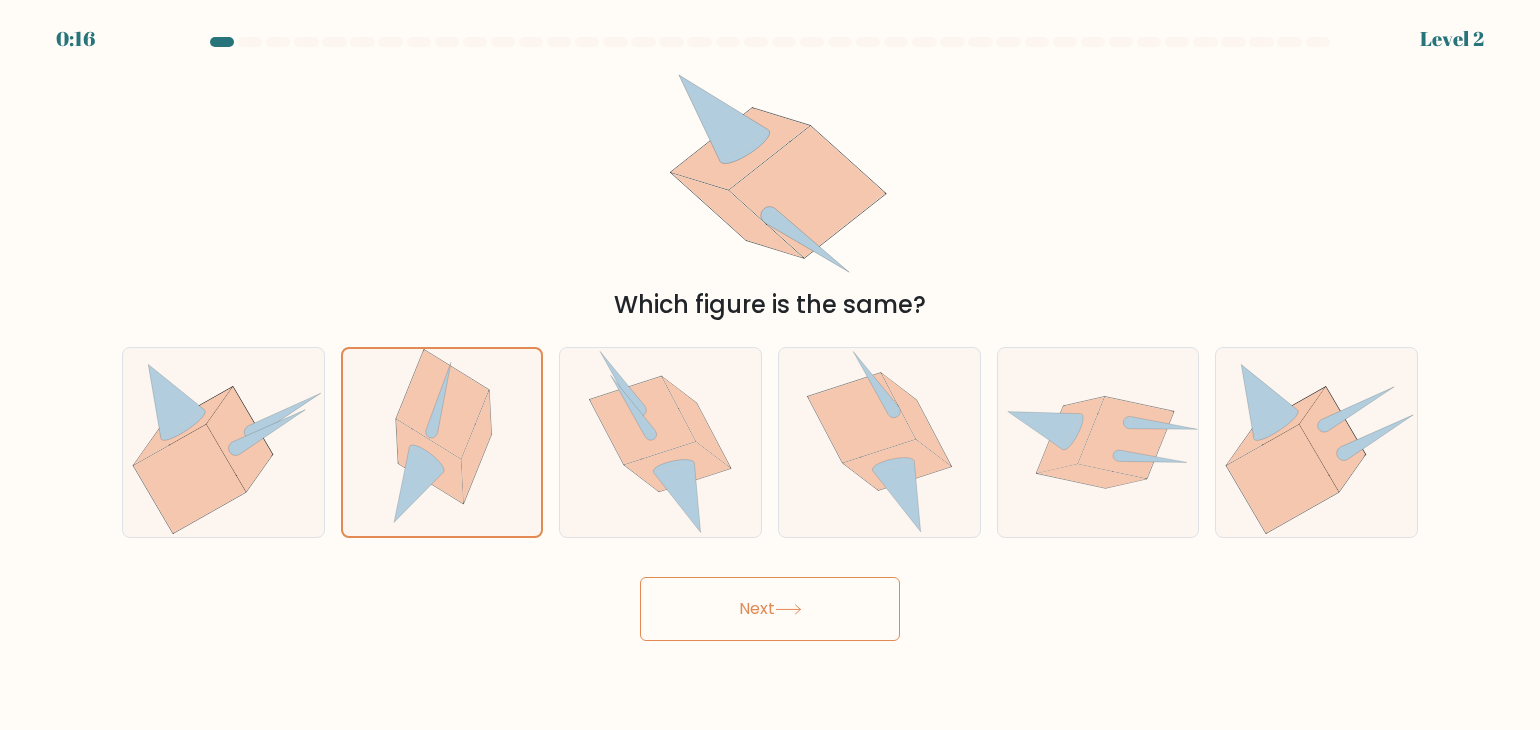 click on "Next" at bounding box center (770, 609) 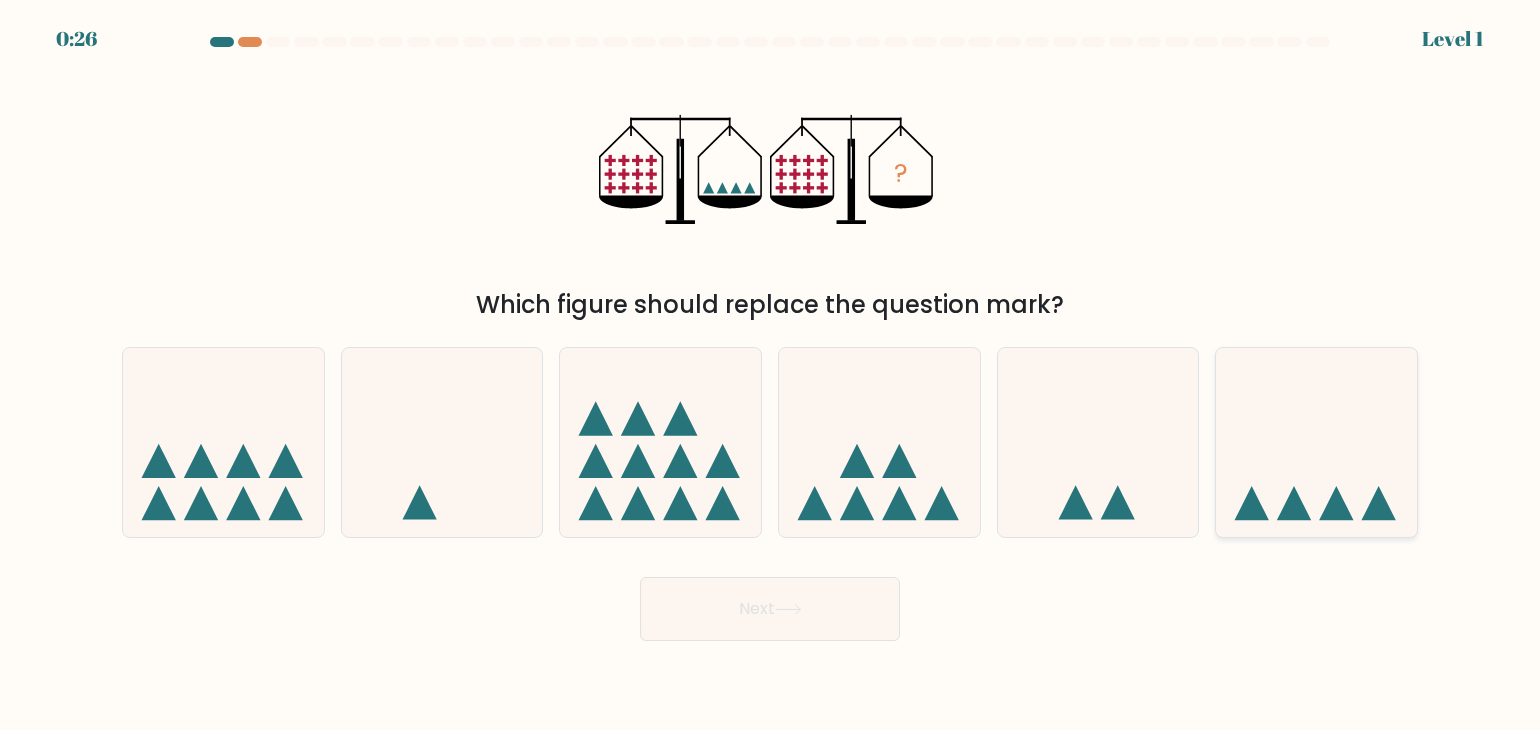 click 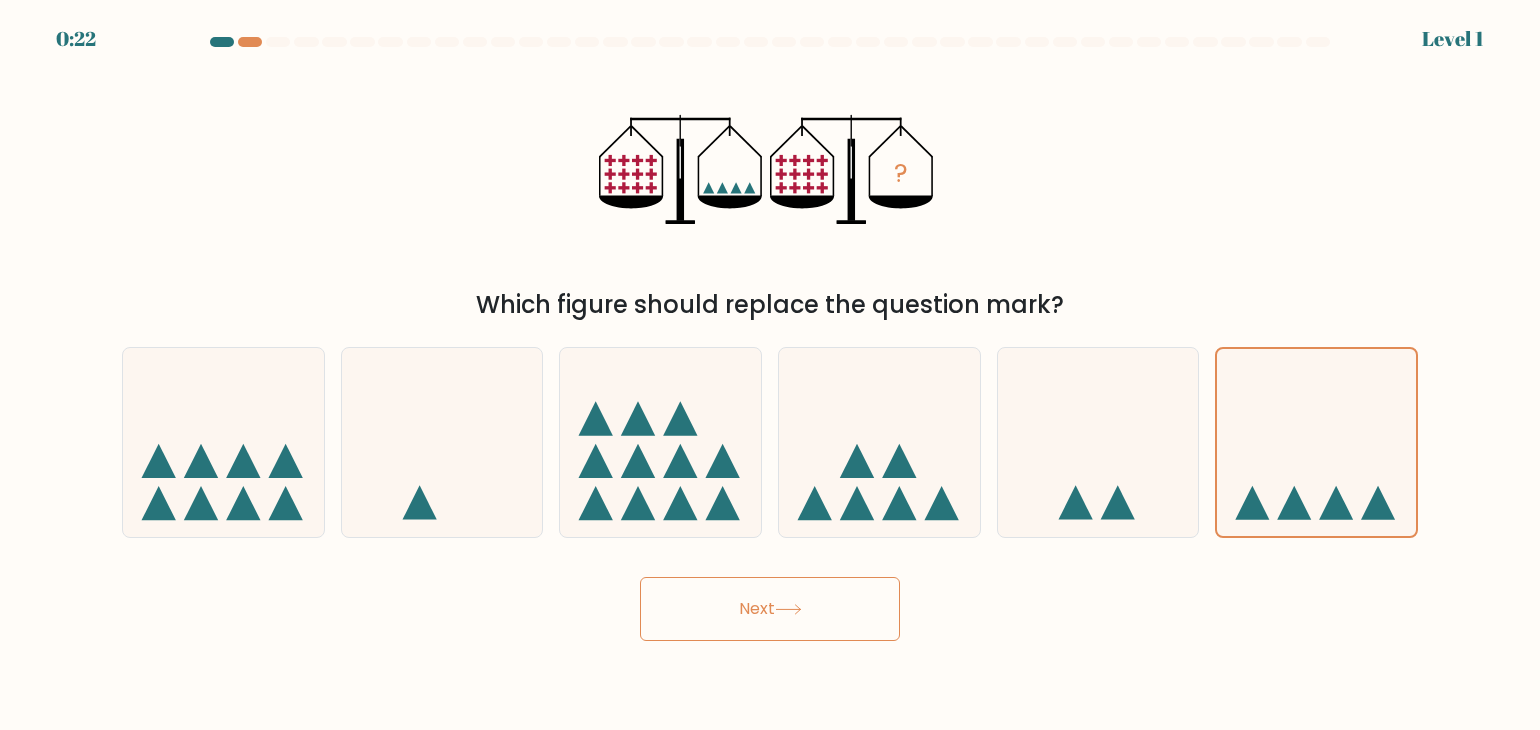 click on "Next" at bounding box center [770, 609] 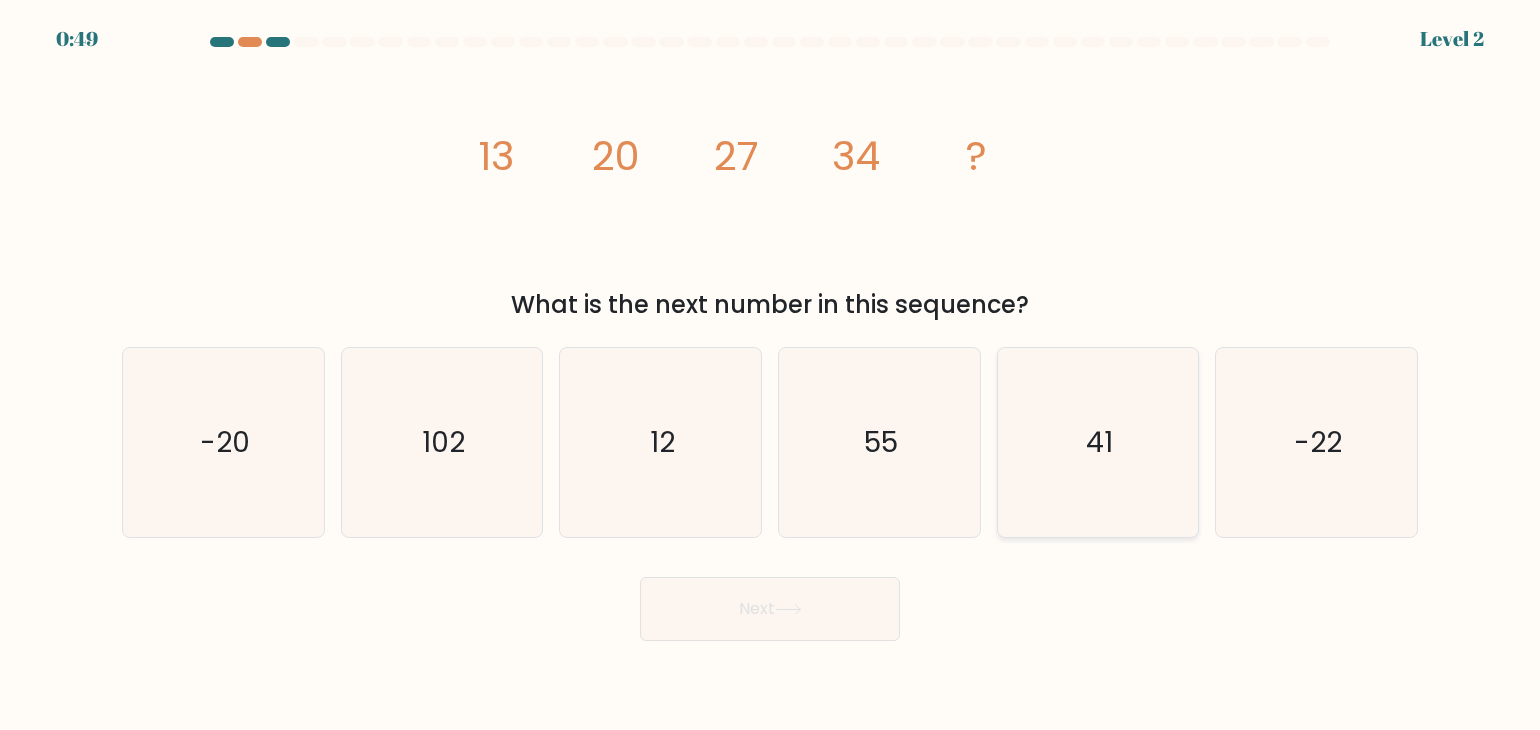 click on "41" 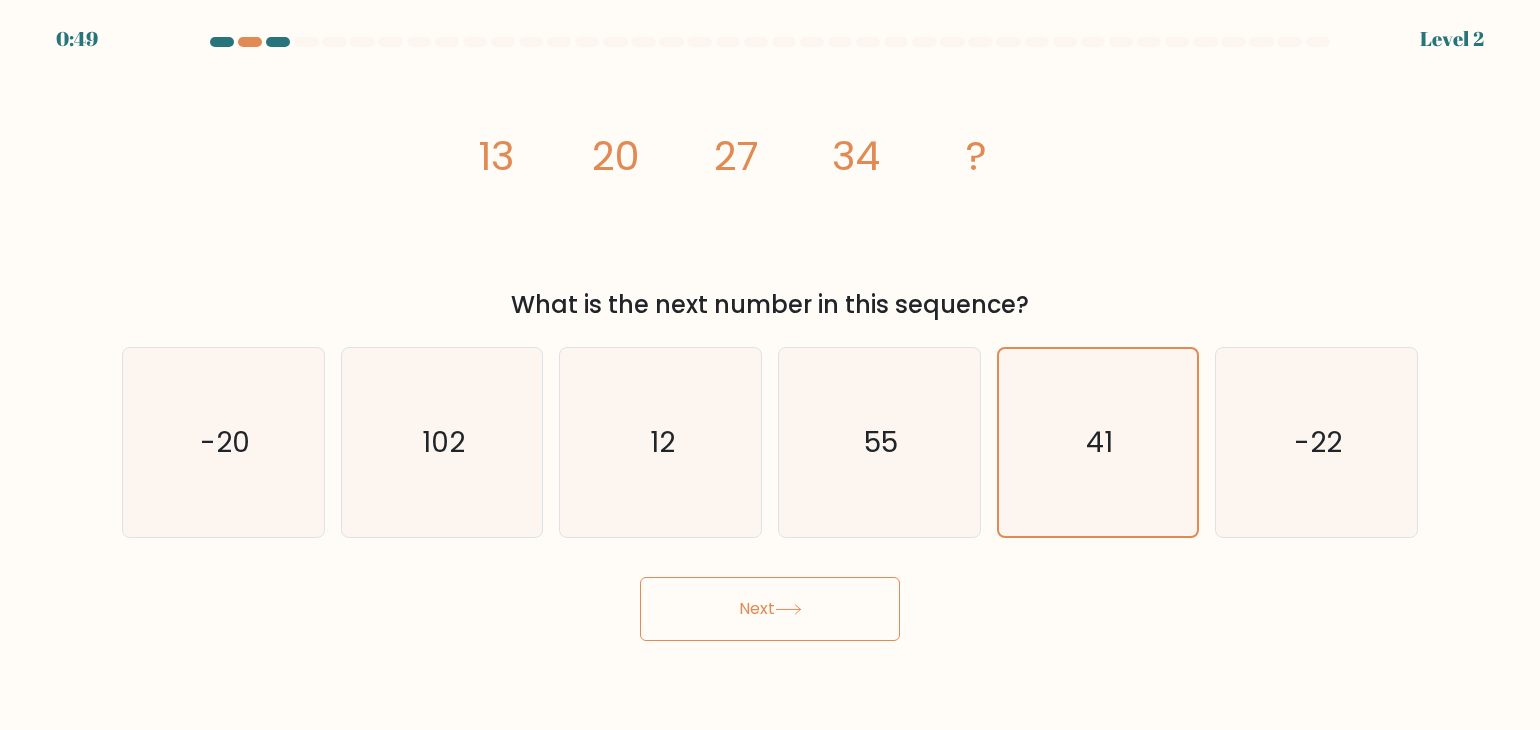 click on "Next" at bounding box center [770, 609] 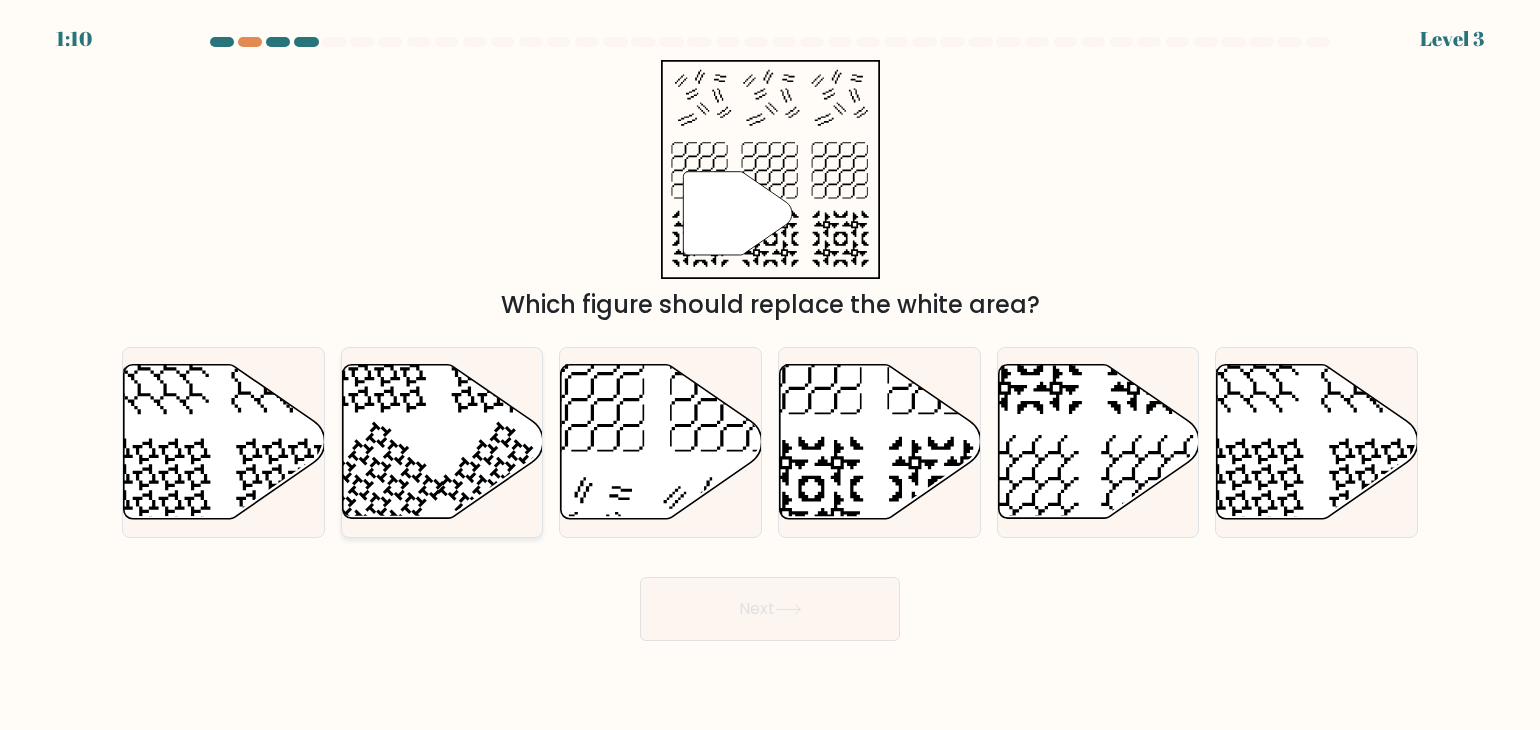 click 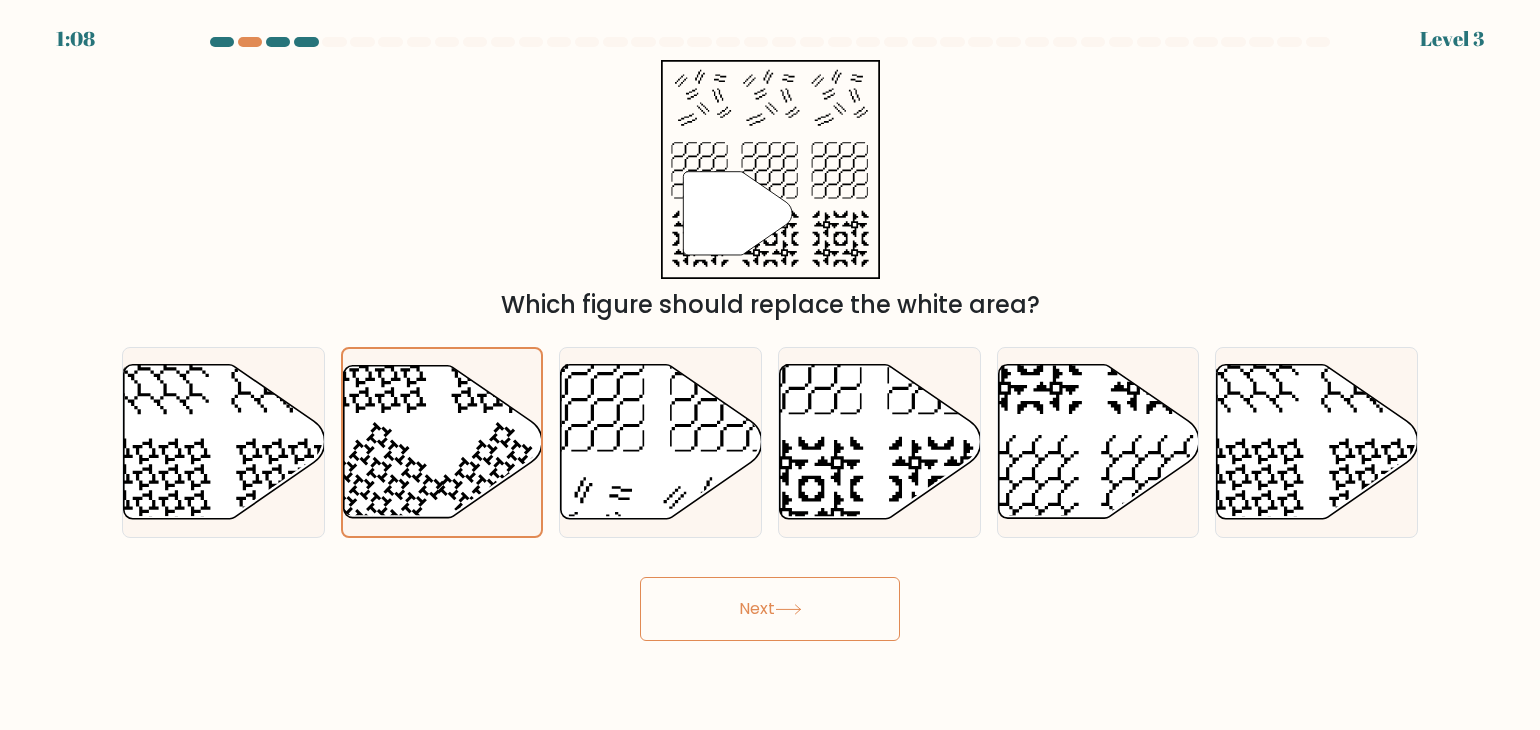 click on "Next" at bounding box center (770, 609) 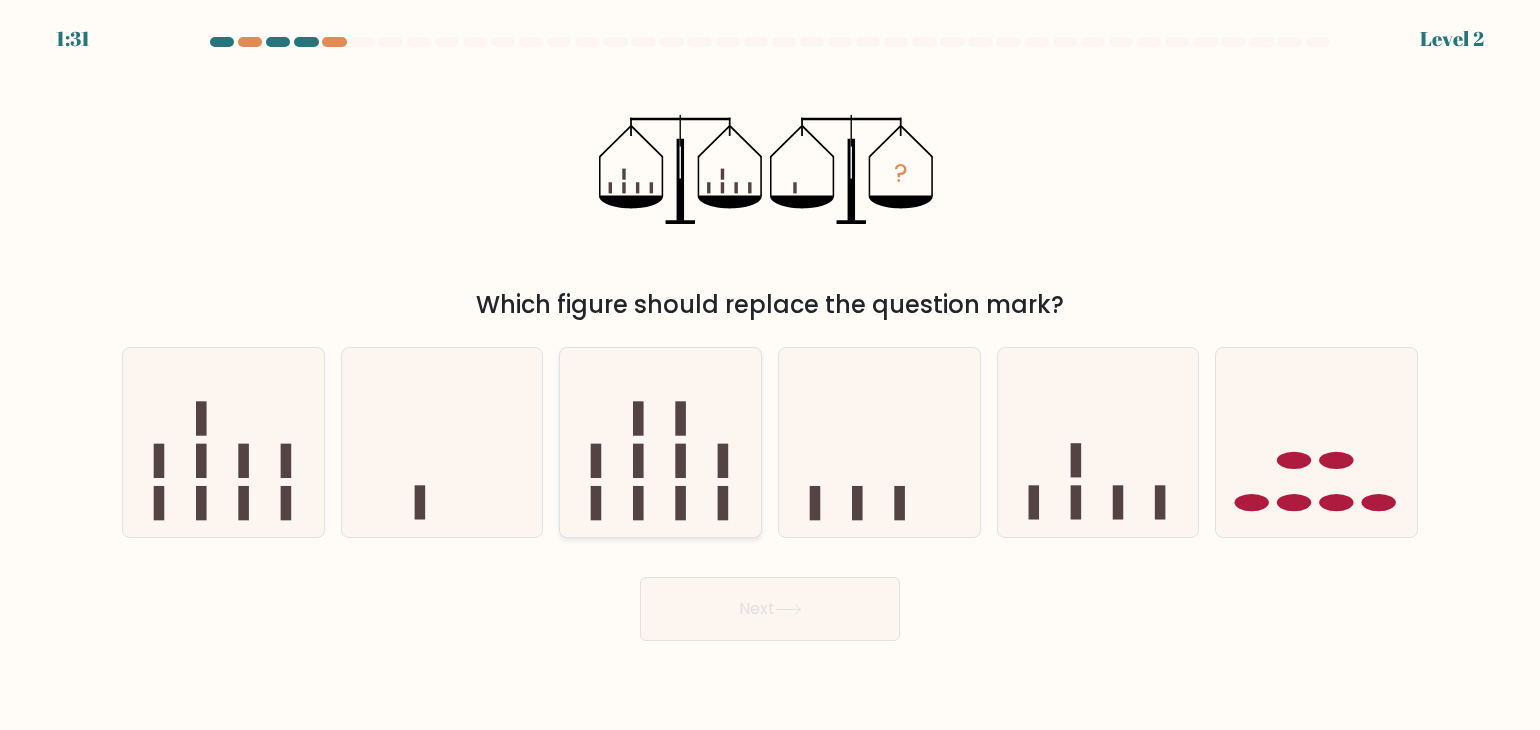 click 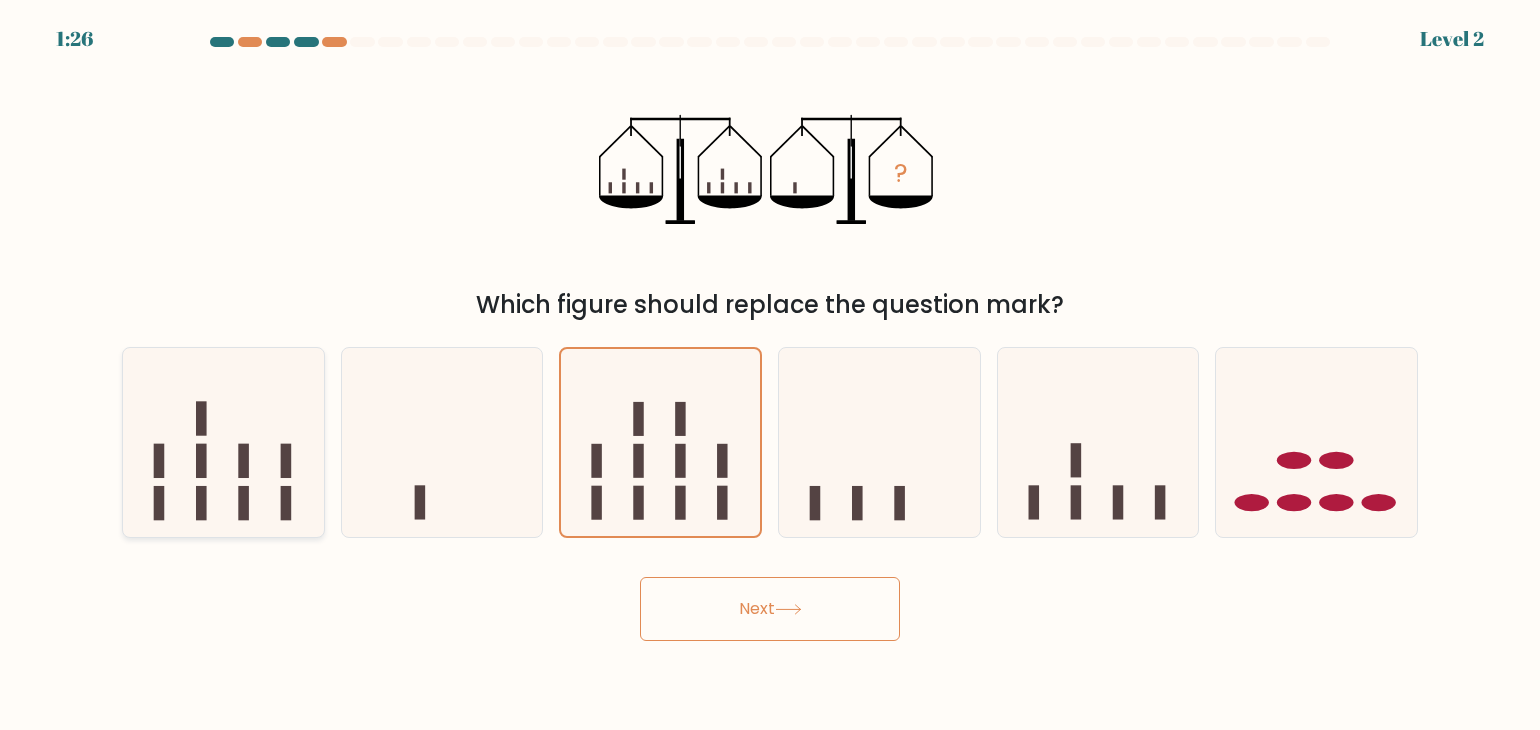 click 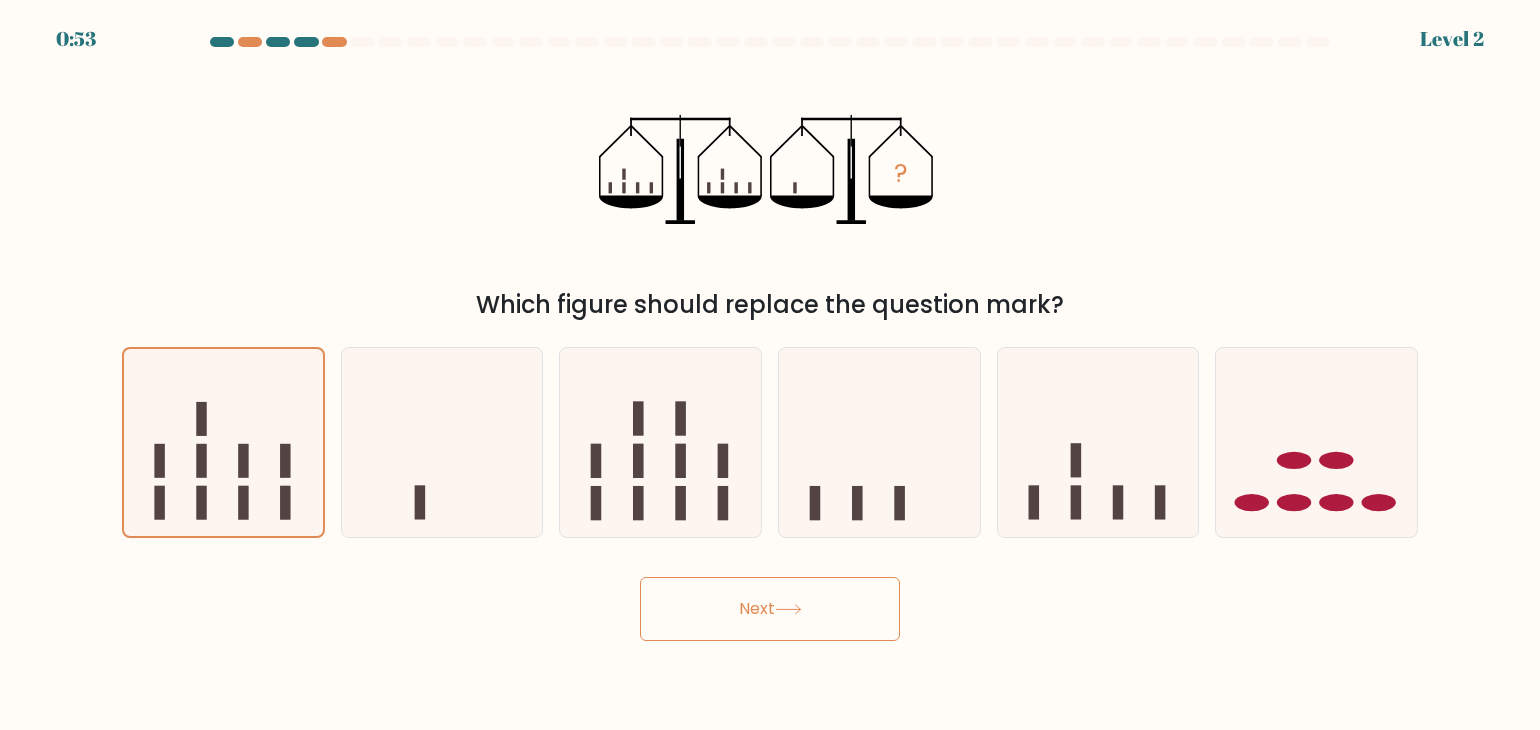 click on "Next" at bounding box center [770, 609] 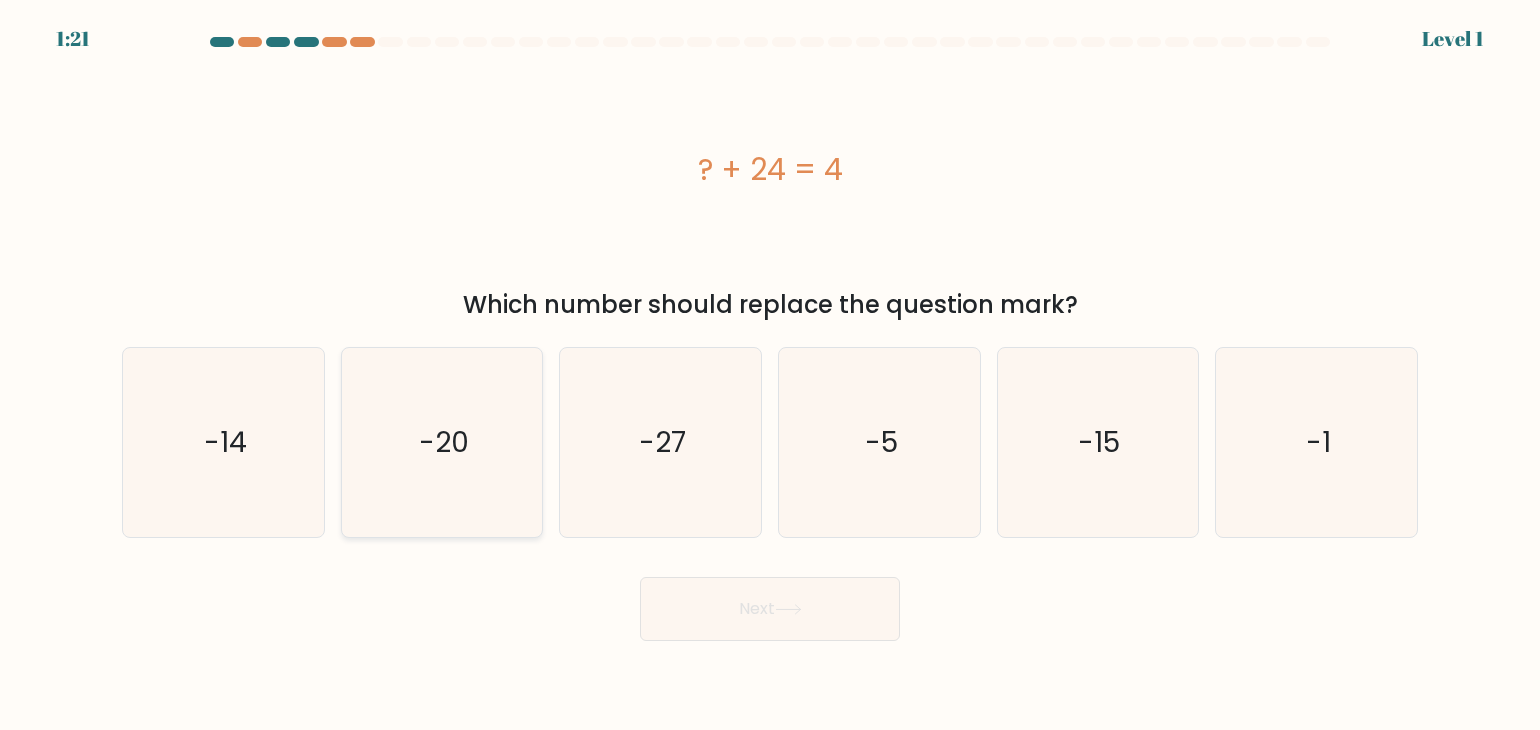 click on "-20" 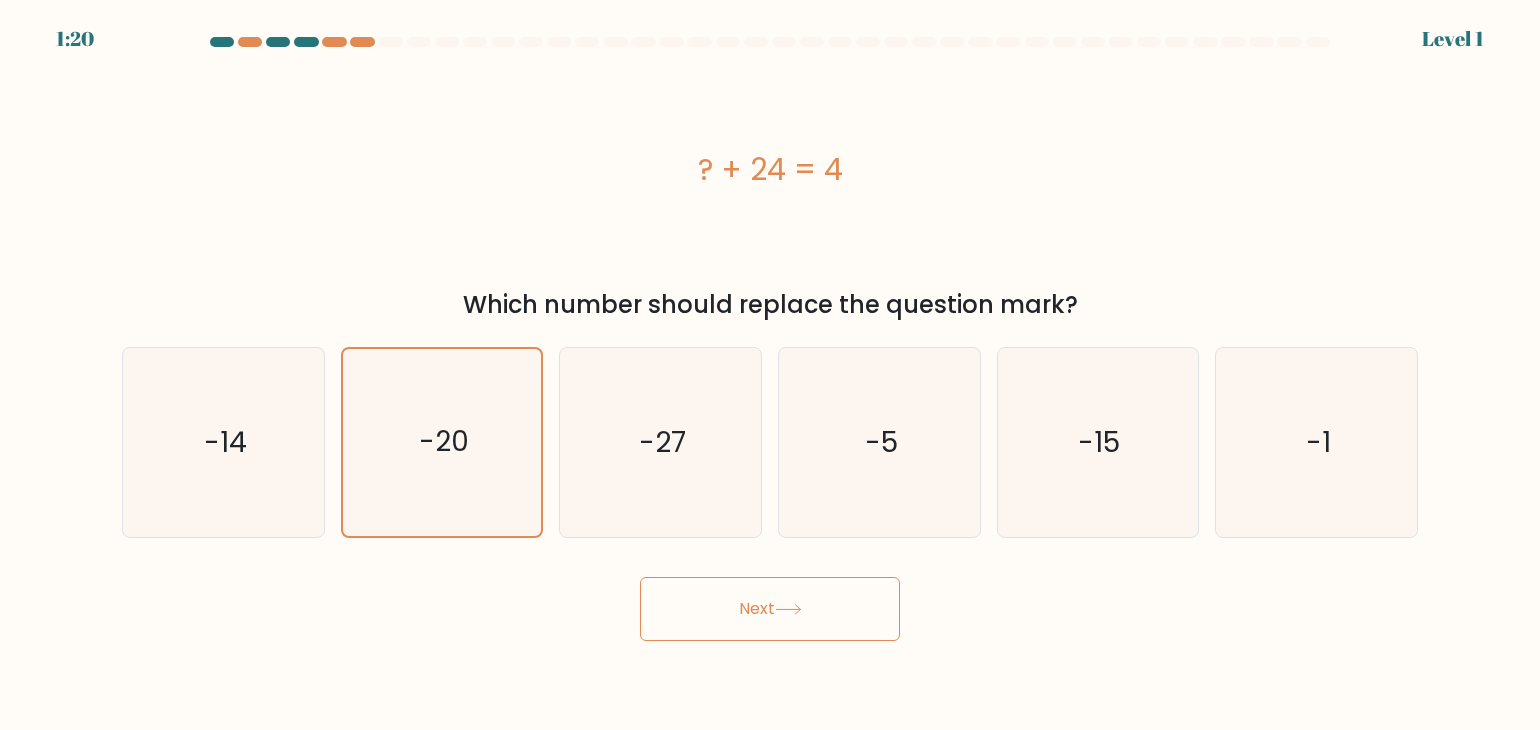 click on "Next" at bounding box center [770, 609] 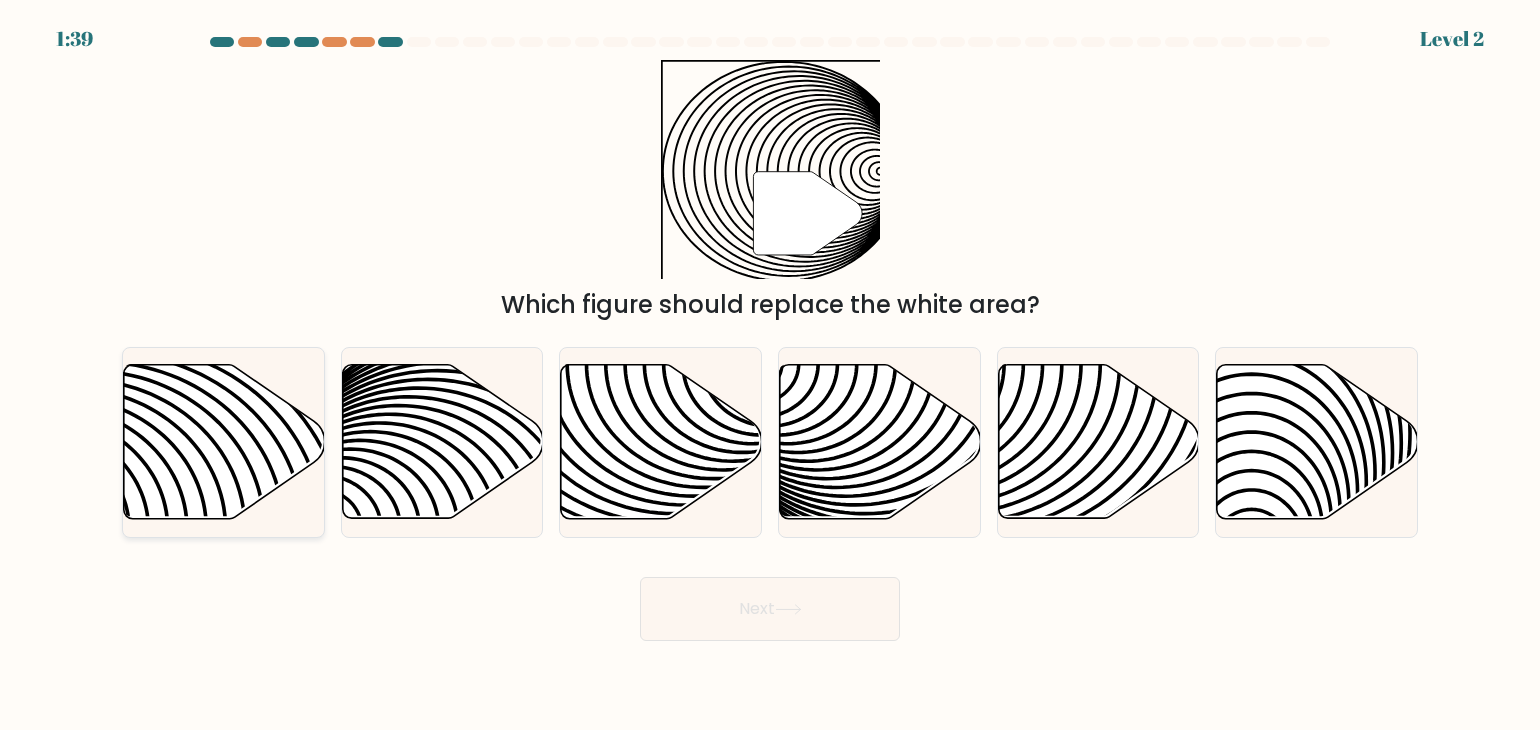 click 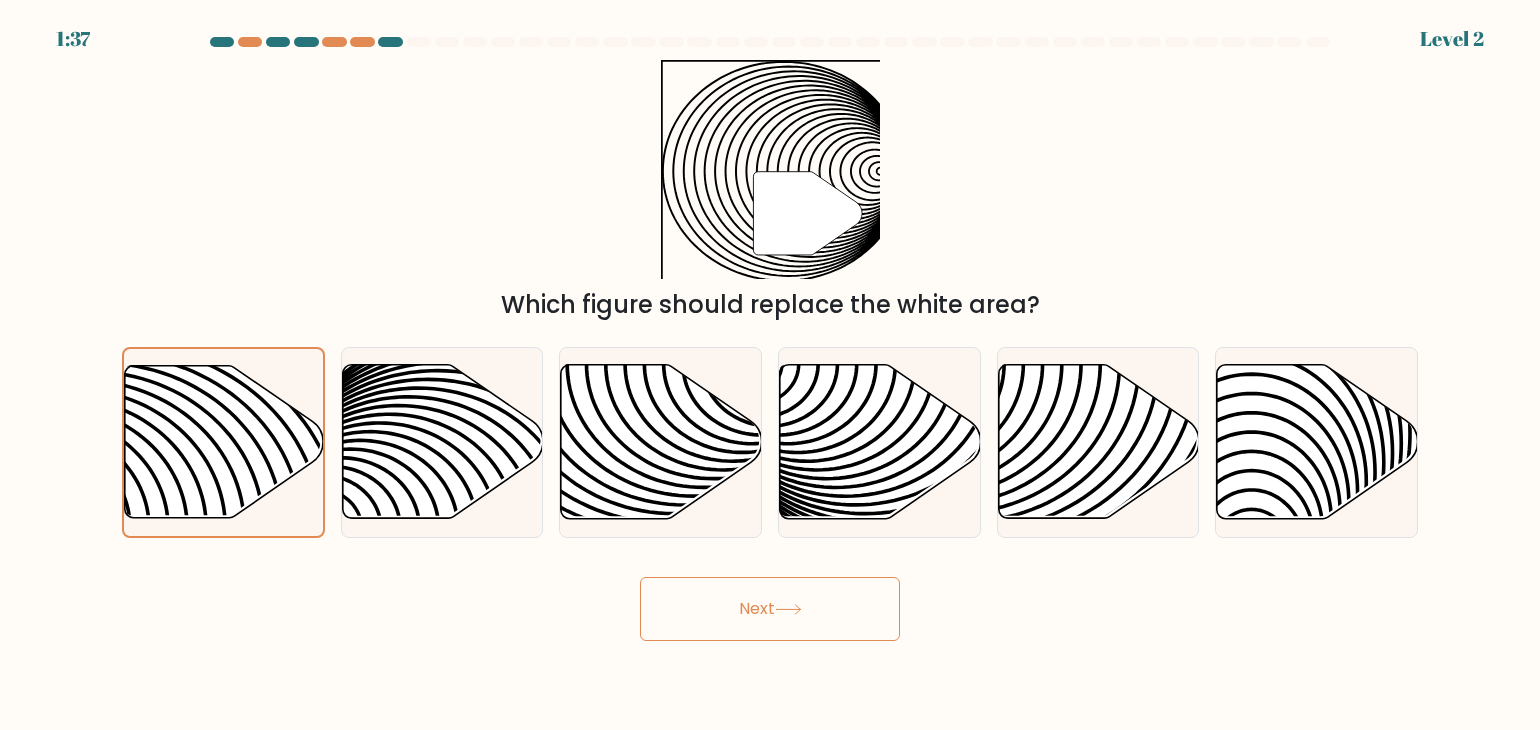 click on "Next" at bounding box center (770, 609) 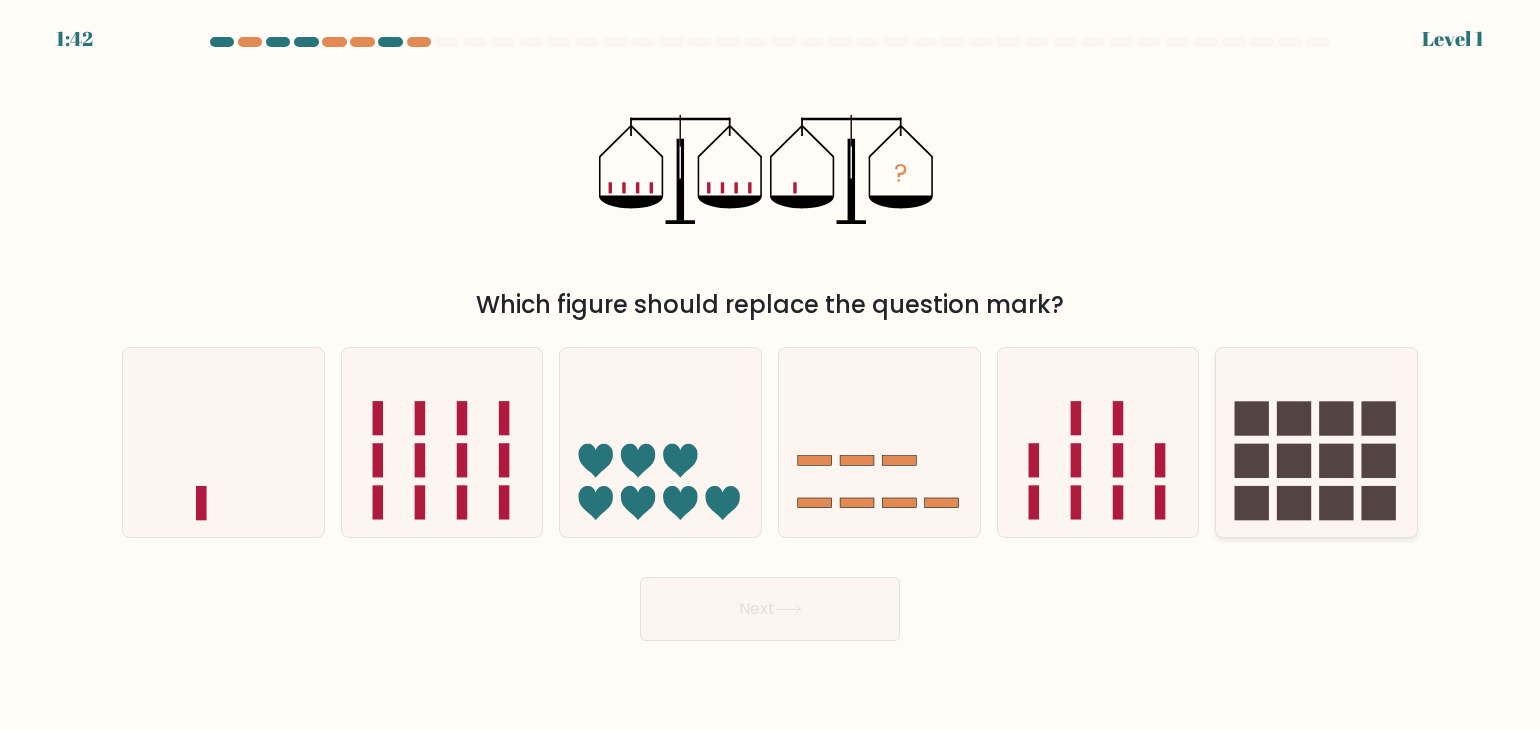 click 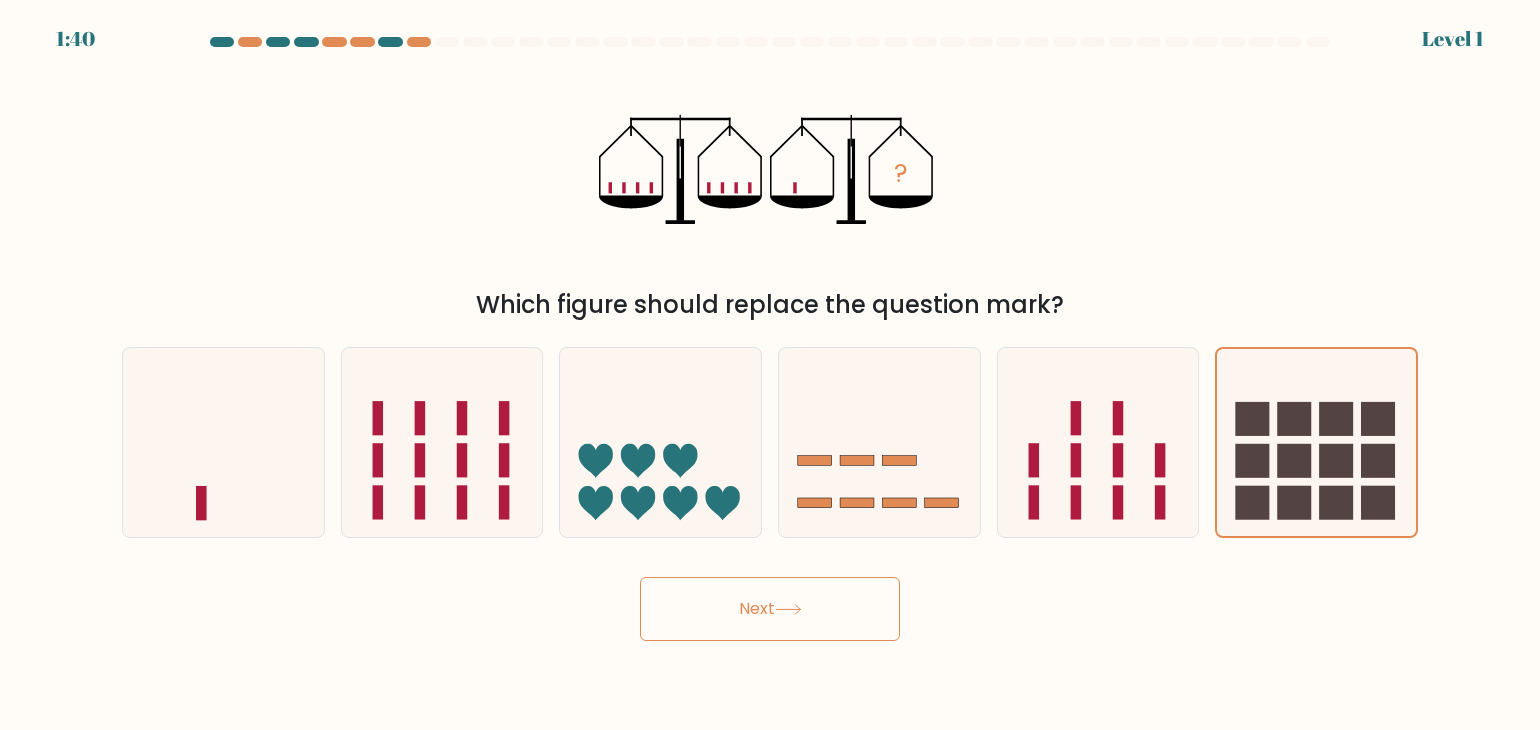 click 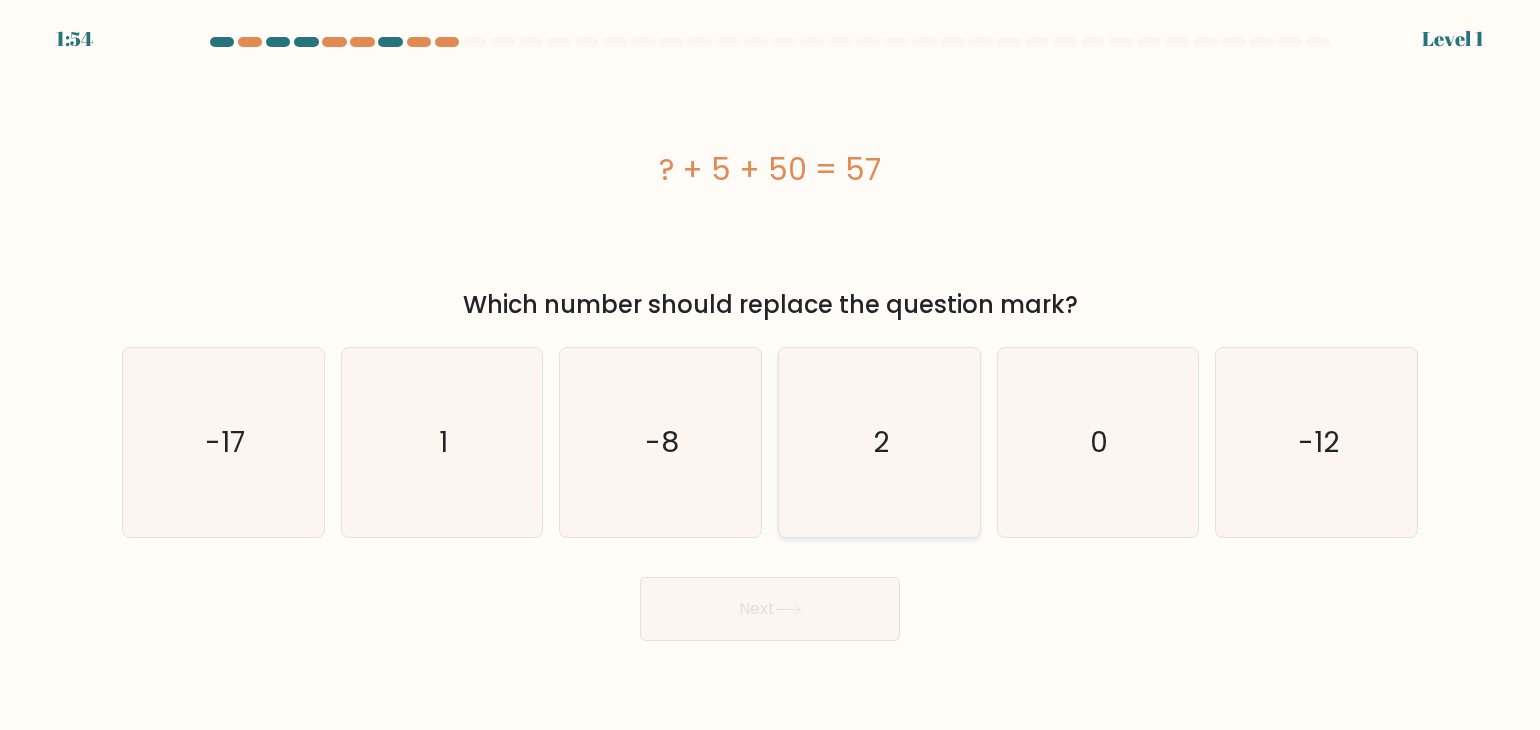 click on "2" 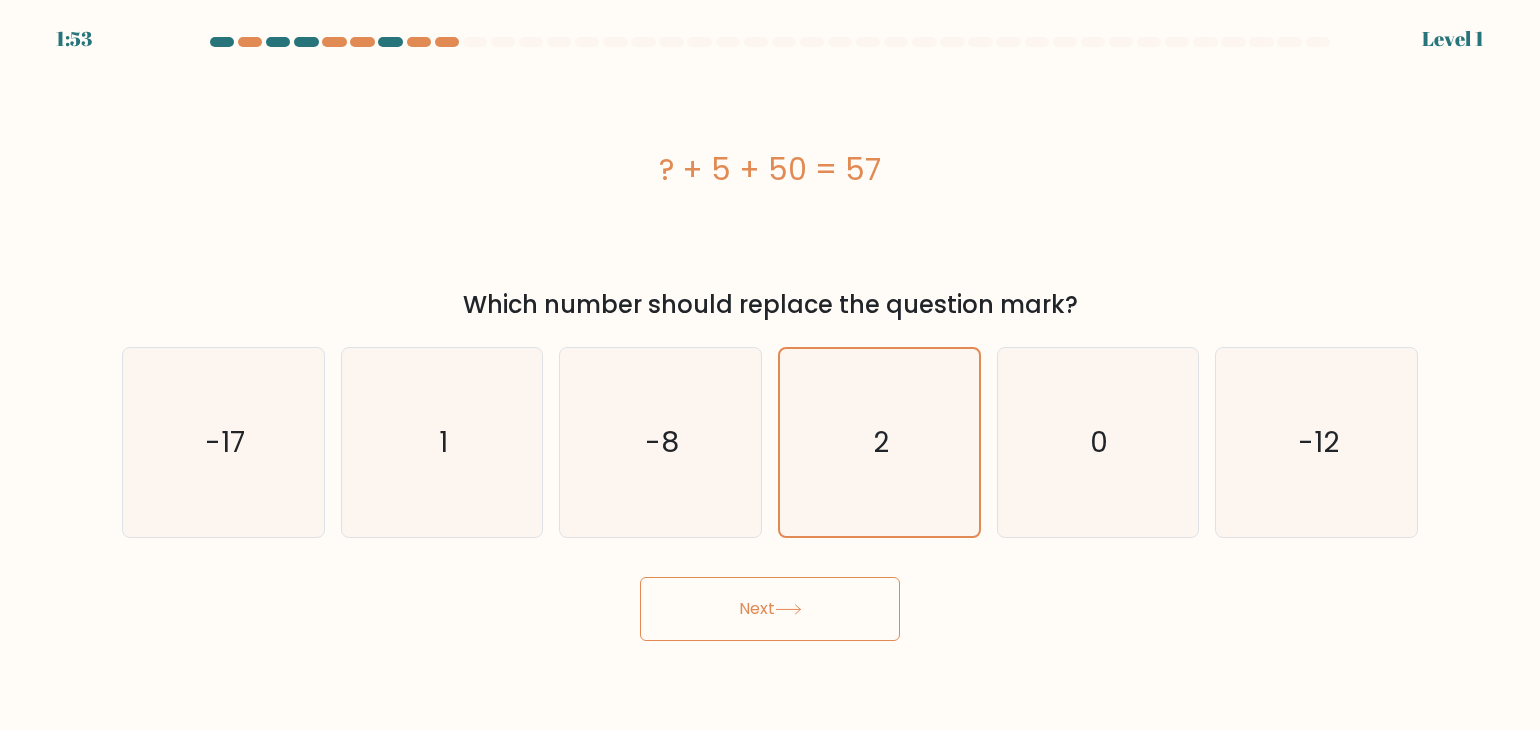 click on "Next" at bounding box center [770, 609] 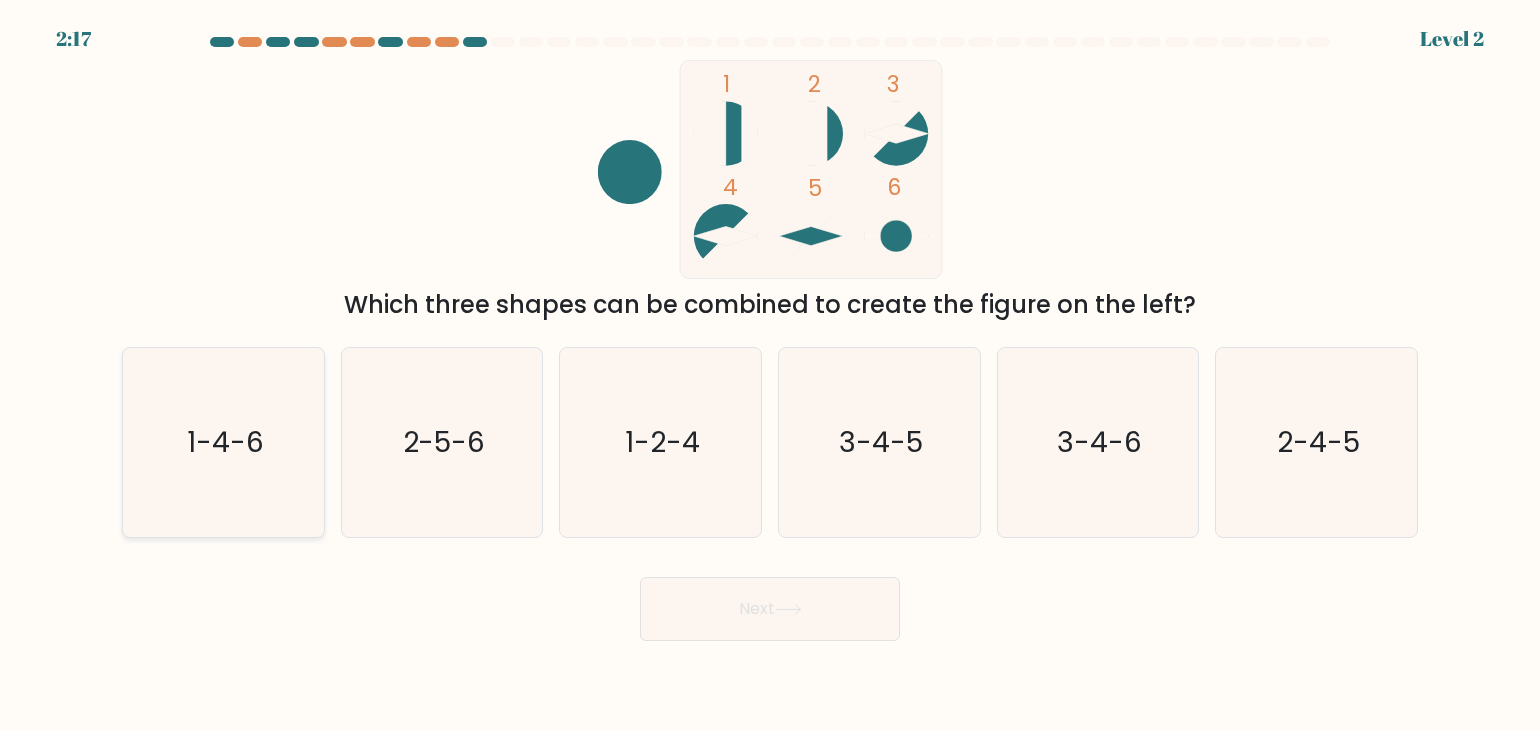 click on "1-4-6" 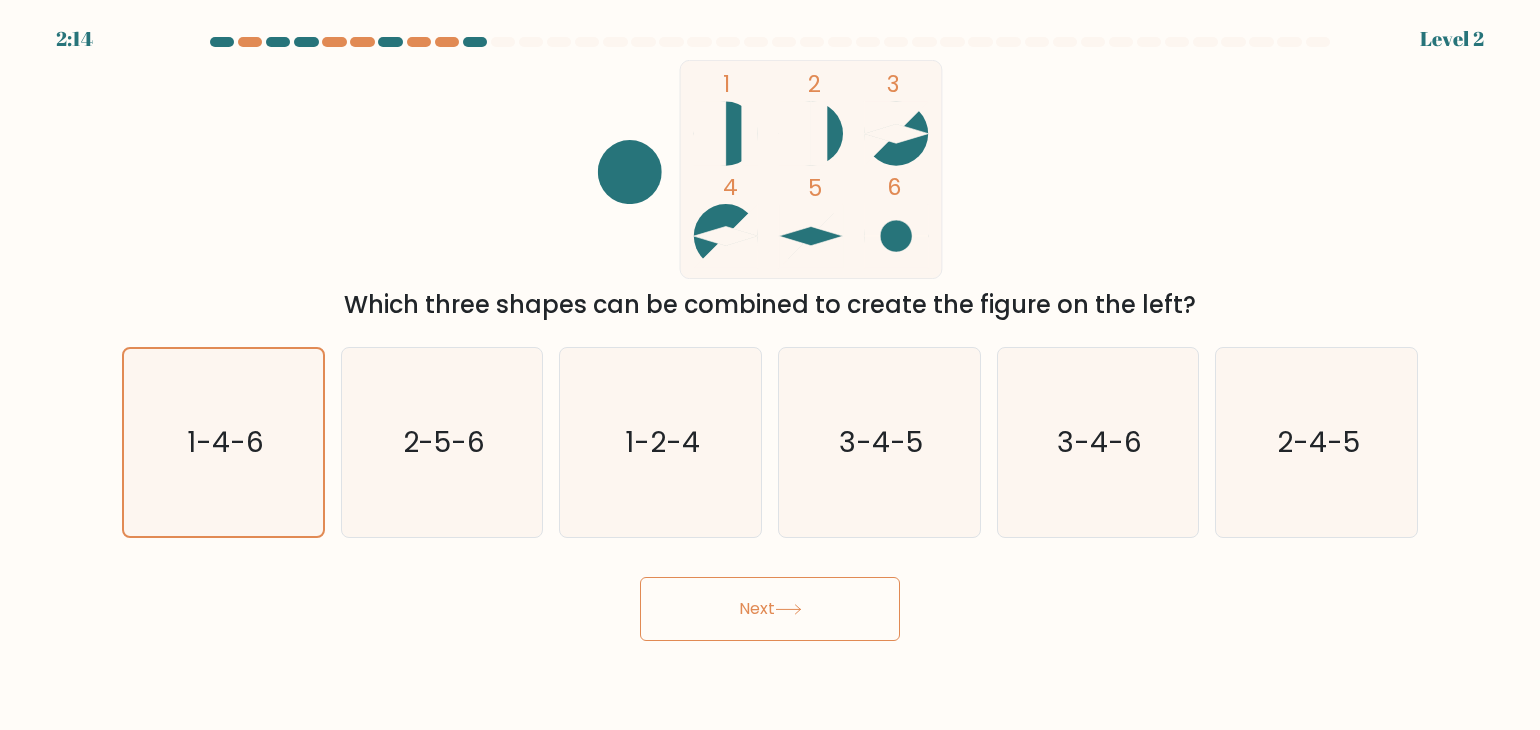 click on "Next" at bounding box center [770, 609] 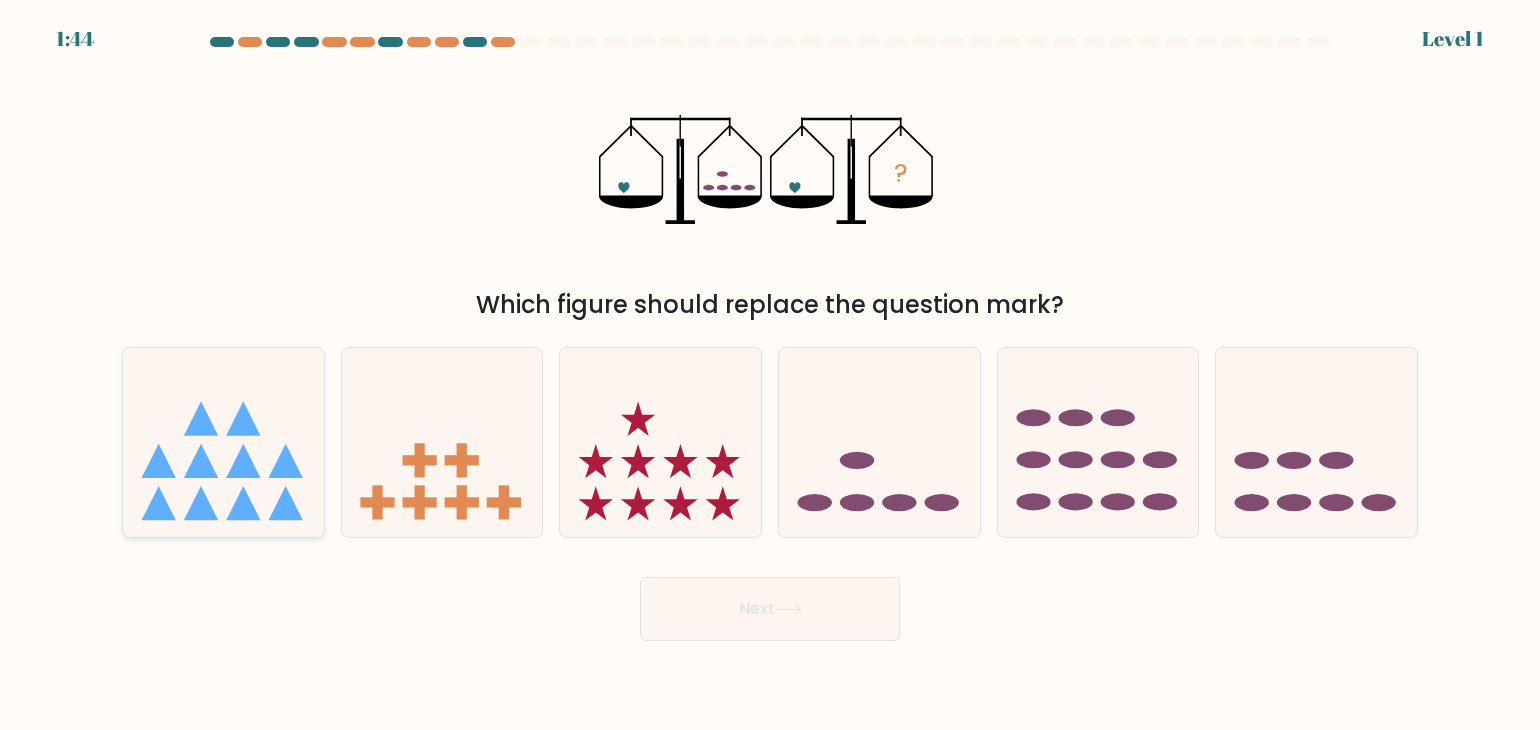 click 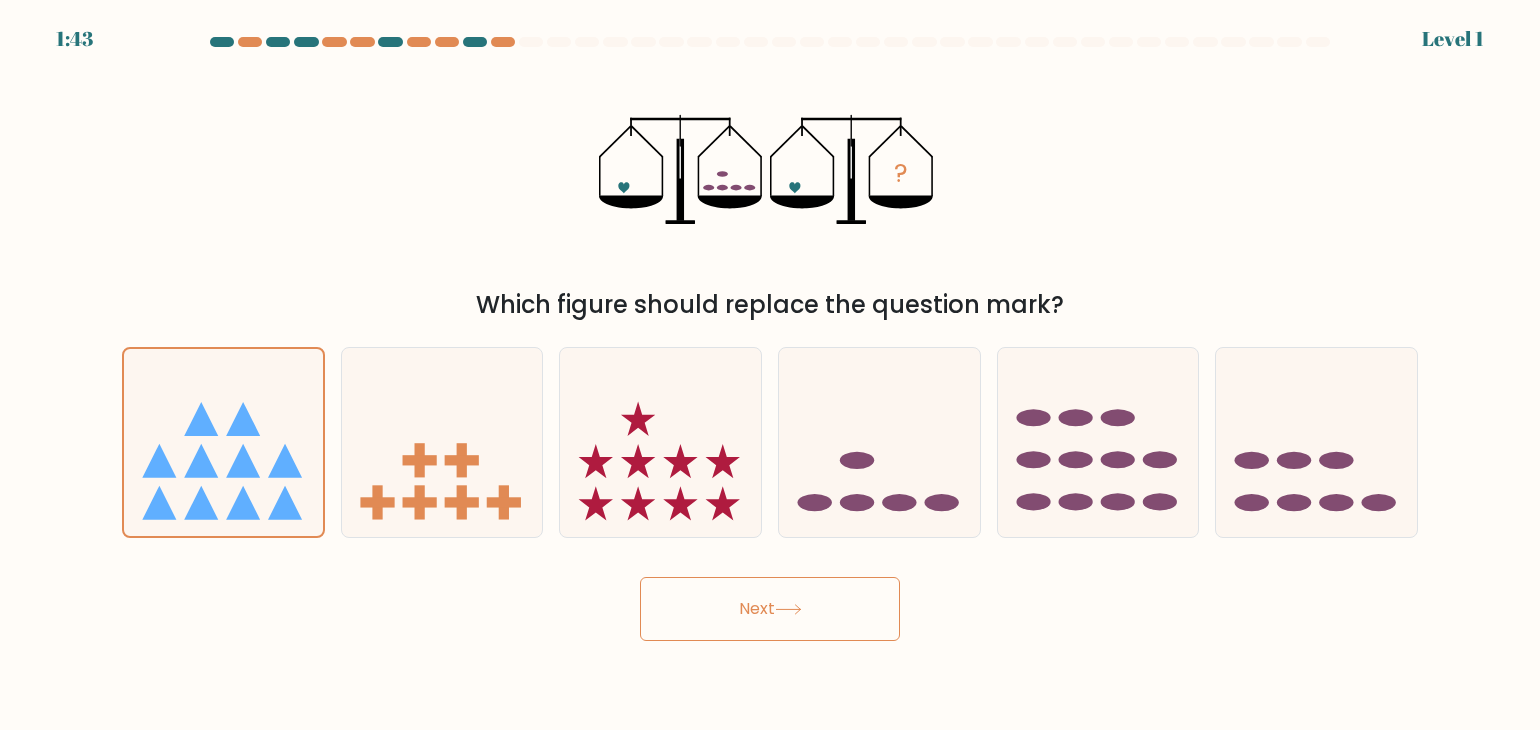 click on "Next" at bounding box center (770, 609) 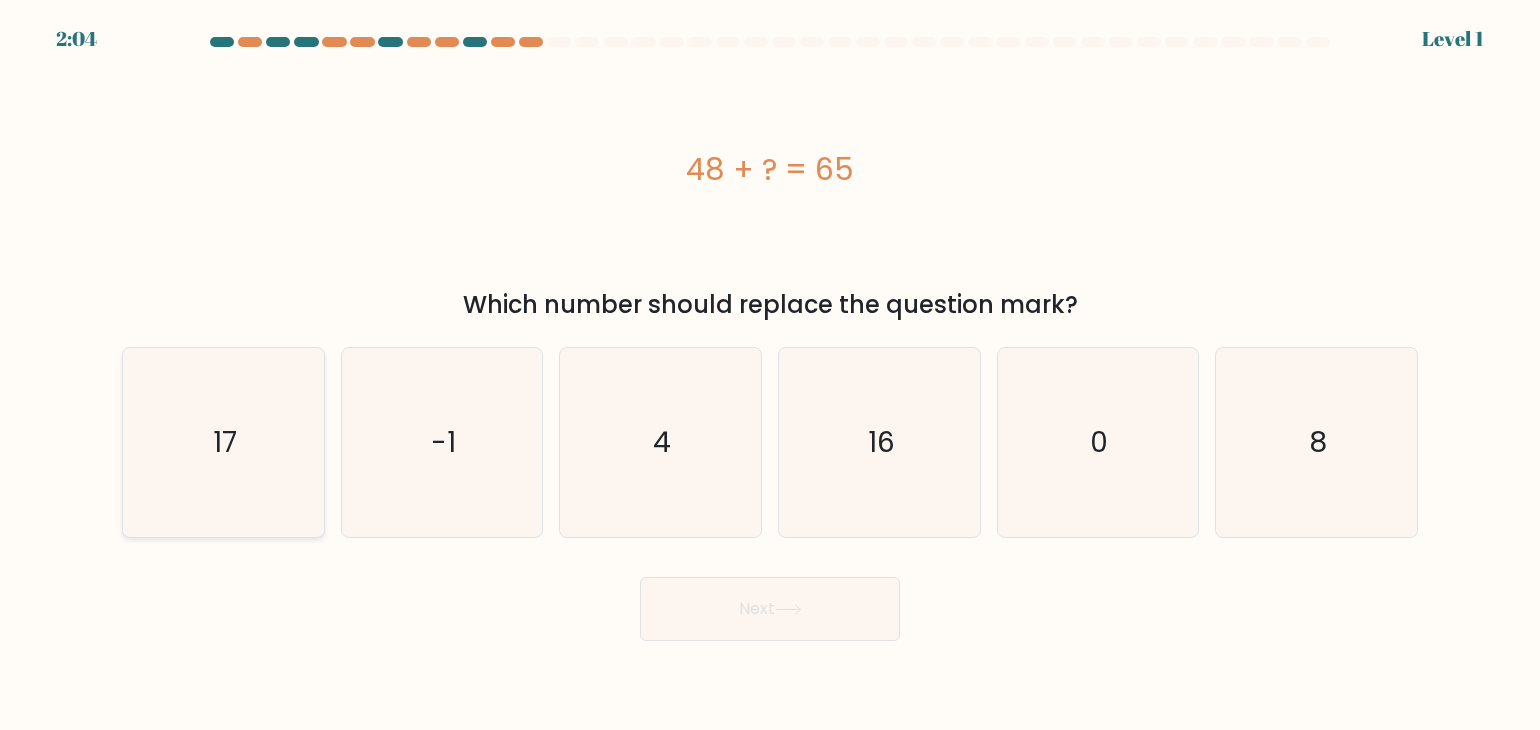 click on "17" 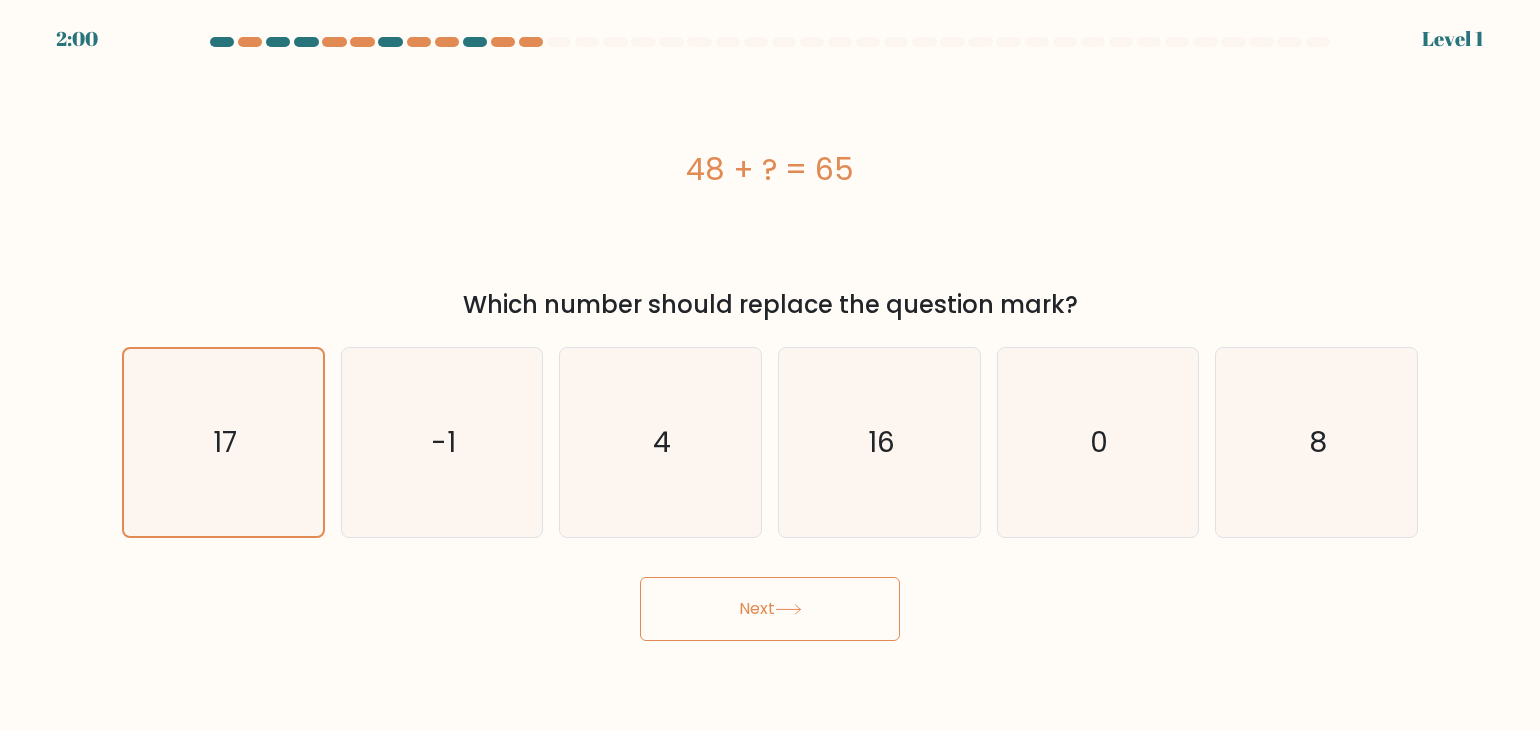 click on "Next" at bounding box center [770, 609] 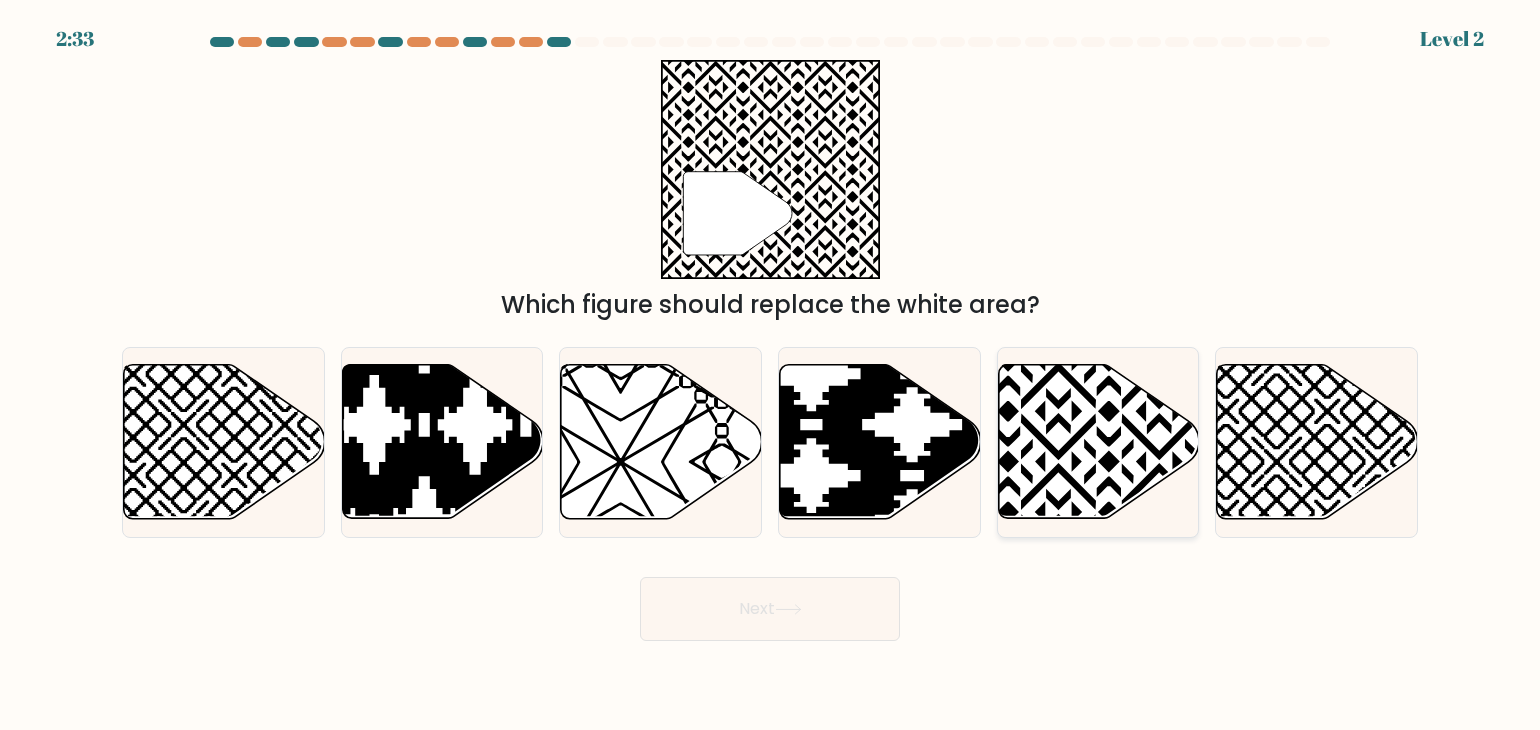 click 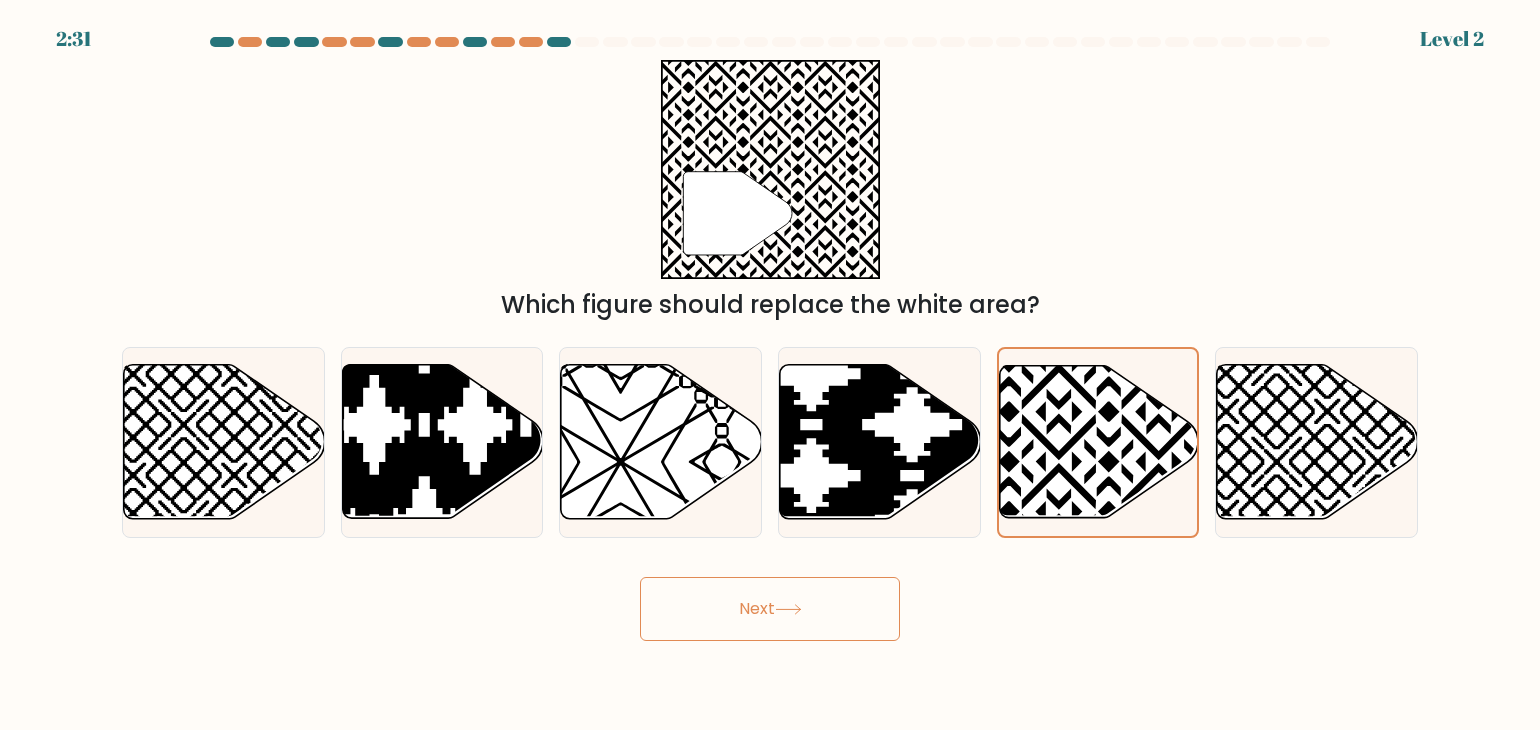 click on "Next" at bounding box center [770, 609] 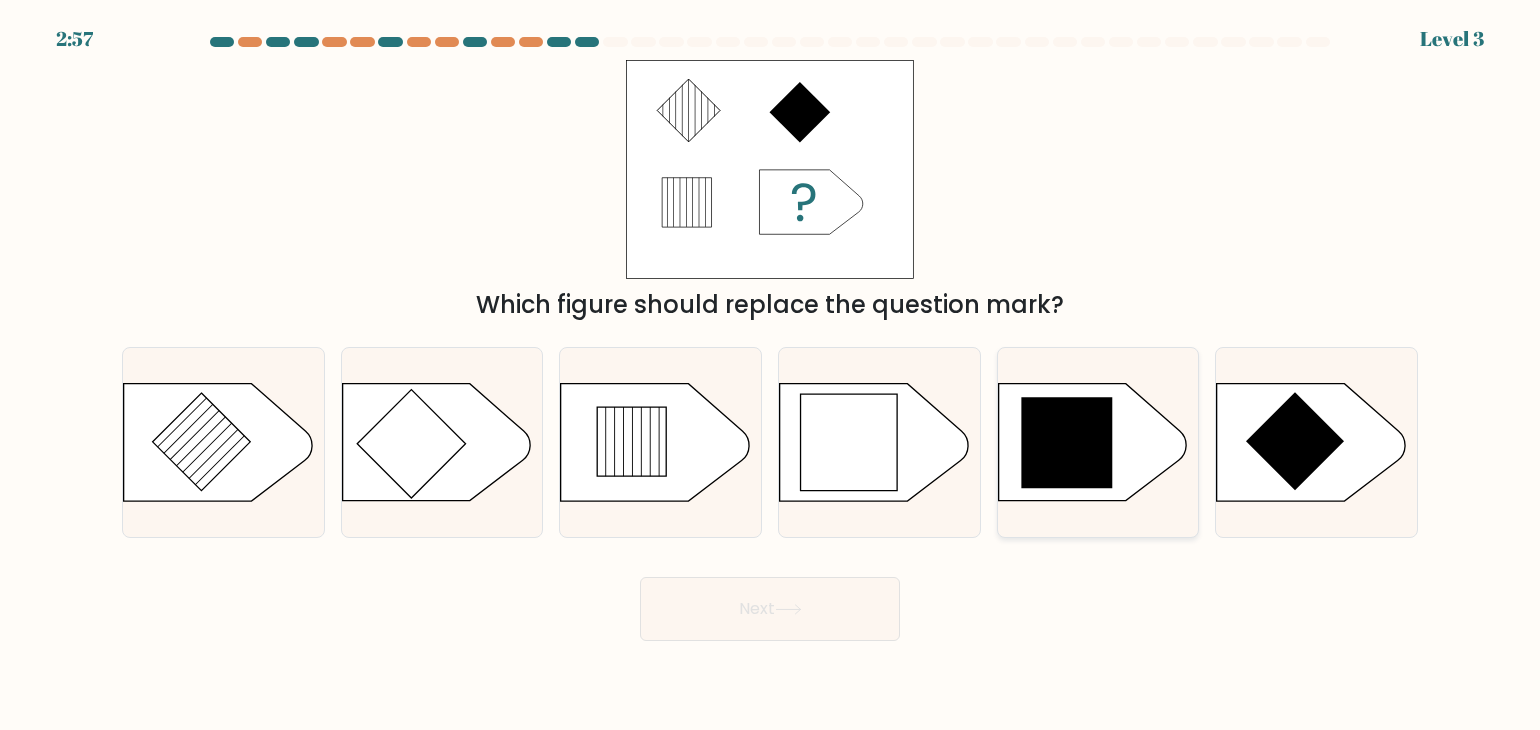 click 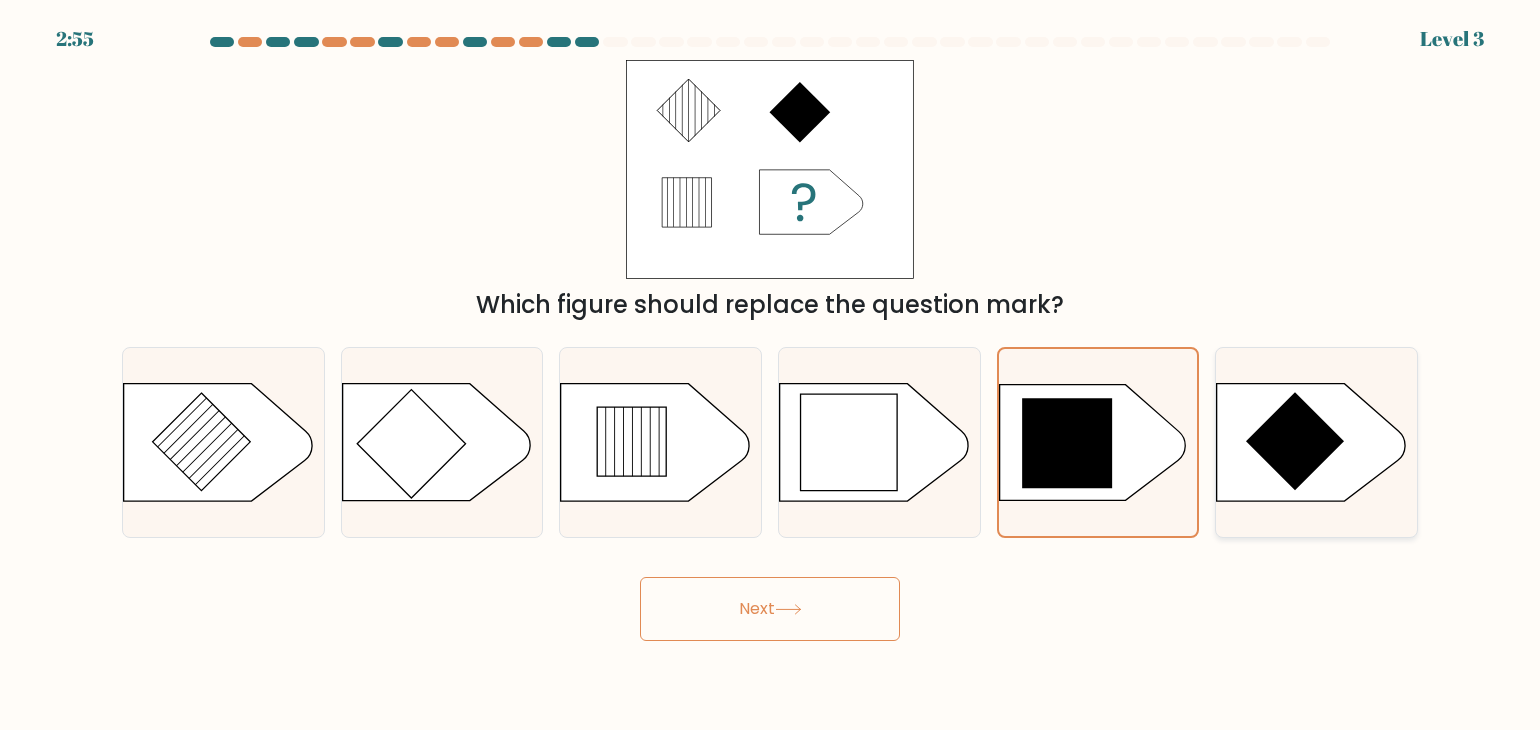 click 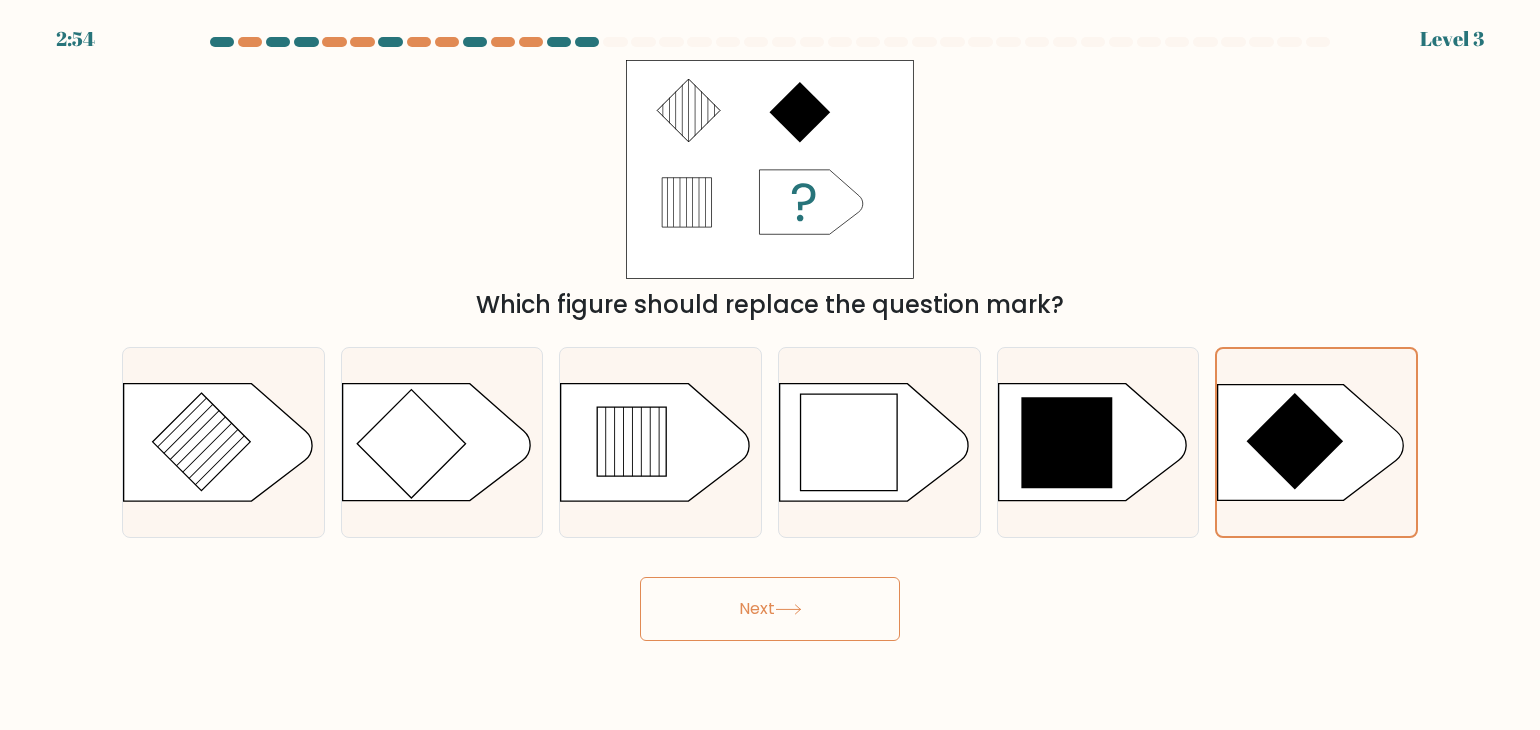 click on "Next" at bounding box center (770, 609) 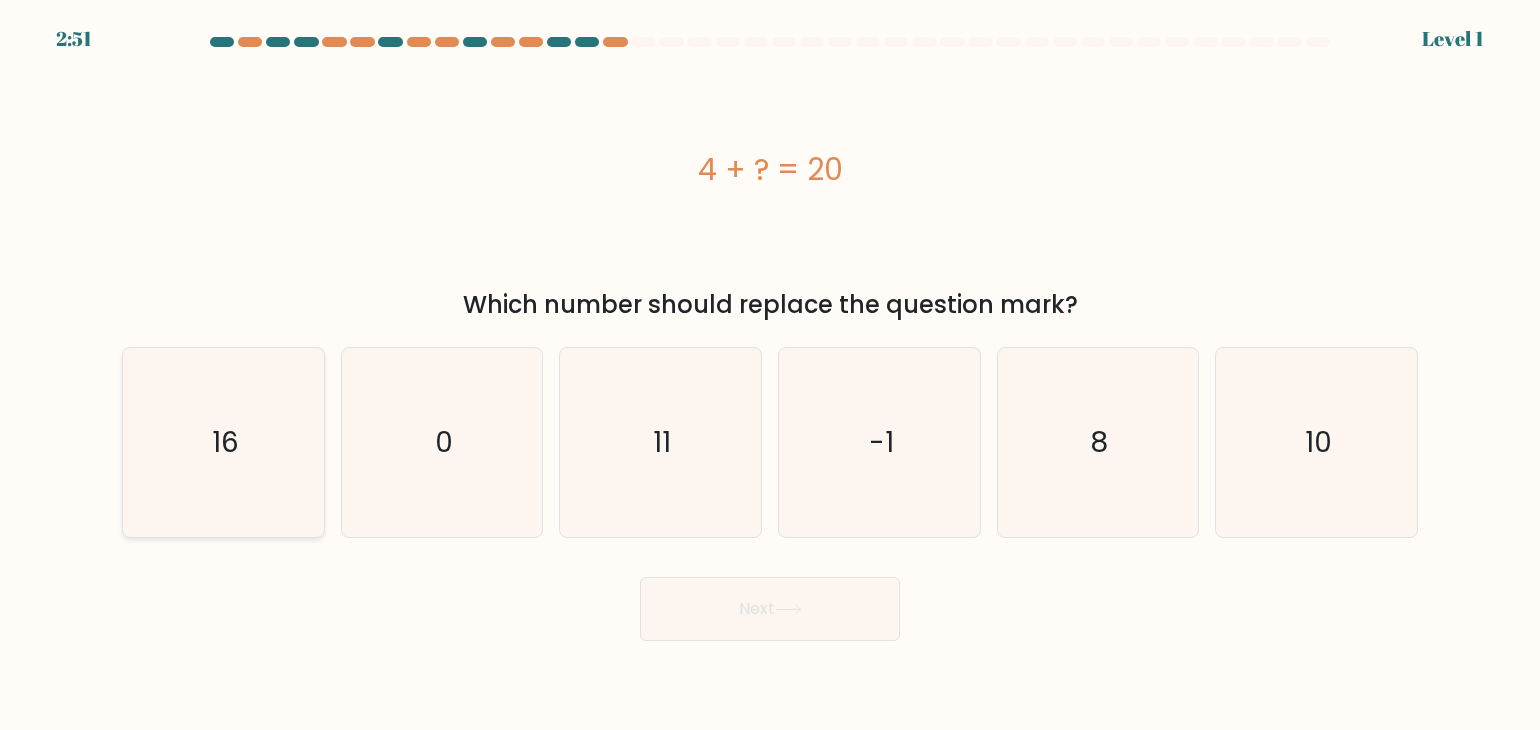 click on "16" 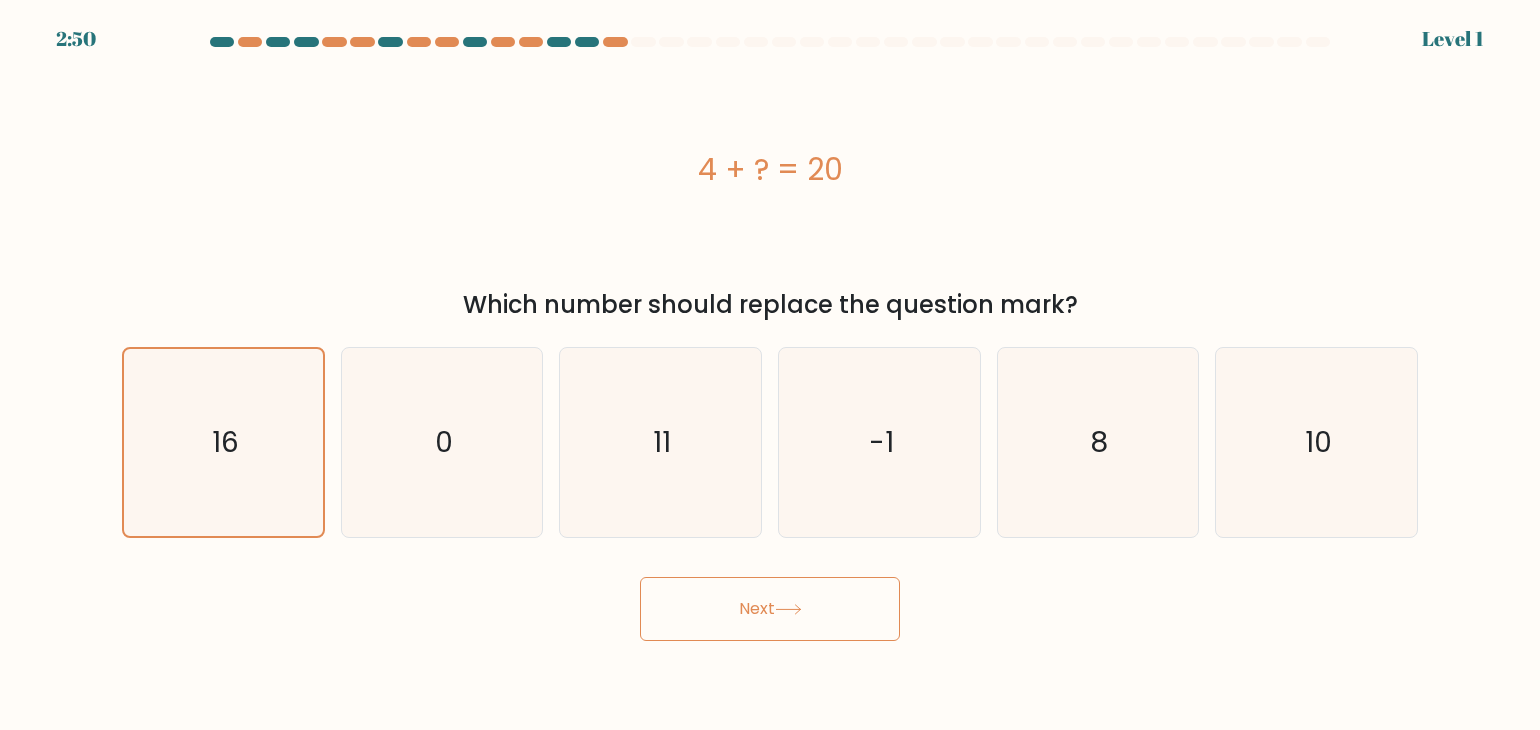 click on "Next" at bounding box center (770, 609) 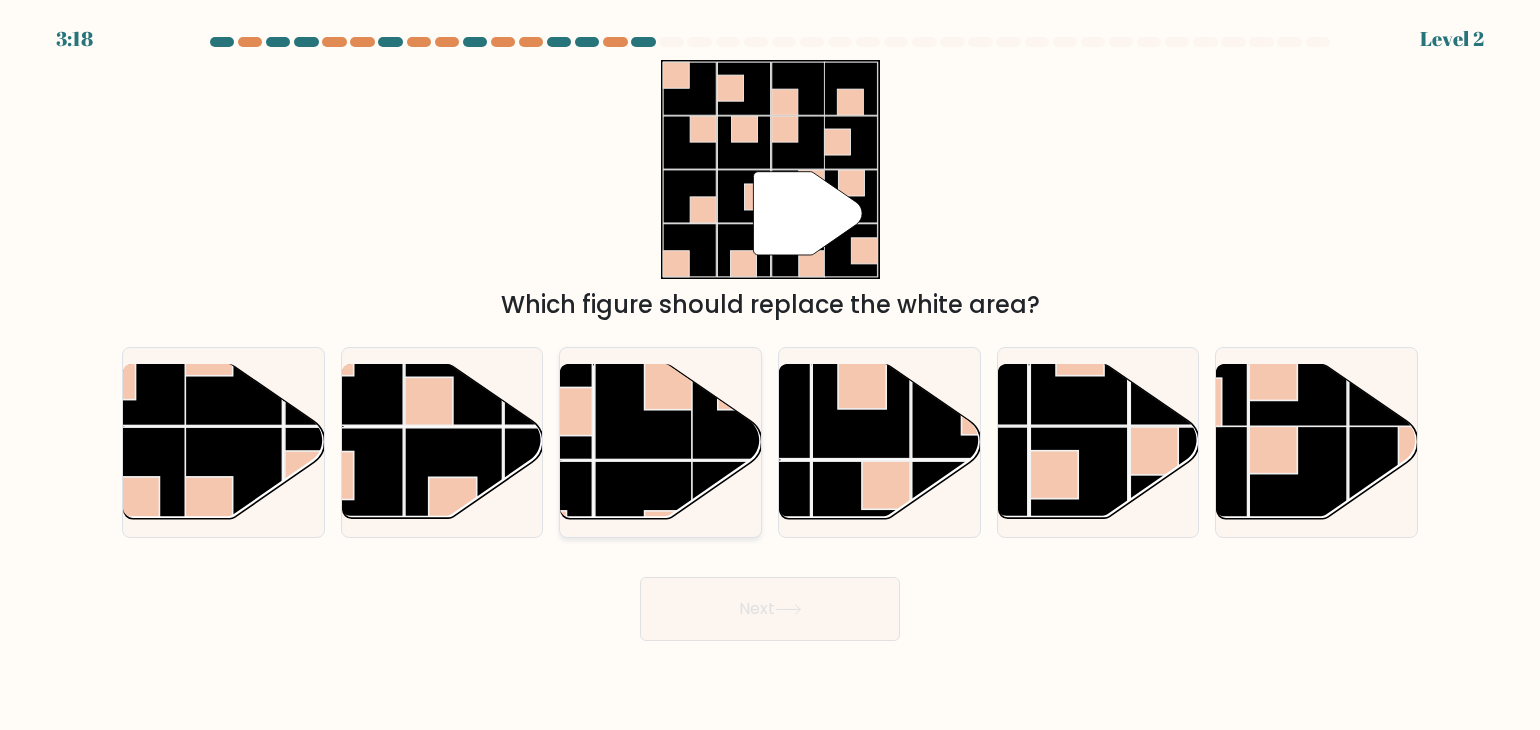 click 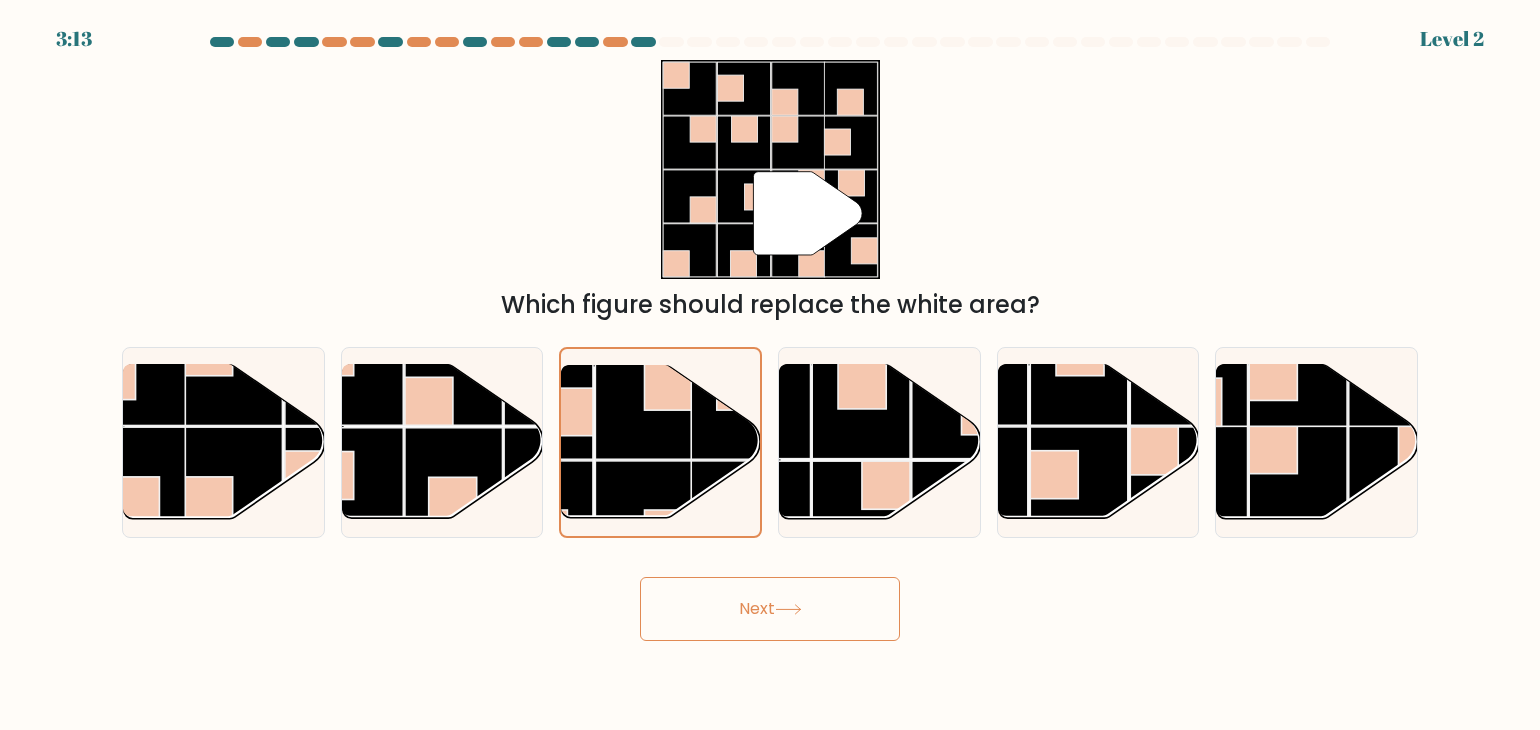 click 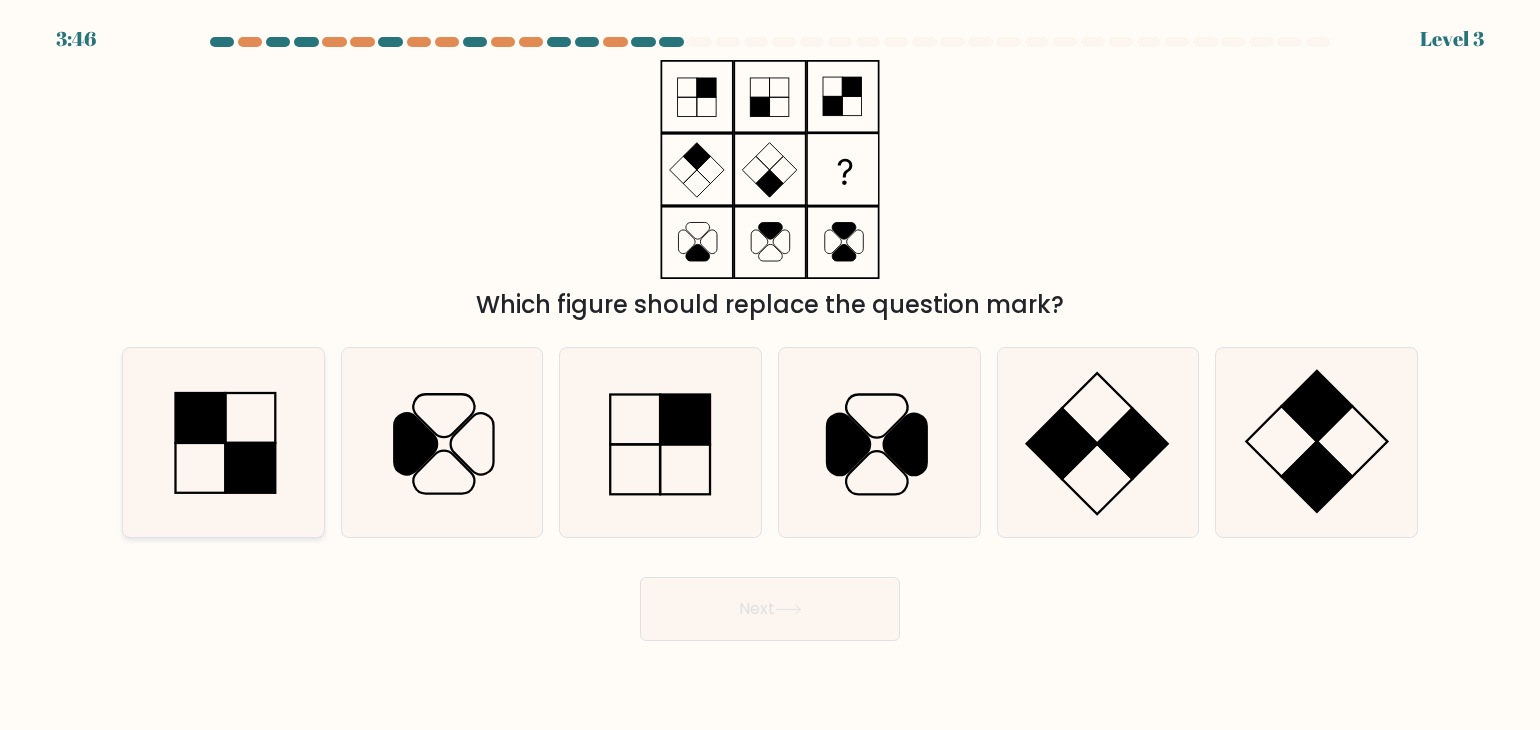 click 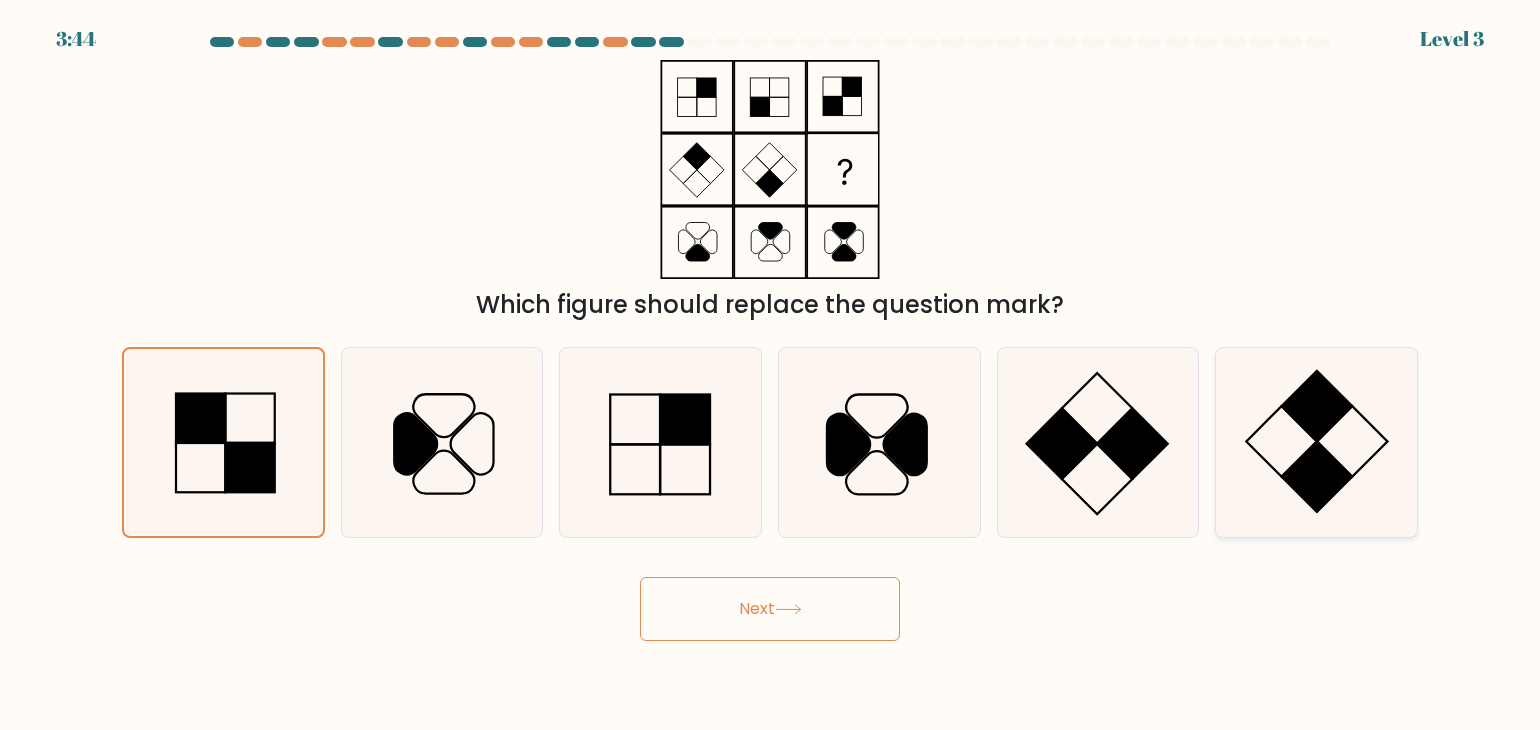 click 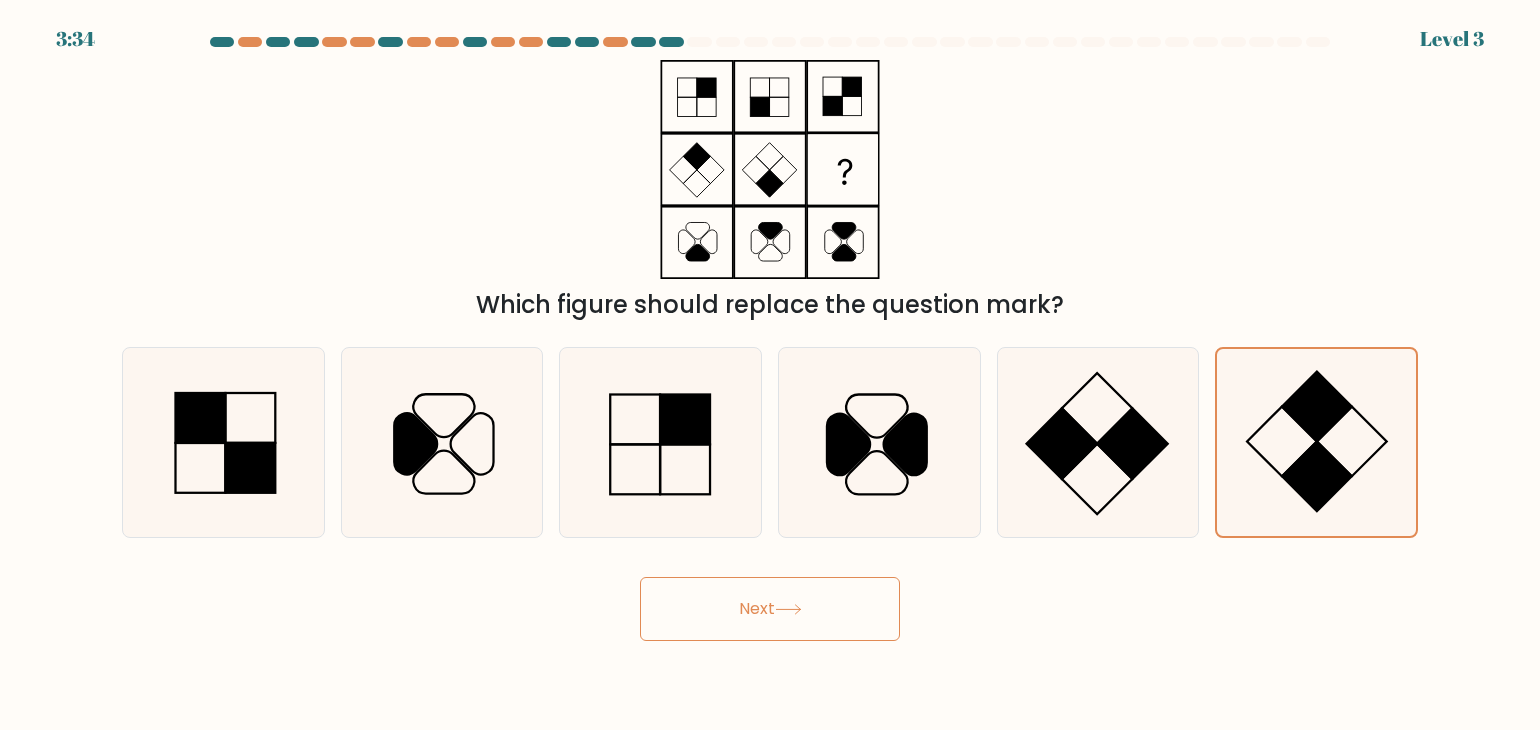 click on "Next" at bounding box center [770, 609] 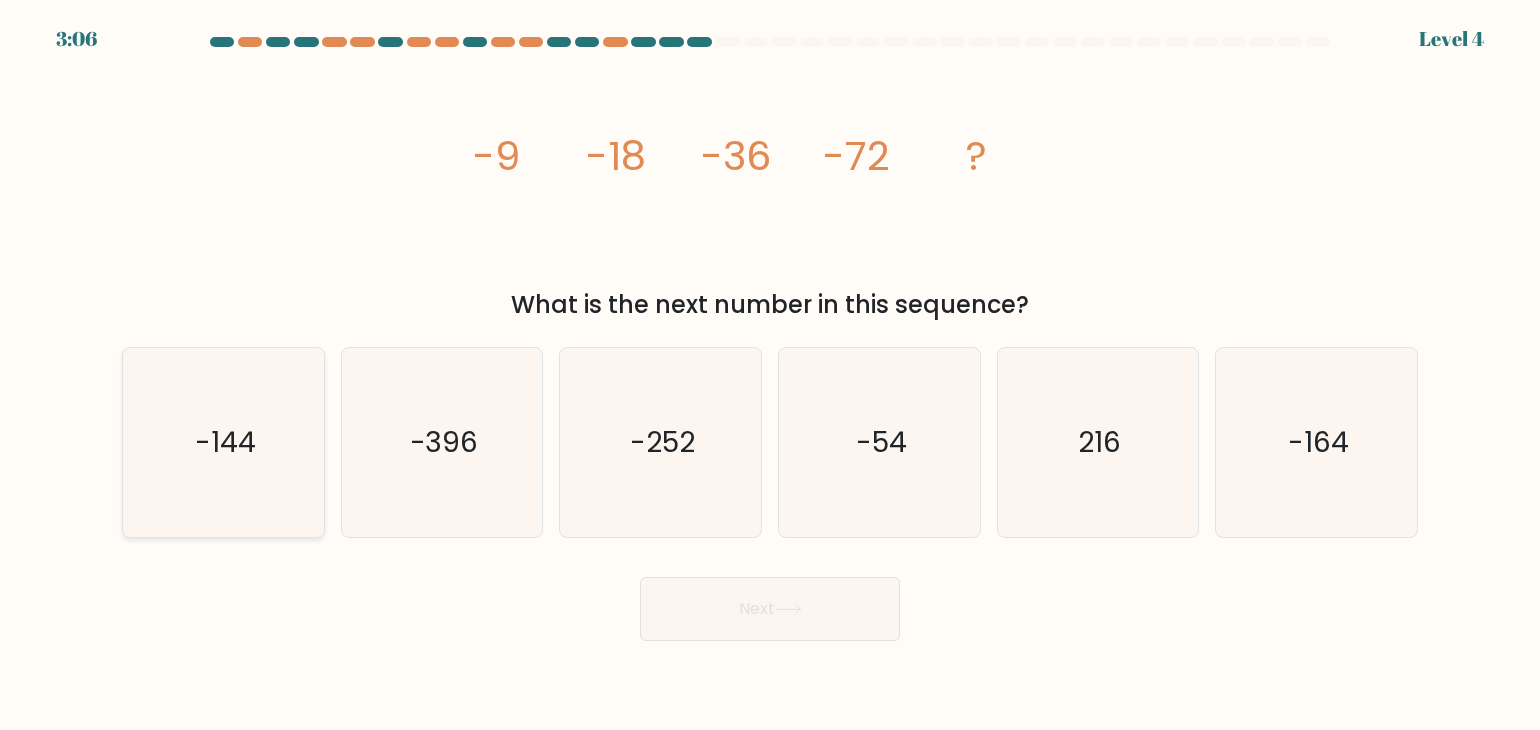 click on "-144" 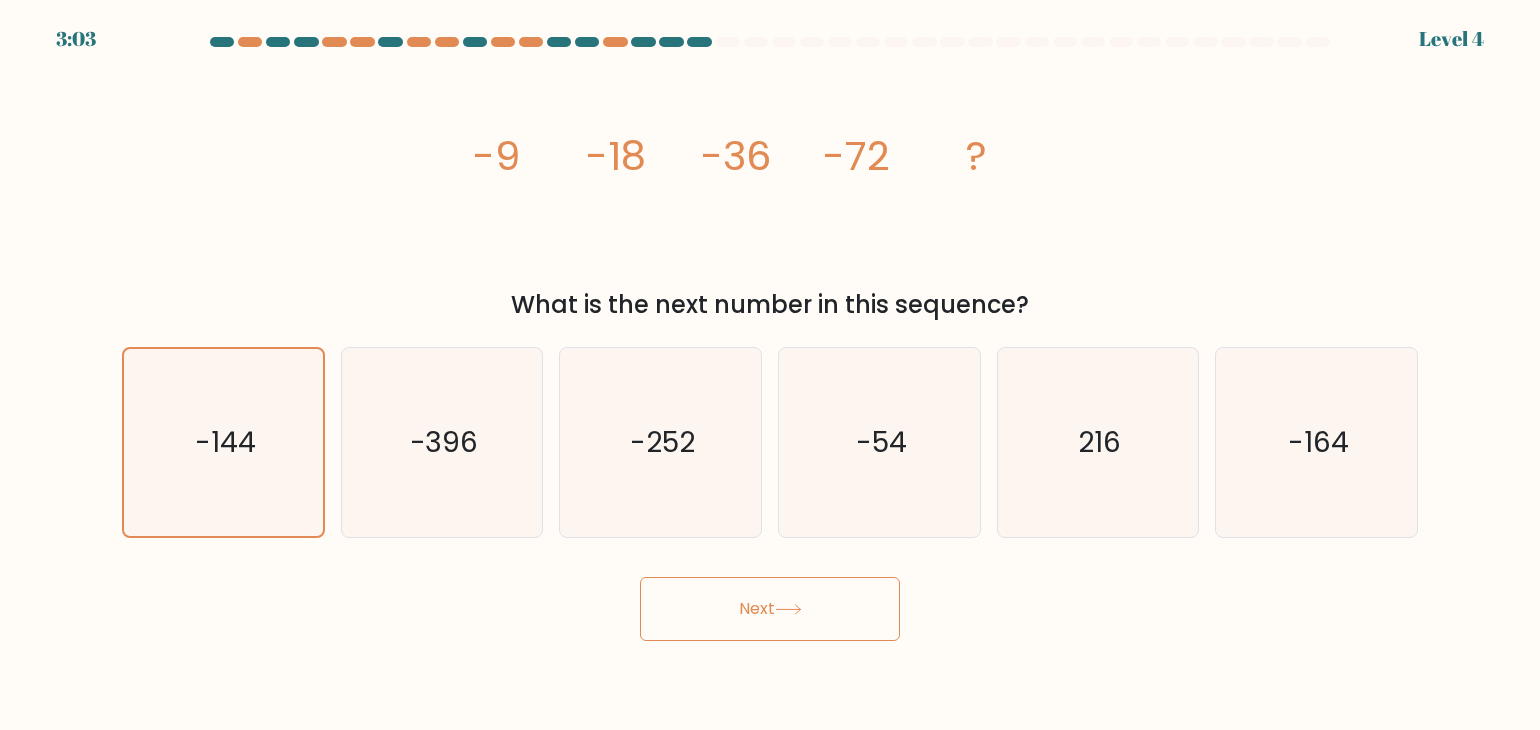 click 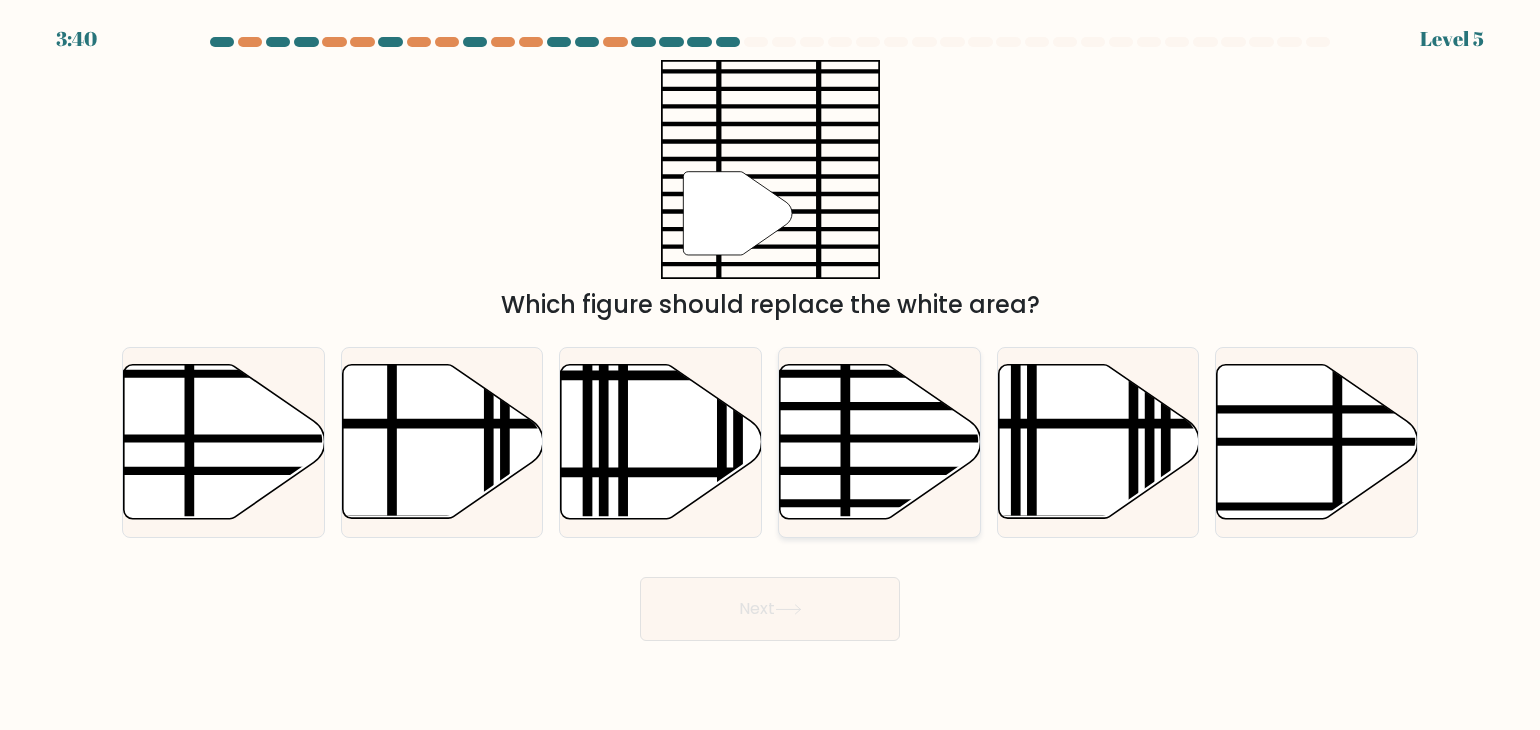 click 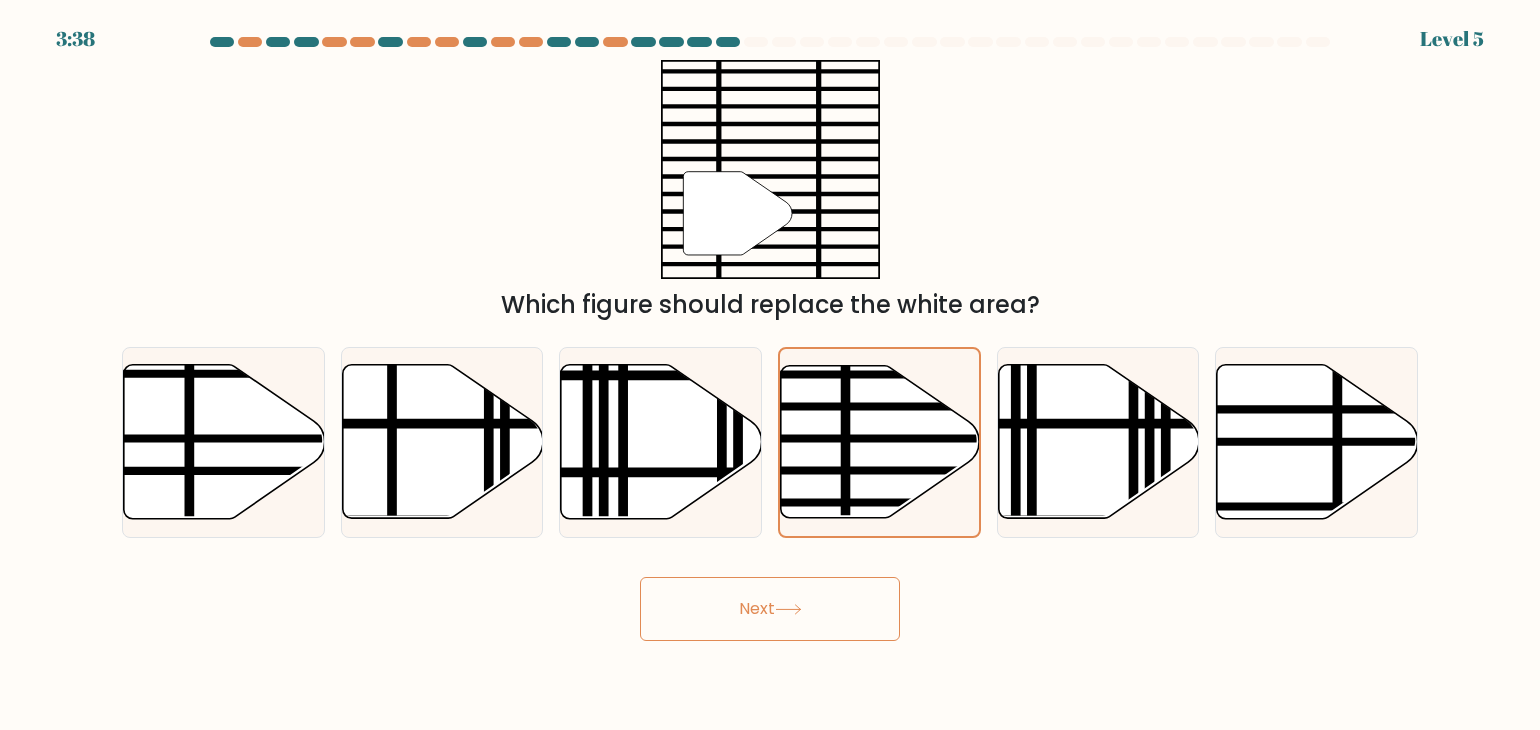 click on "Next" at bounding box center (770, 609) 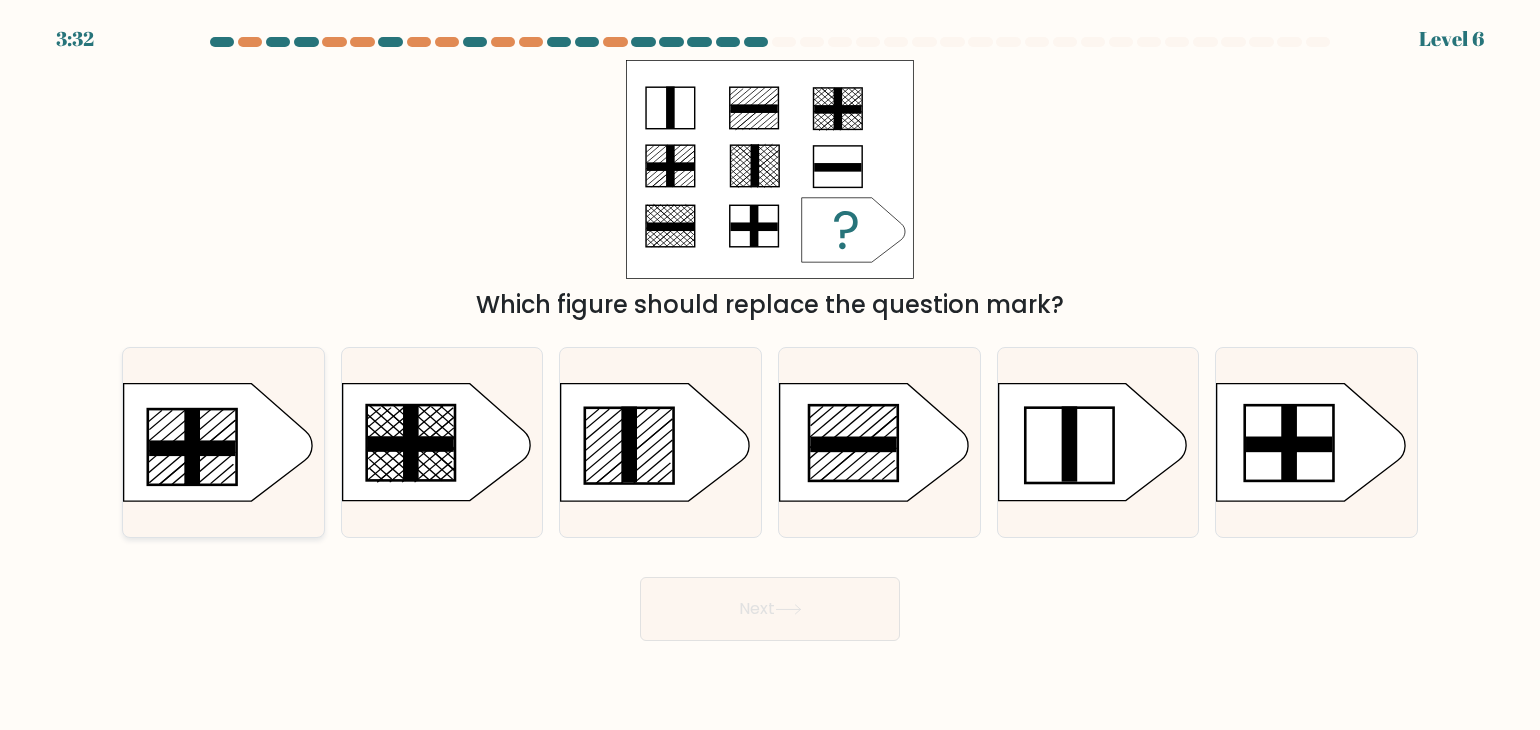 click 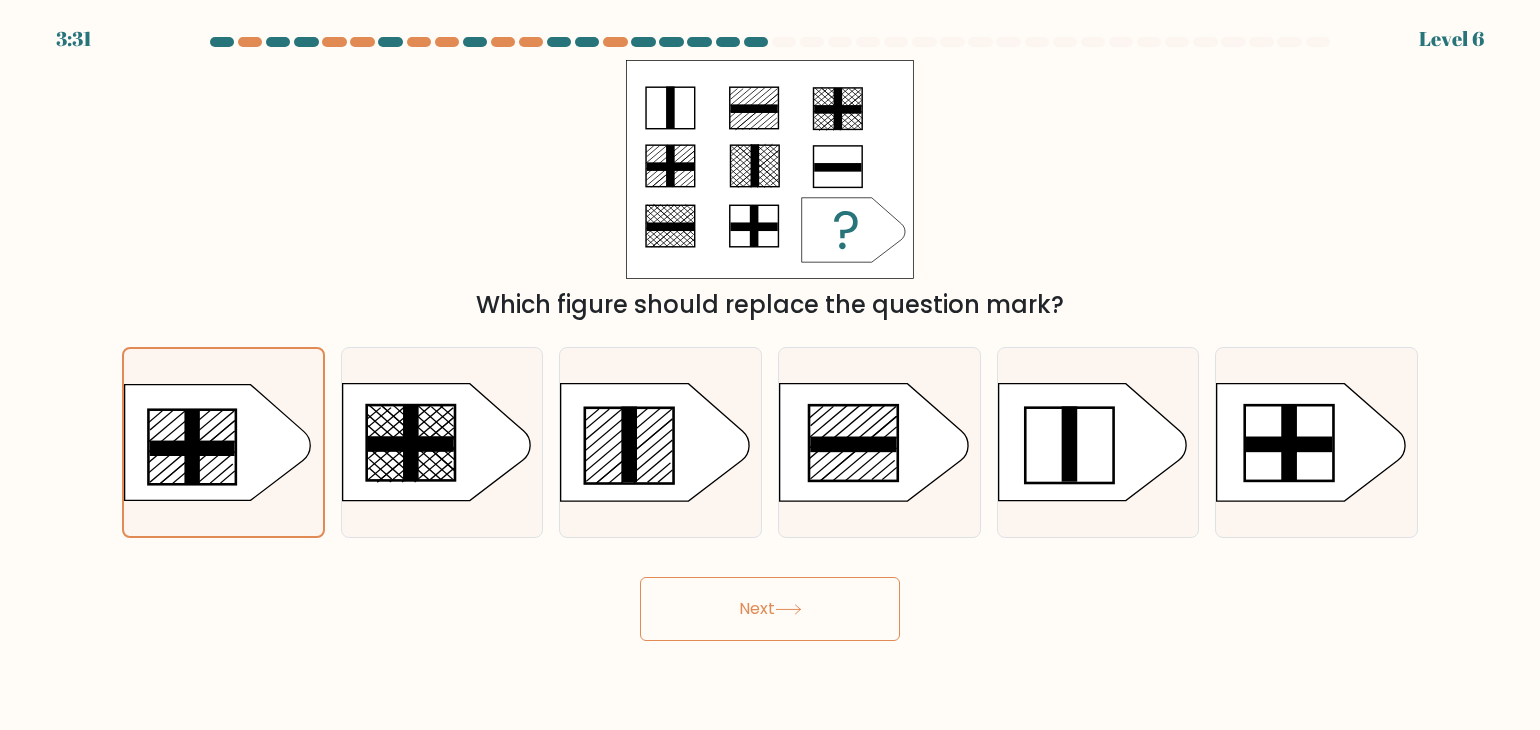 click on "Next" at bounding box center [770, 609] 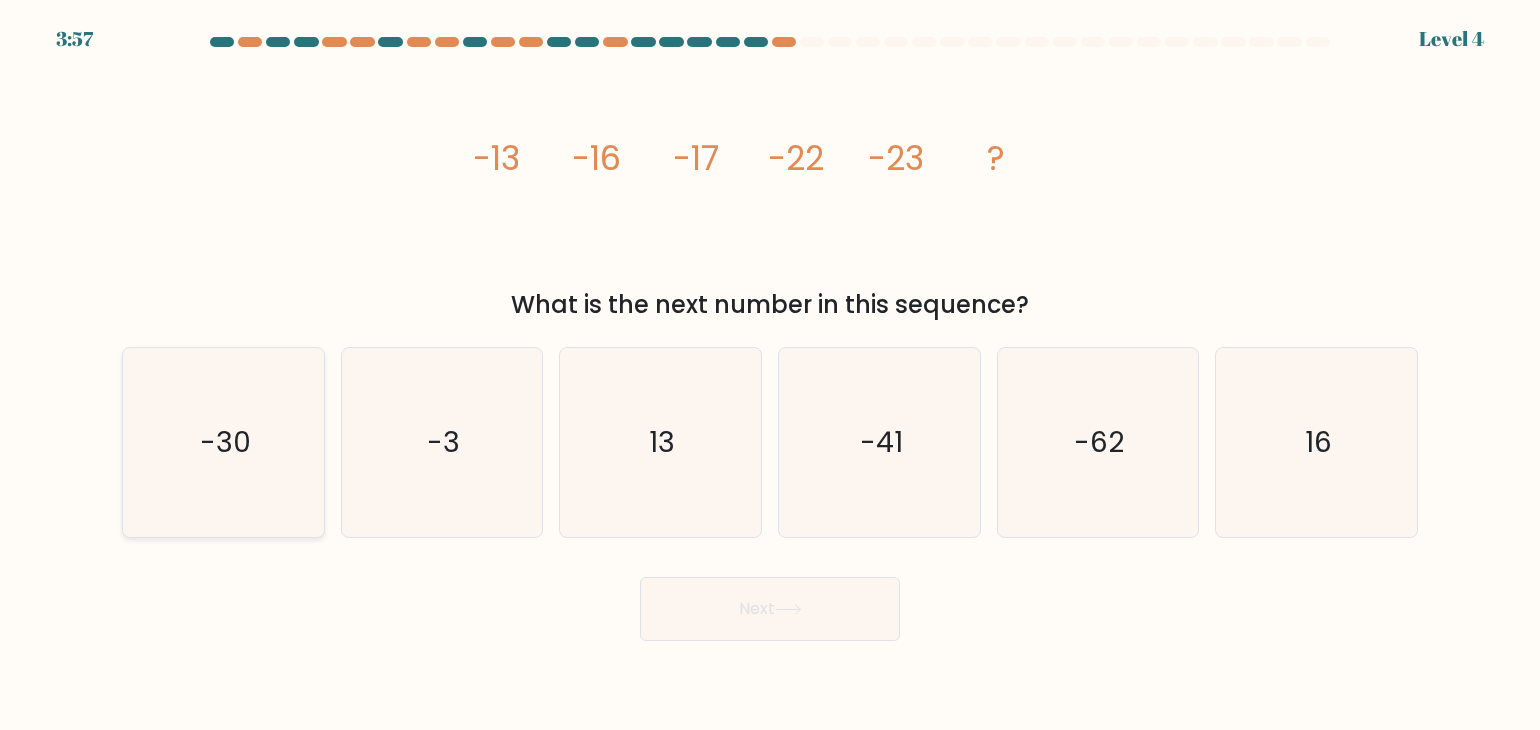 click on "-30" 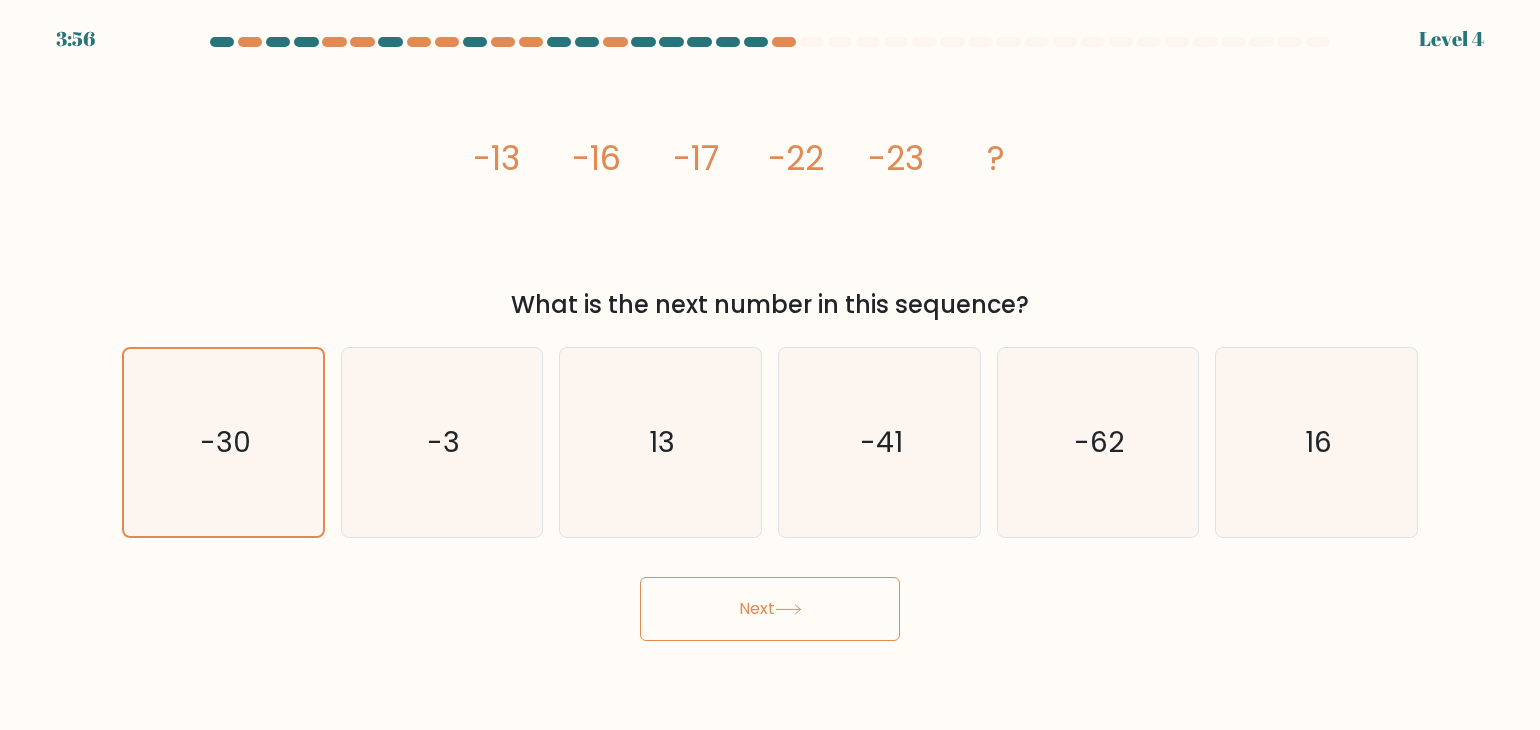 click on "Next" at bounding box center [770, 609] 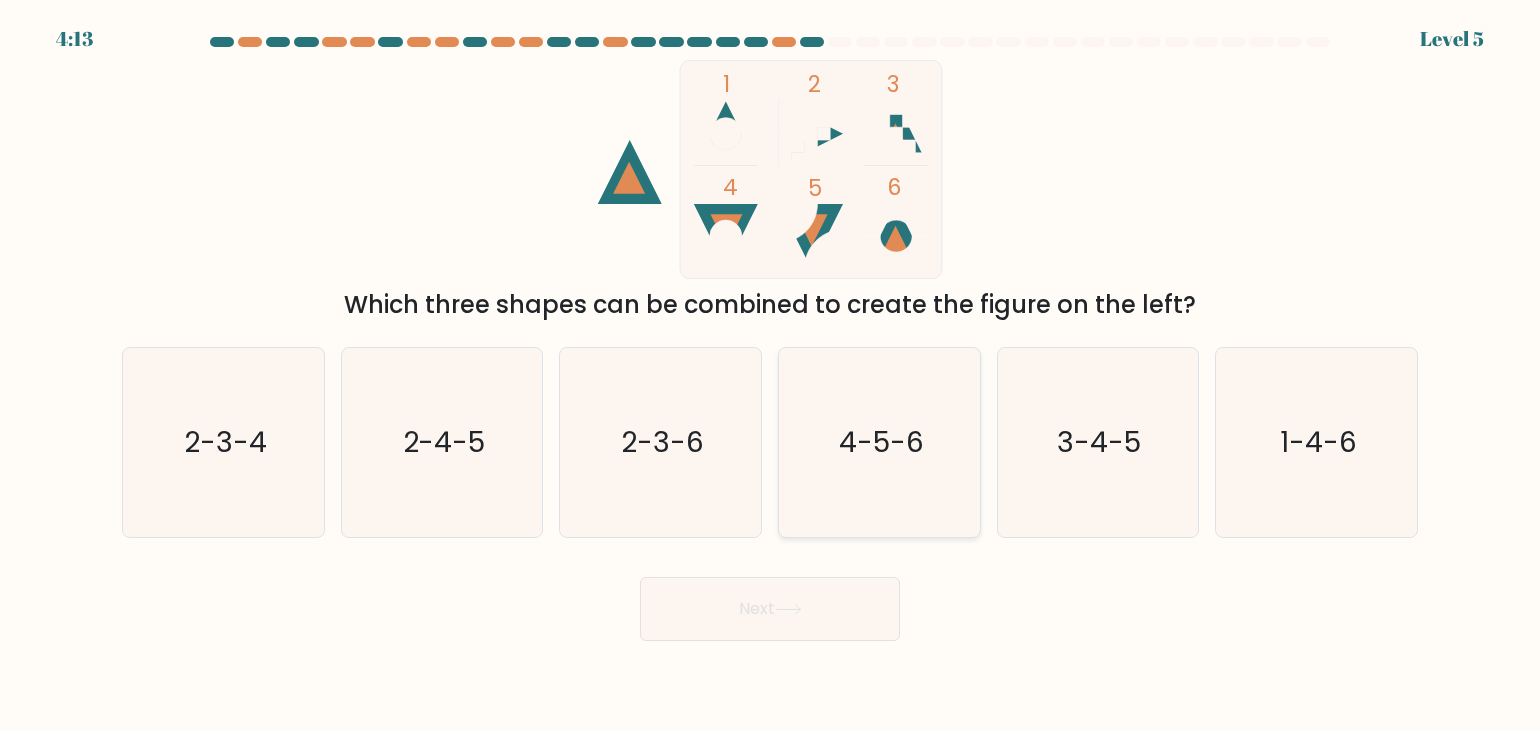 click on "4-5-6" 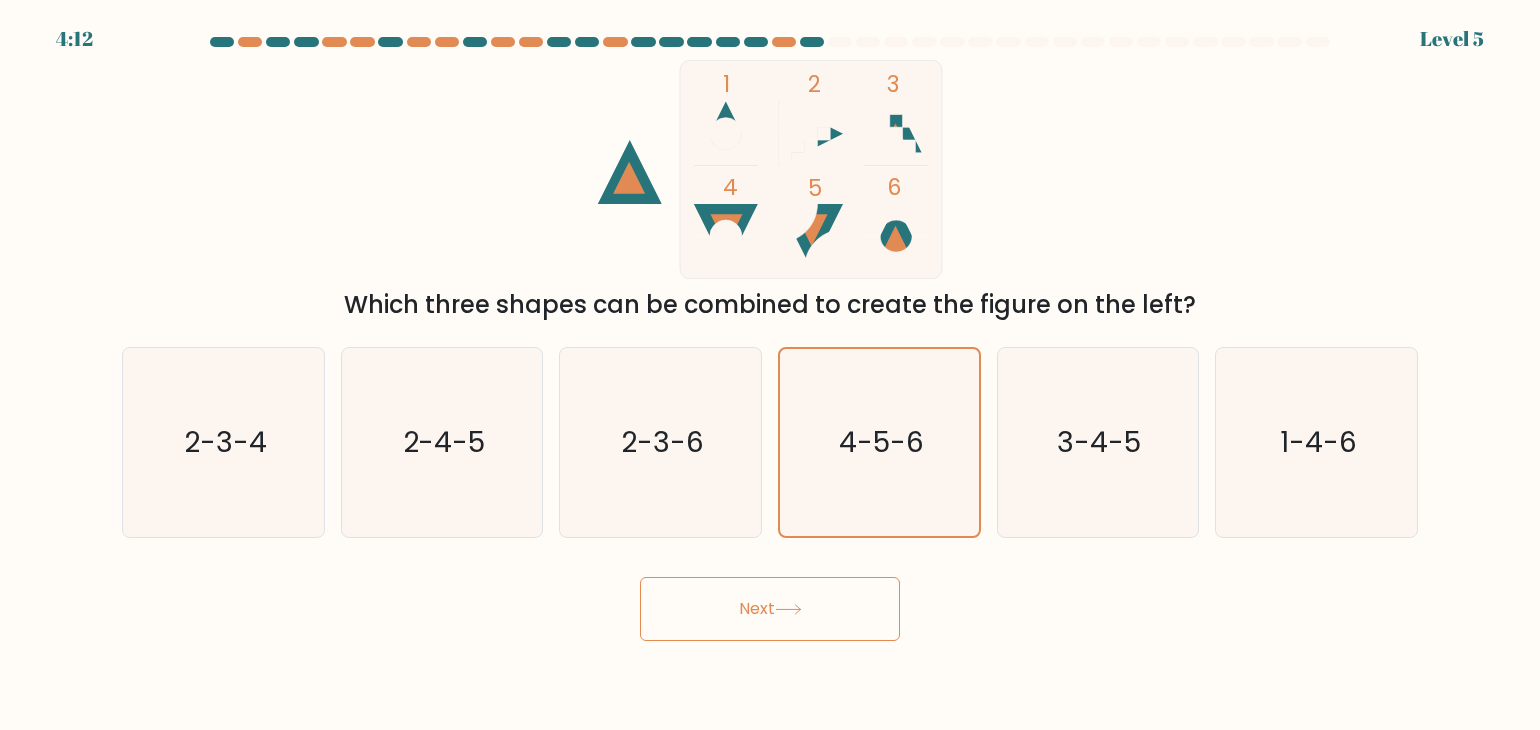 click on "Next" at bounding box center (770, 609) 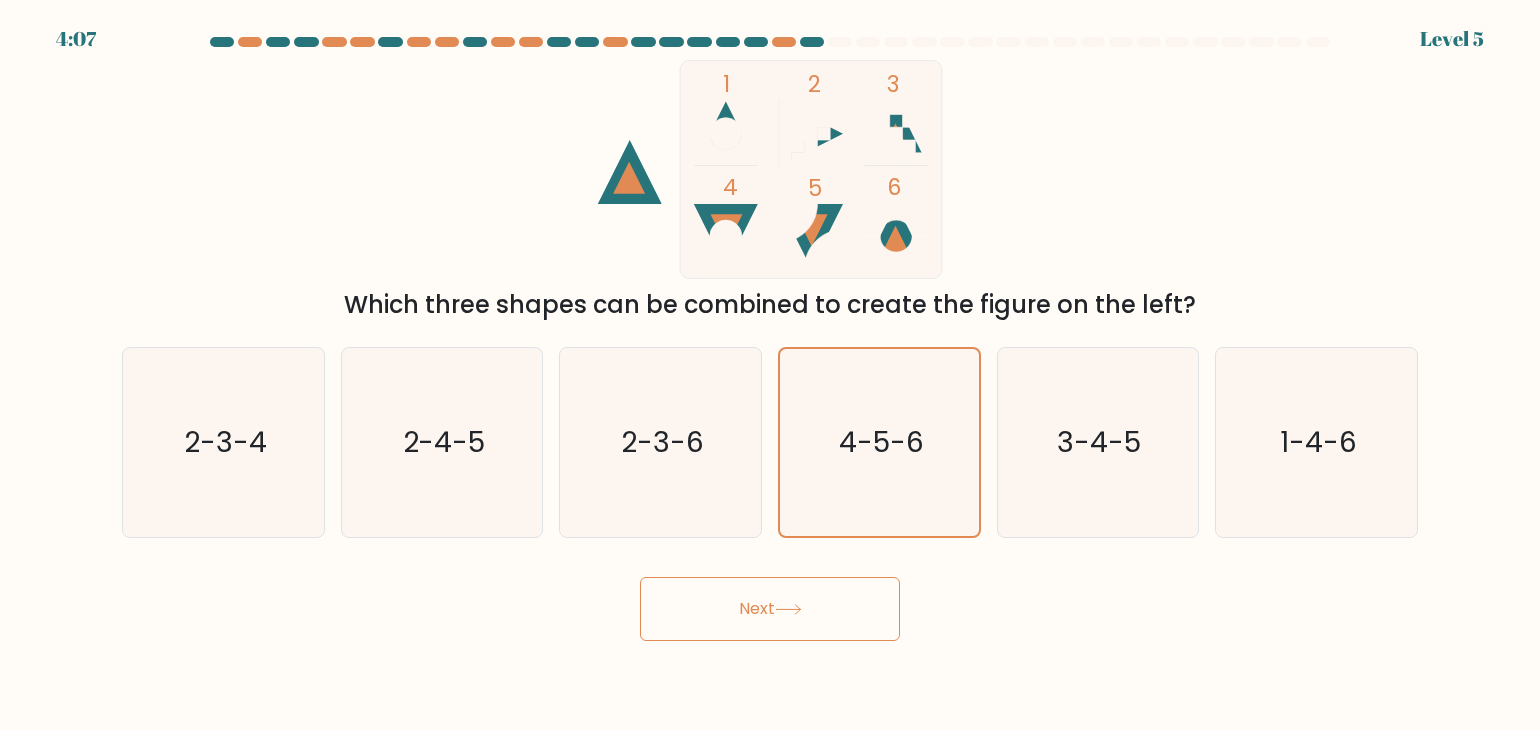 click on "Next" at bounding box center (770, 609) 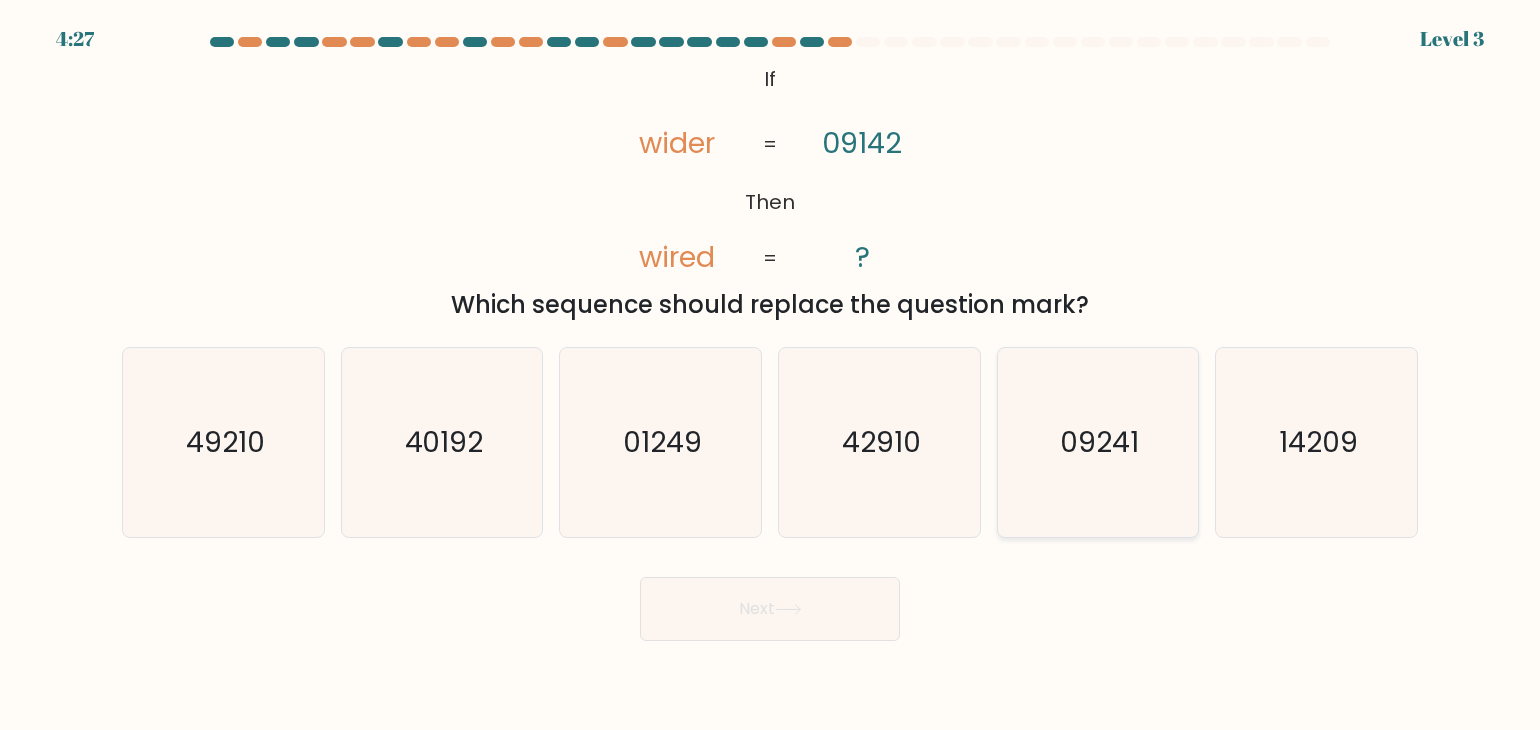 click on "09241" 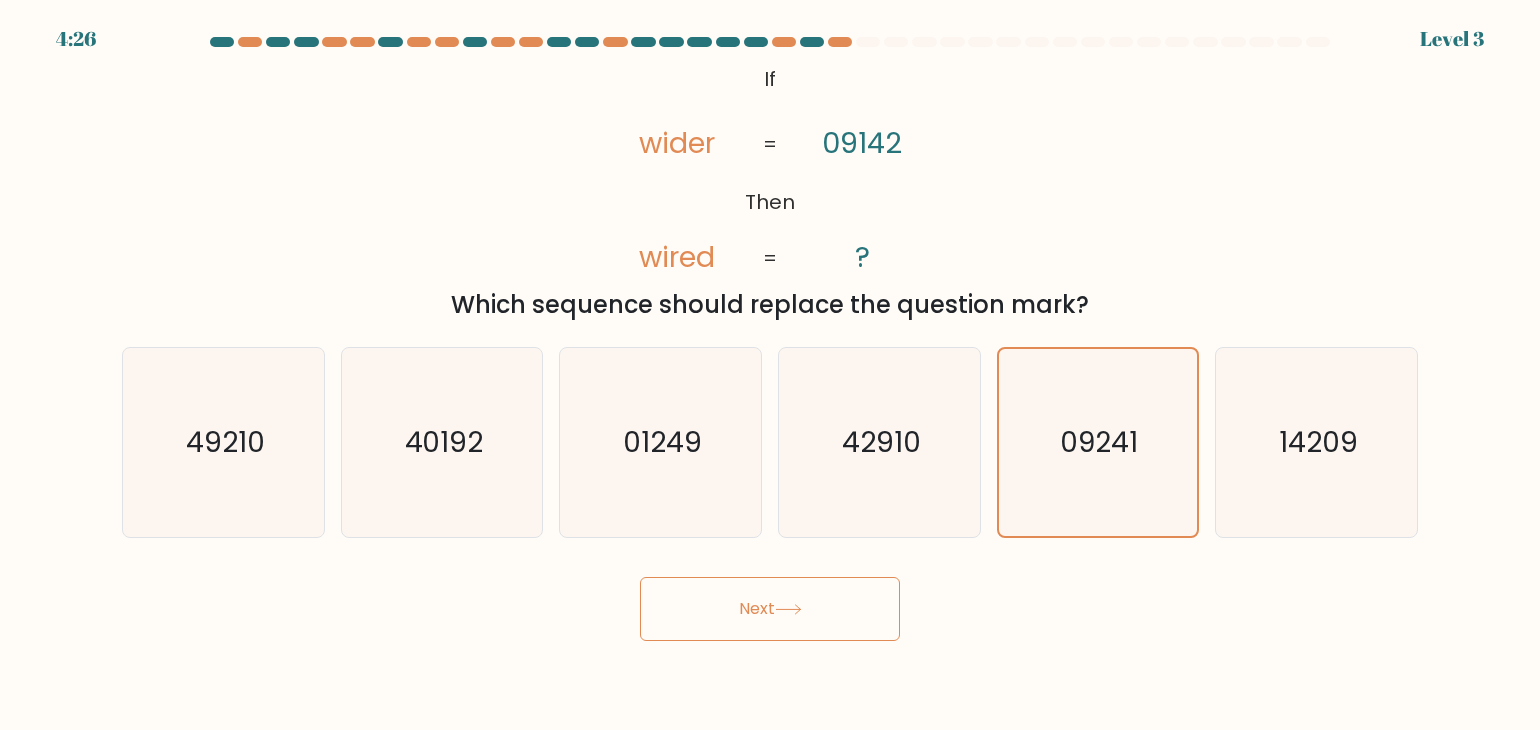 click on "Next" at bounding box center (770, 609) 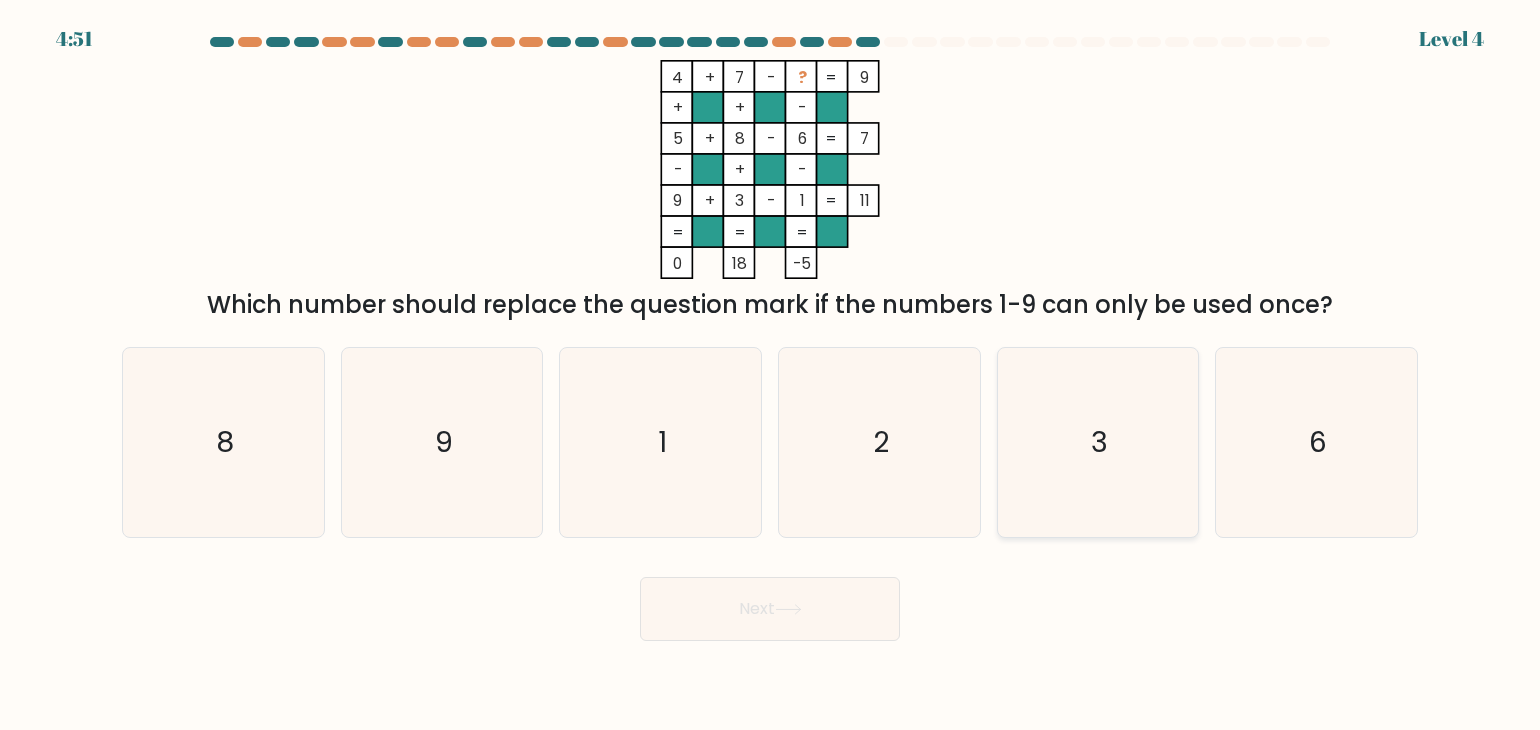 click on "3" 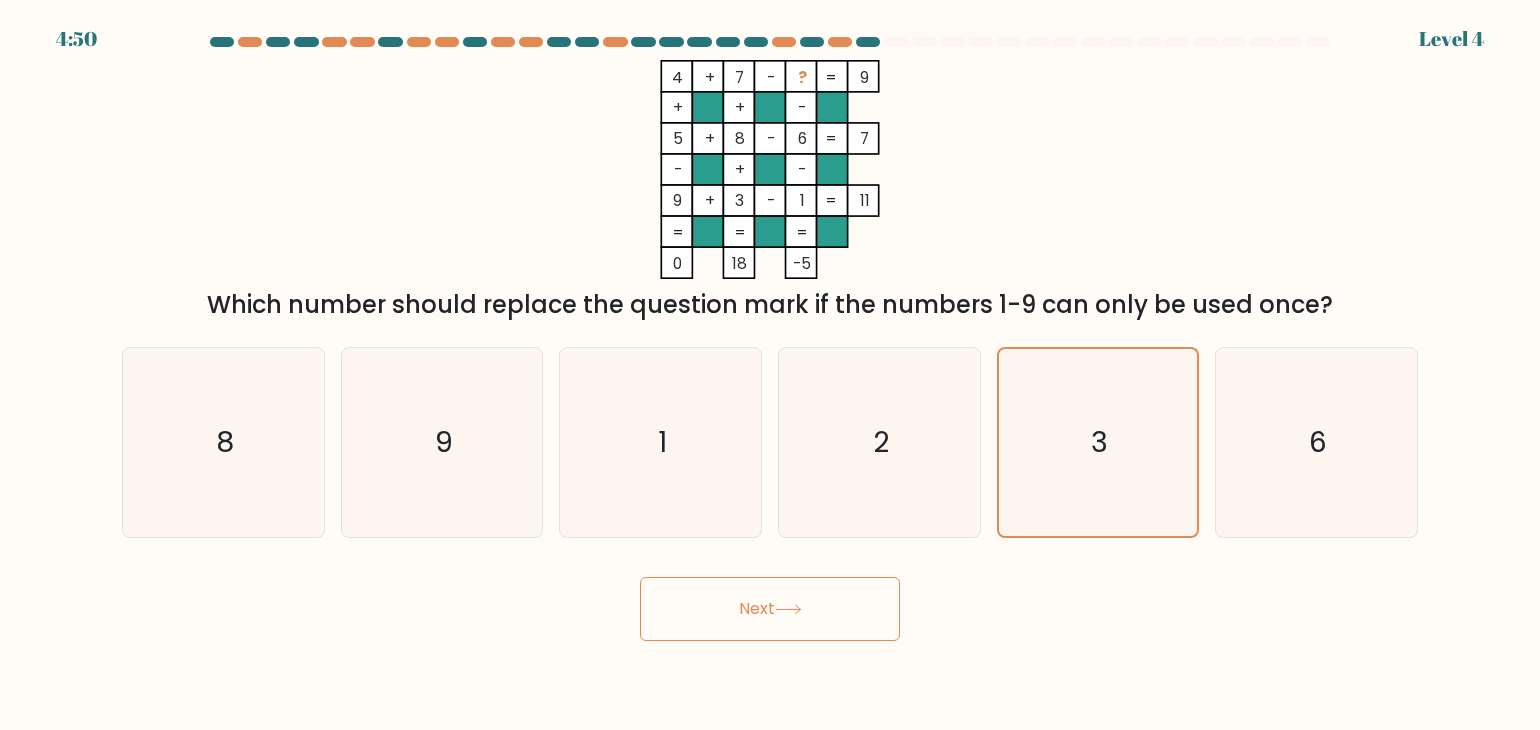 click on "Next" at bounding box center (770, 609) 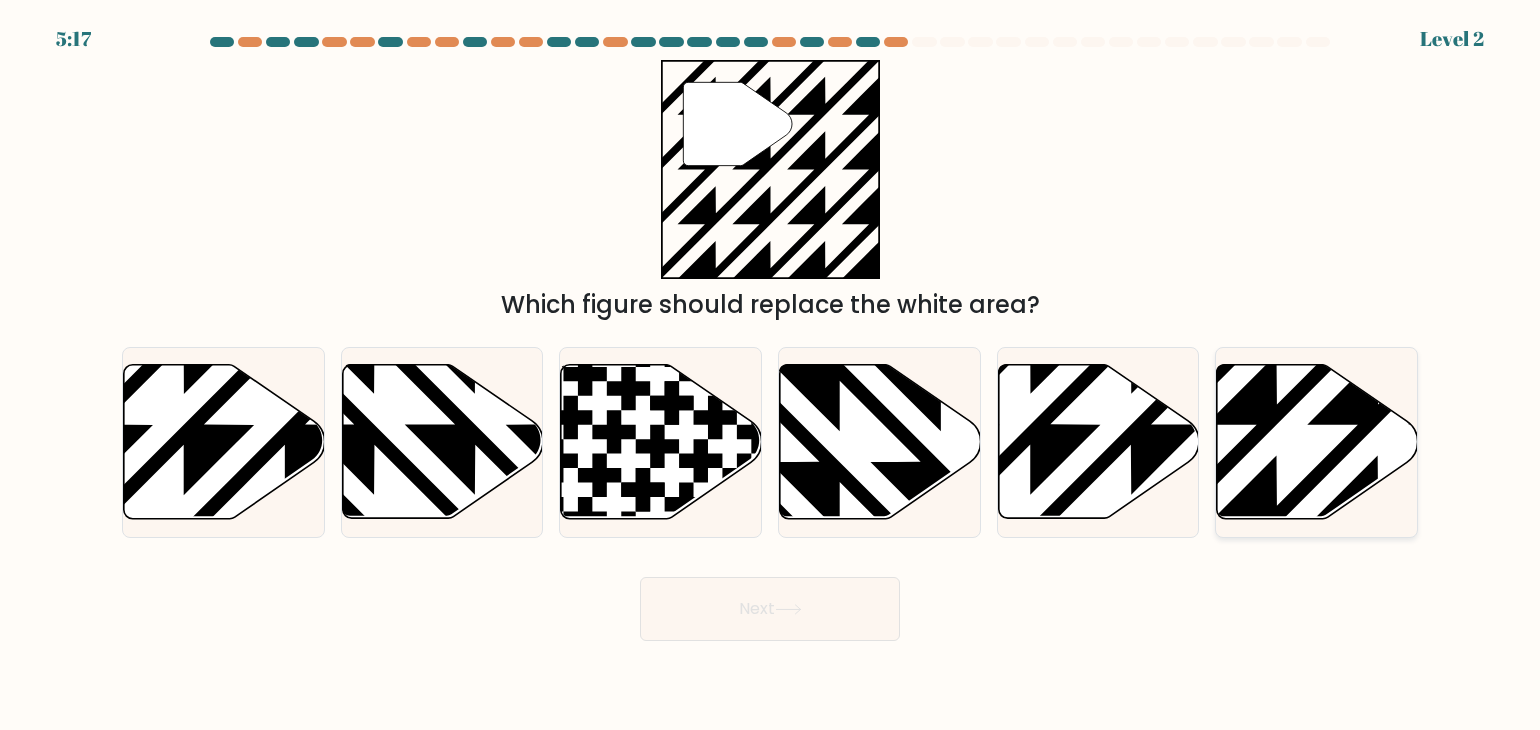 click 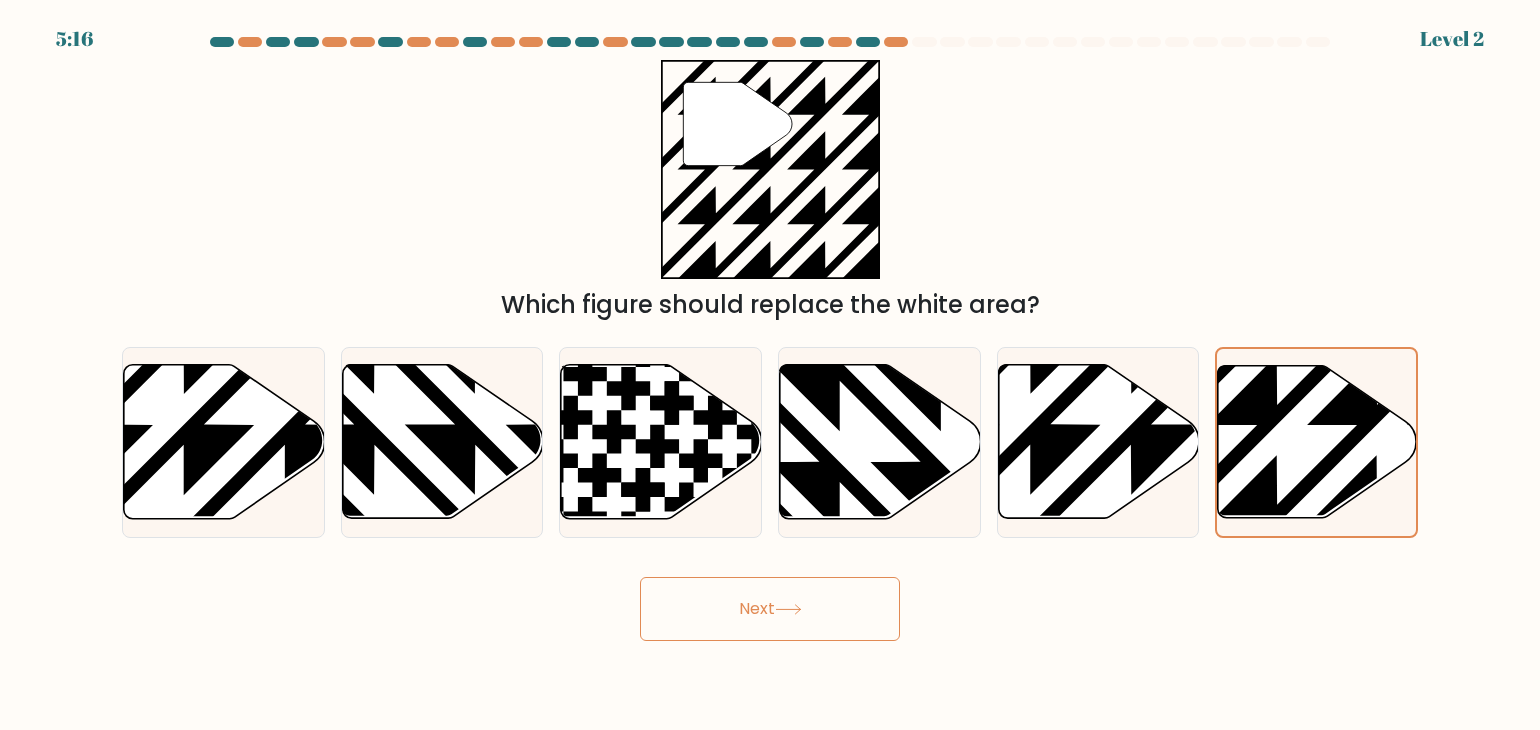 click on "Next" at bounding box center [770, 609] 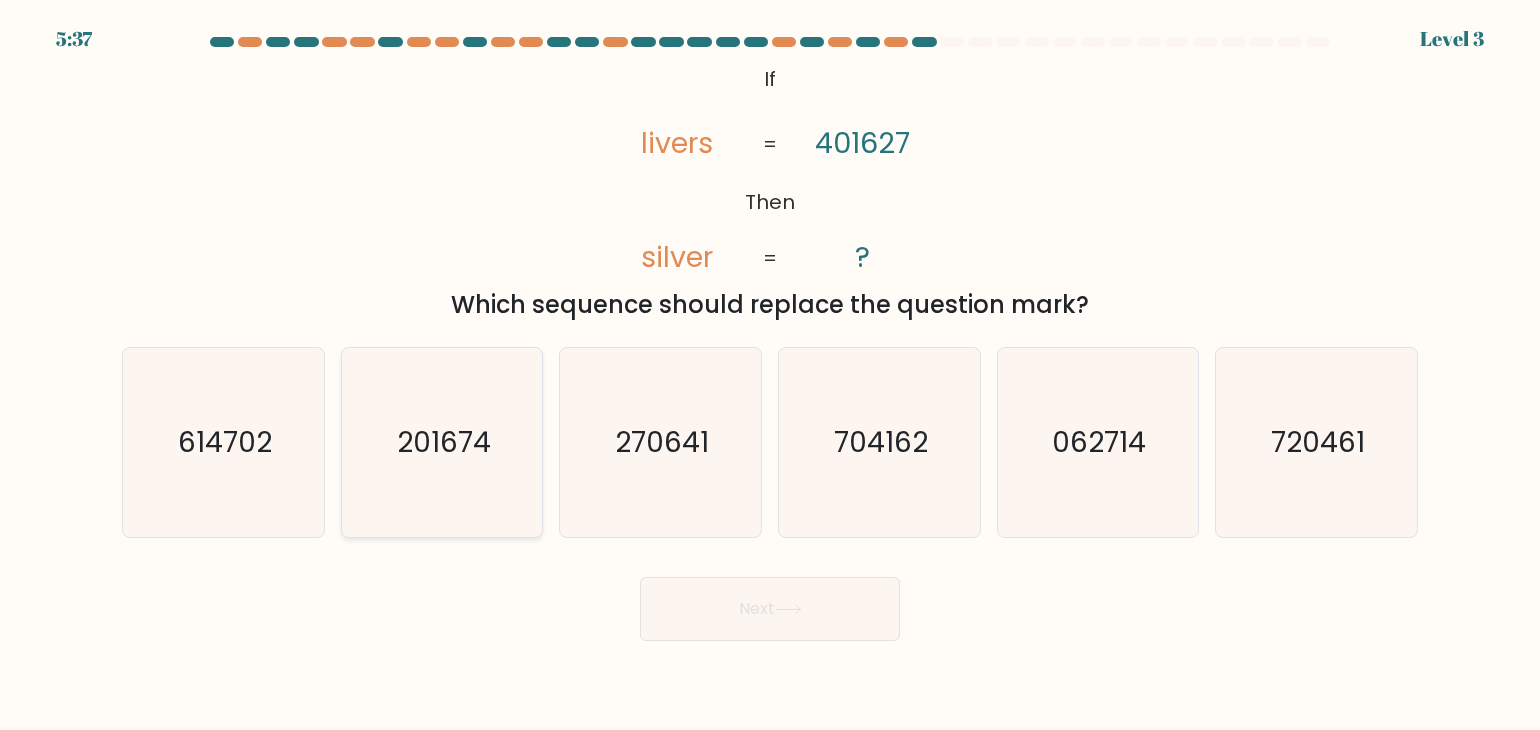 click on "201674" 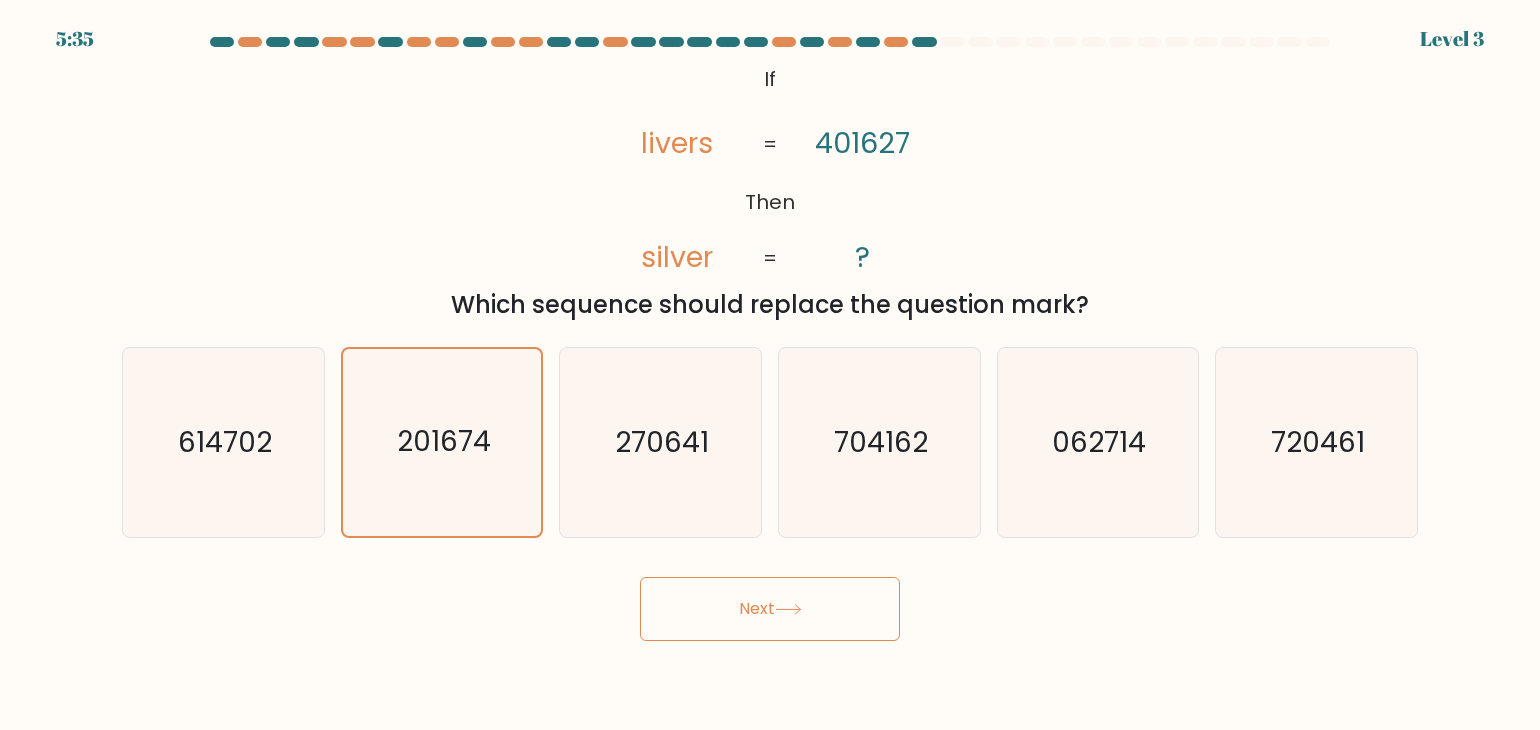 click on "Next" at bounding box center (770, 609) 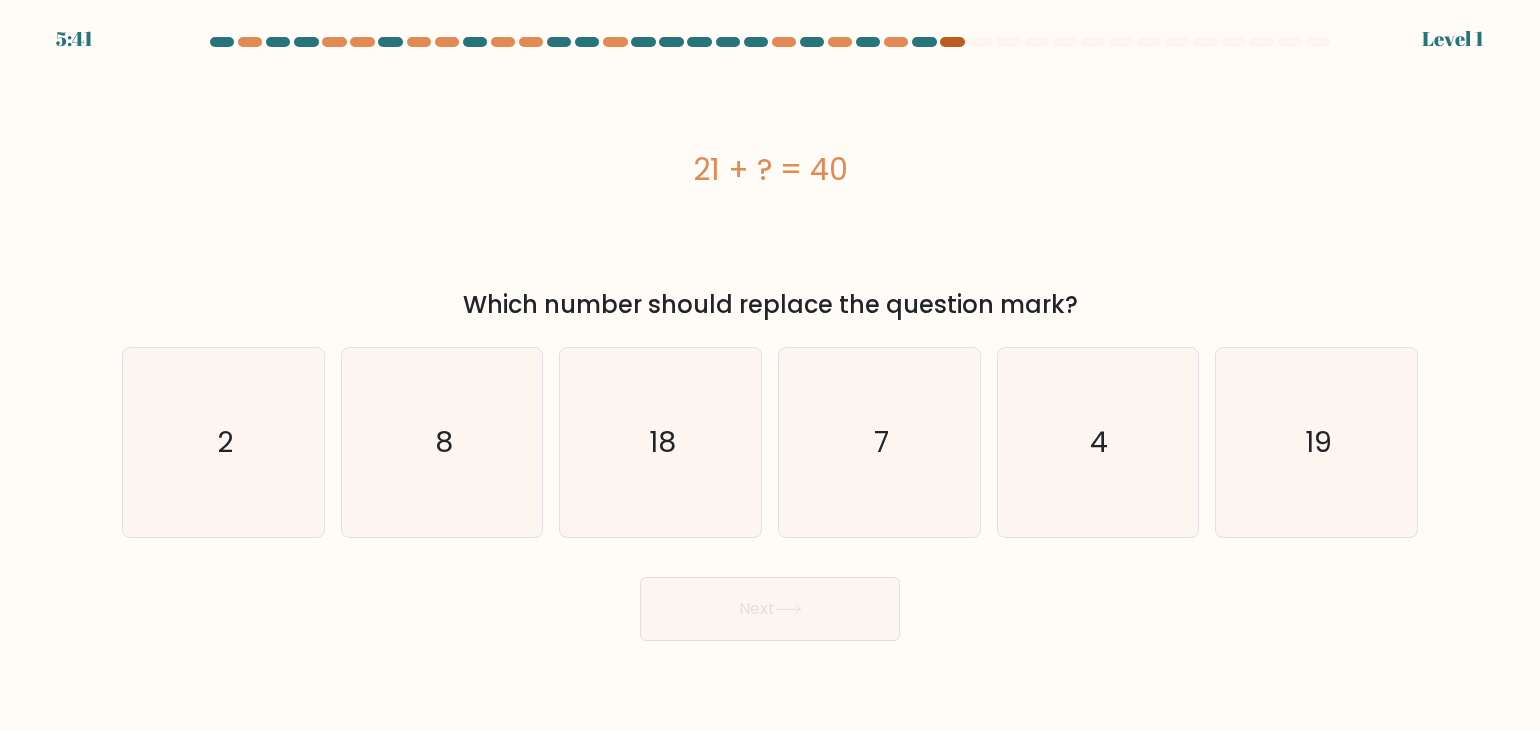click at bounding box center (952, 42) 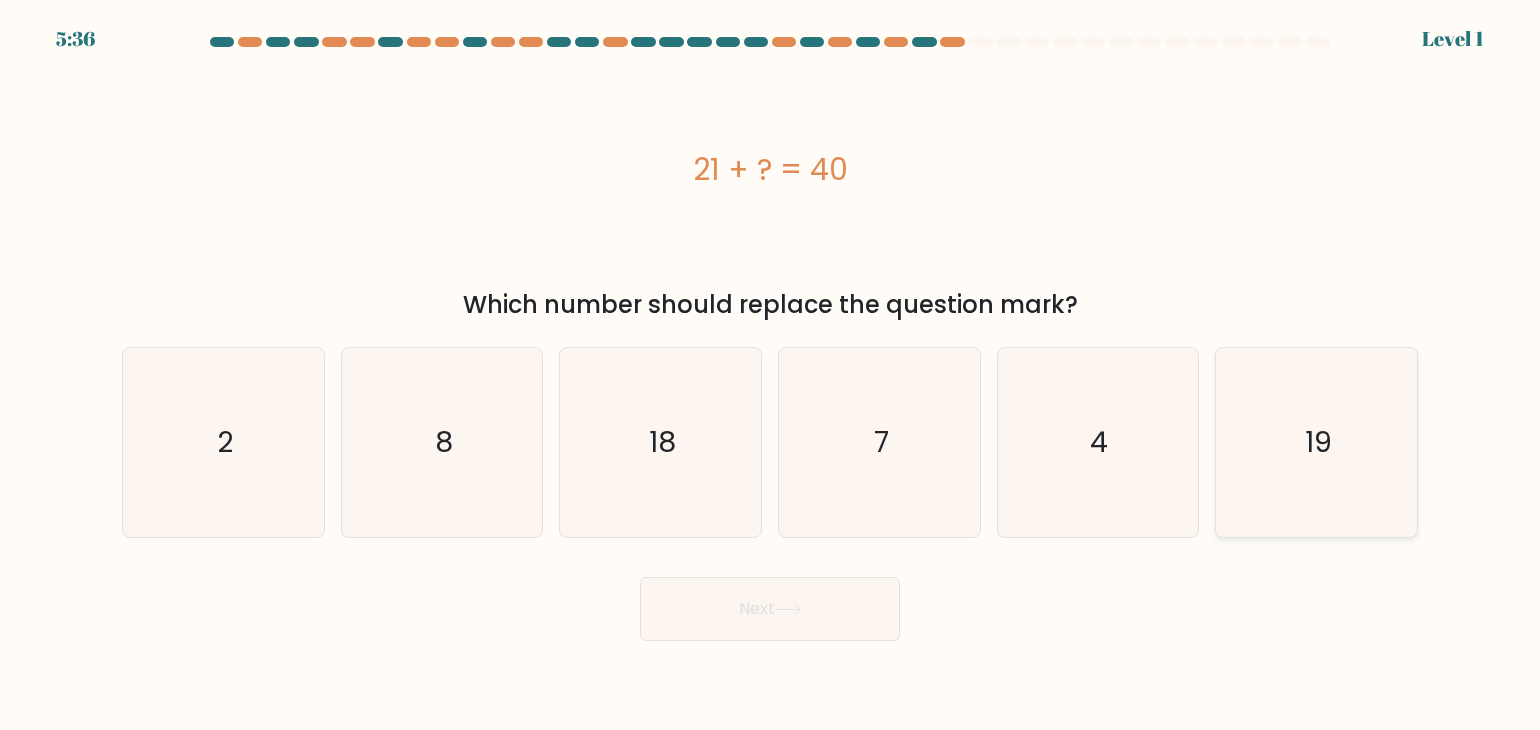click on "19" 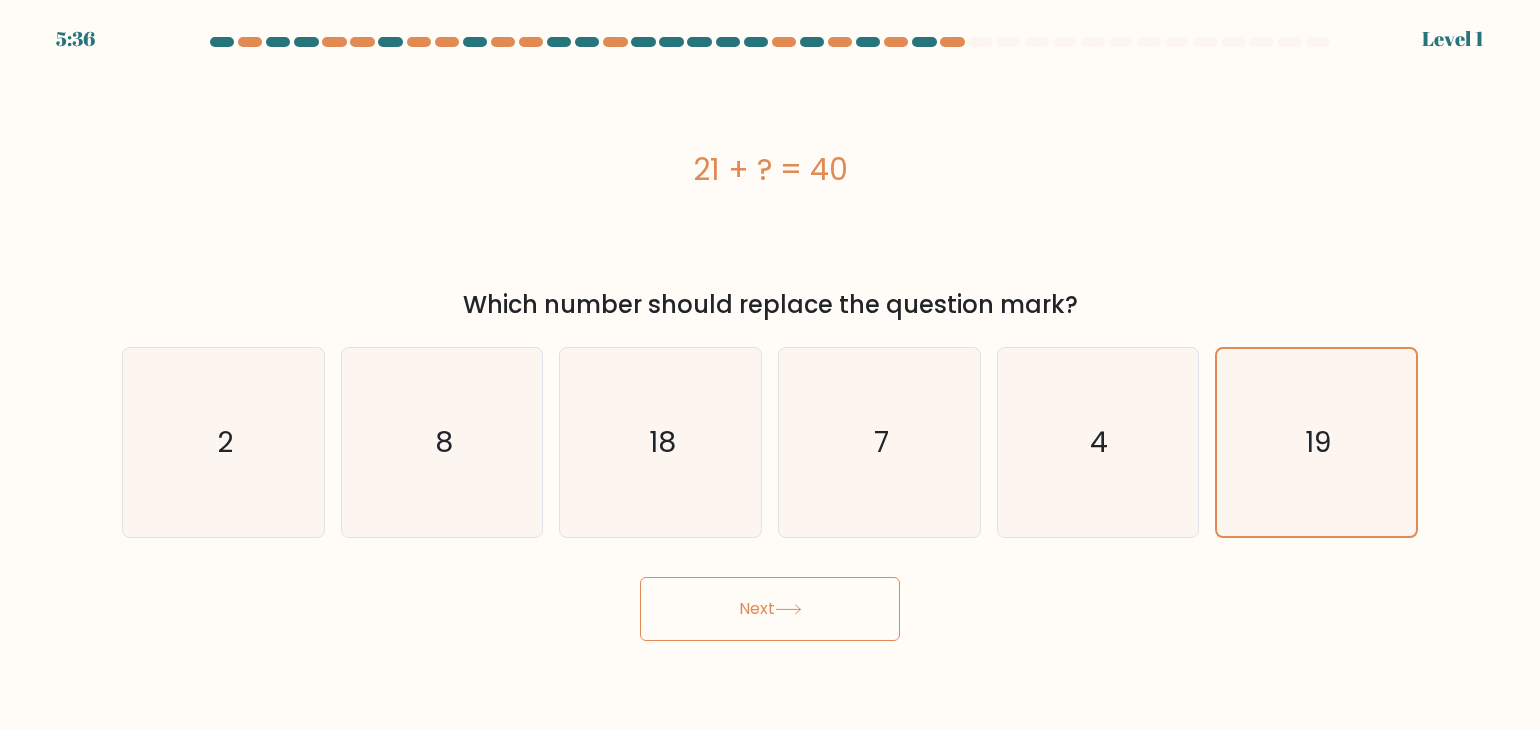 click on "Next" at bounding box center [770, 609] 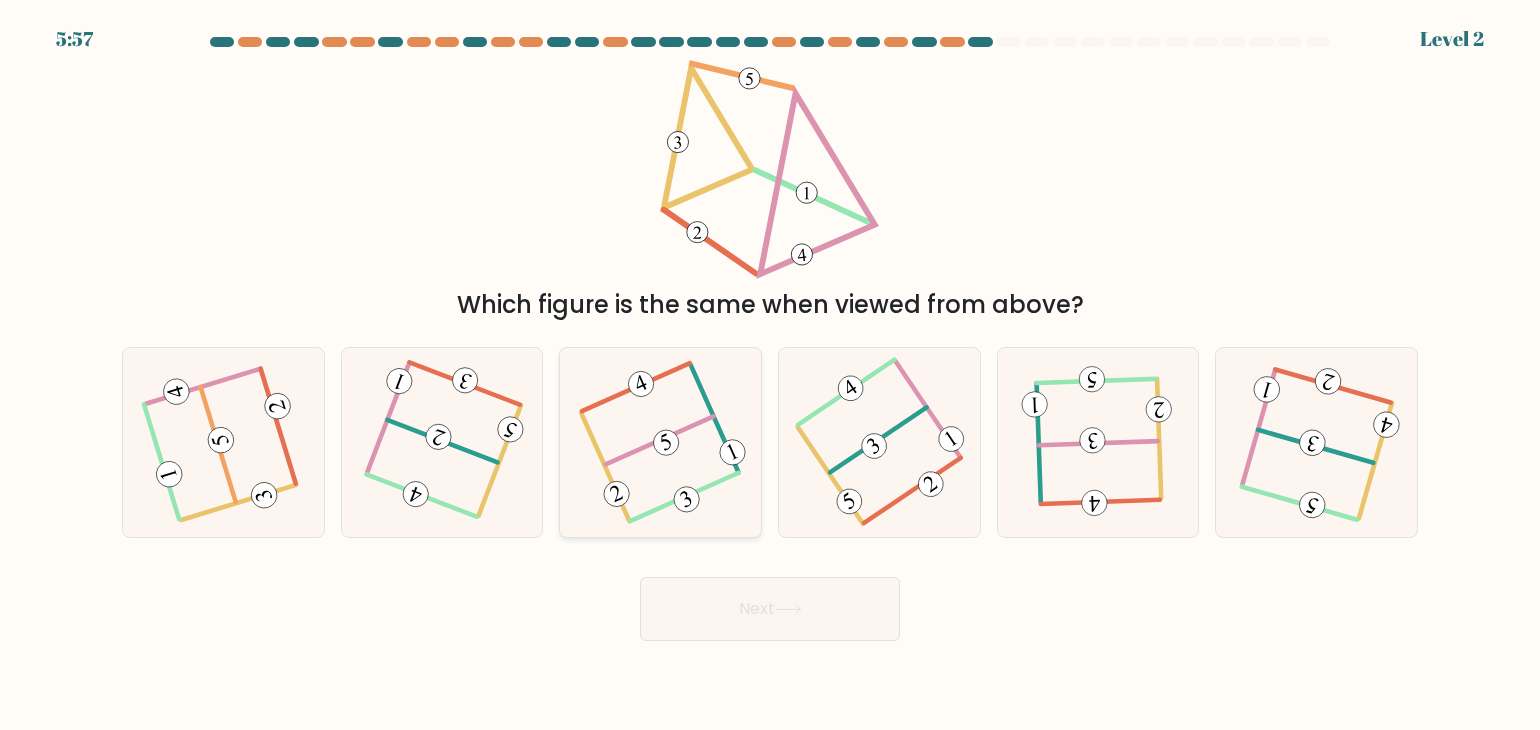 click 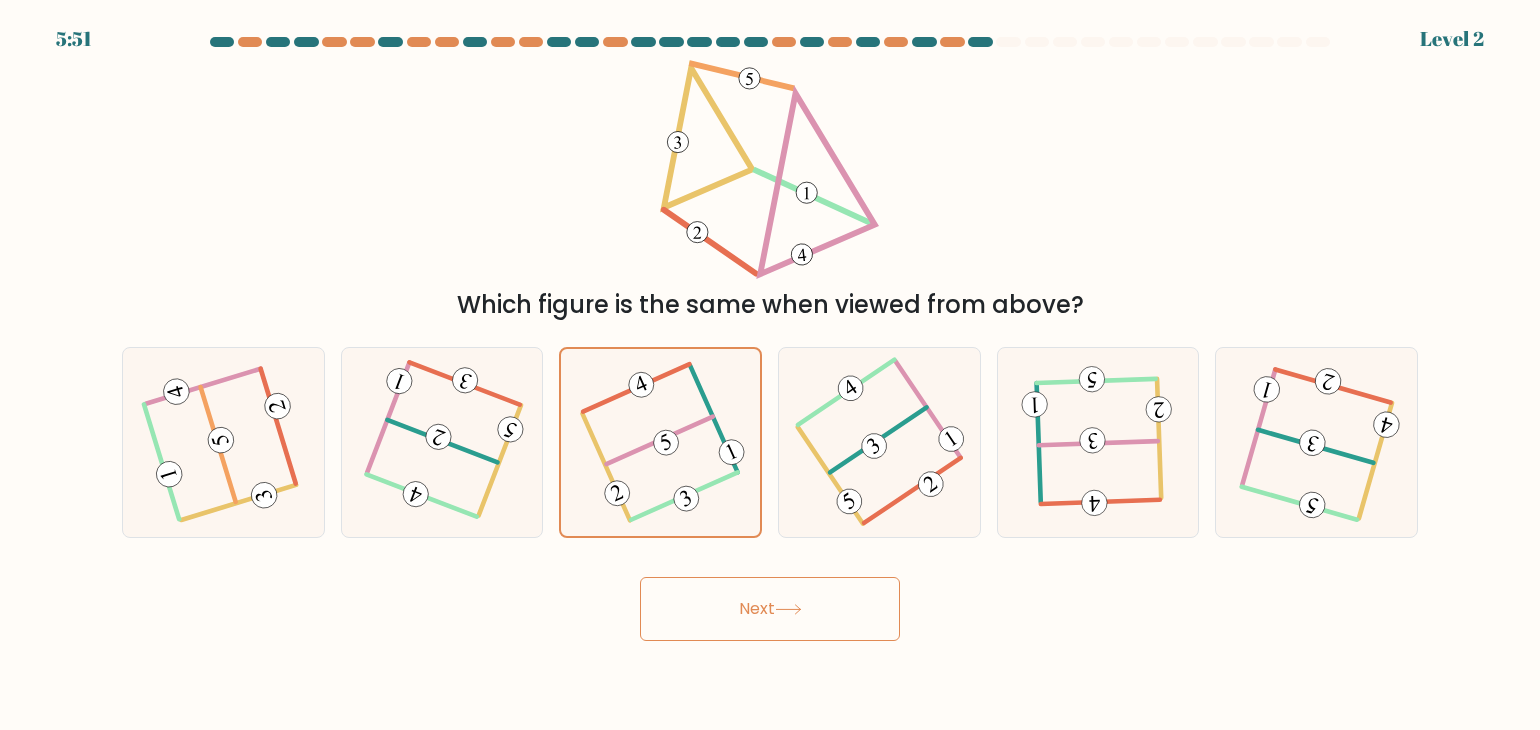 click on "Next" at bounding box center (770, 609) 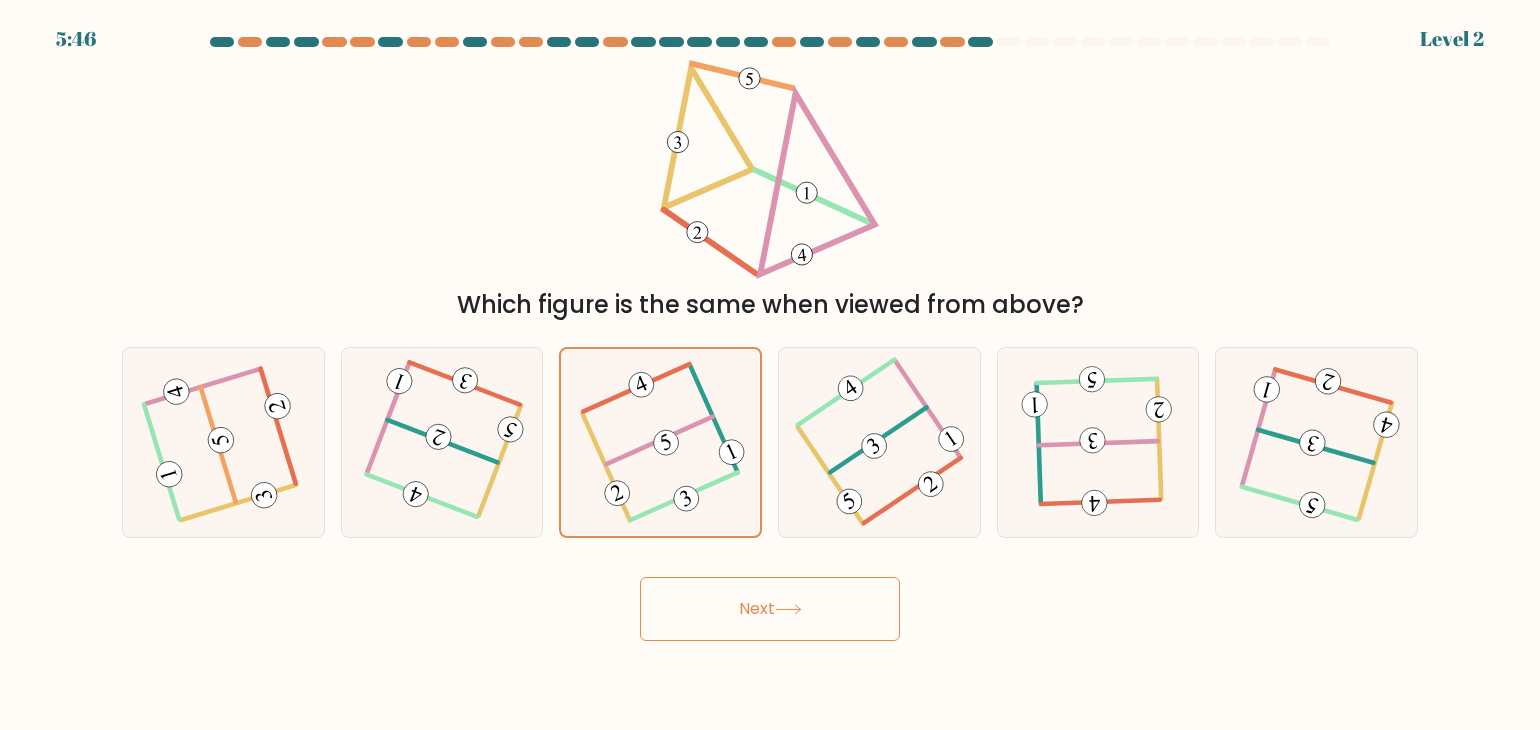 click on "Next" at bounding box center [770, 609] 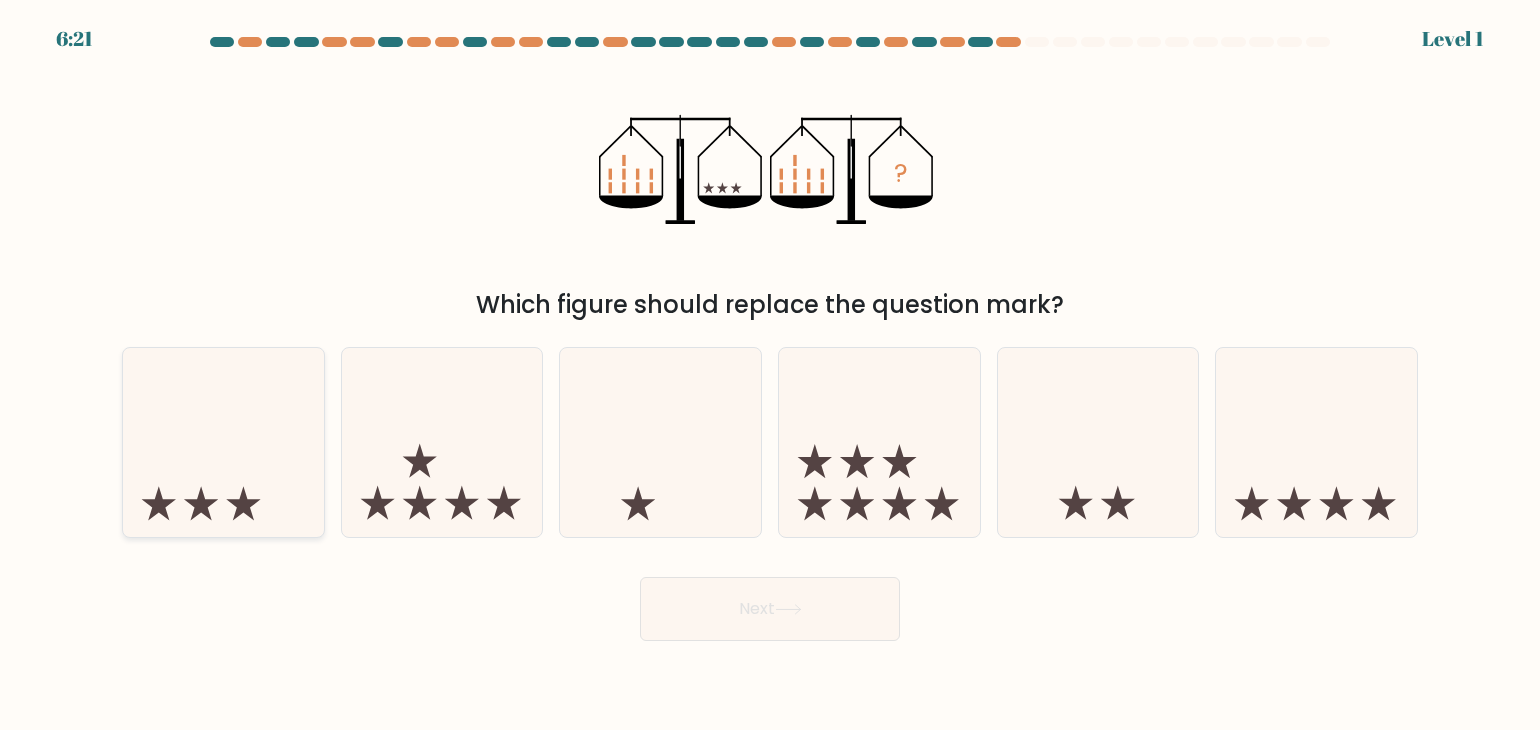 click 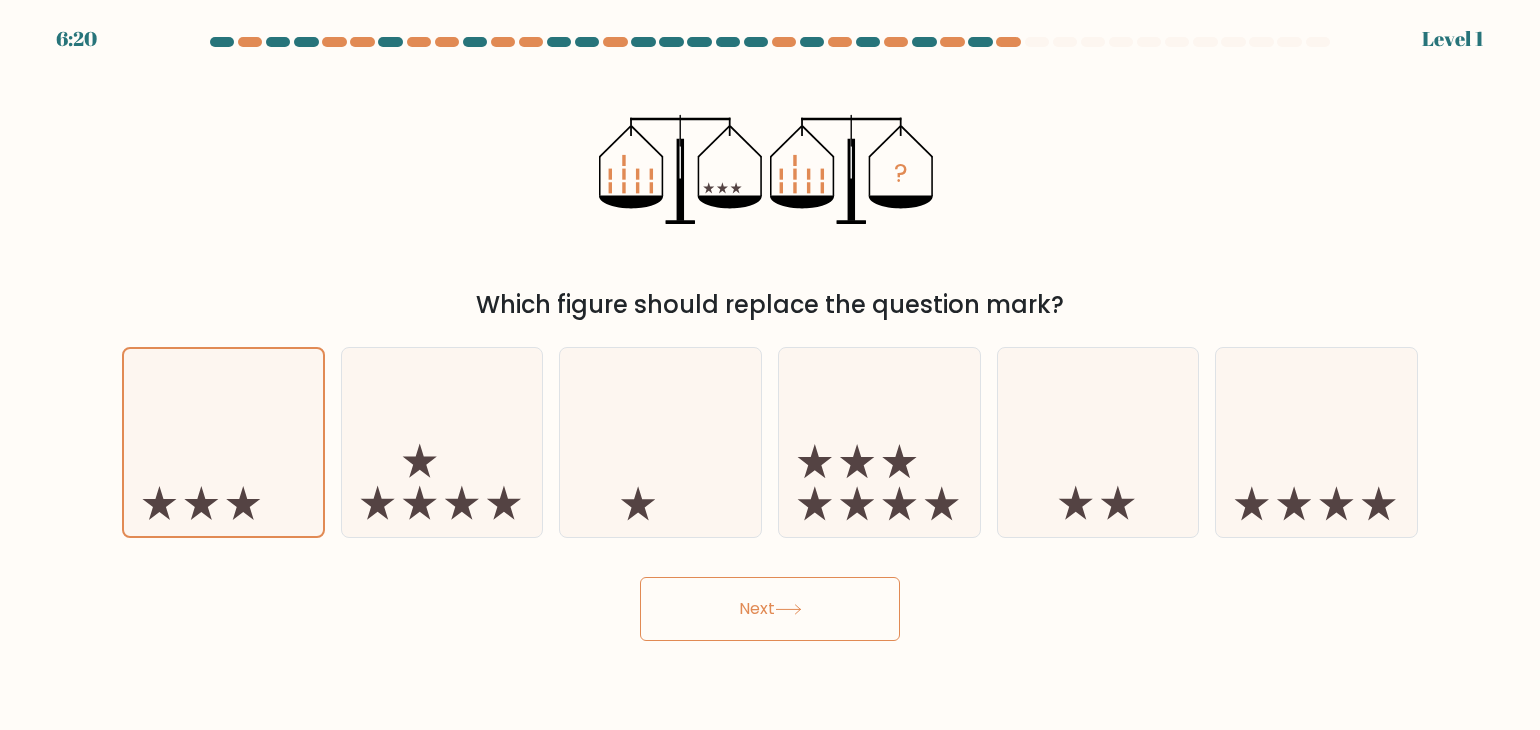 click on "Next" at bounding box center [770, 609] 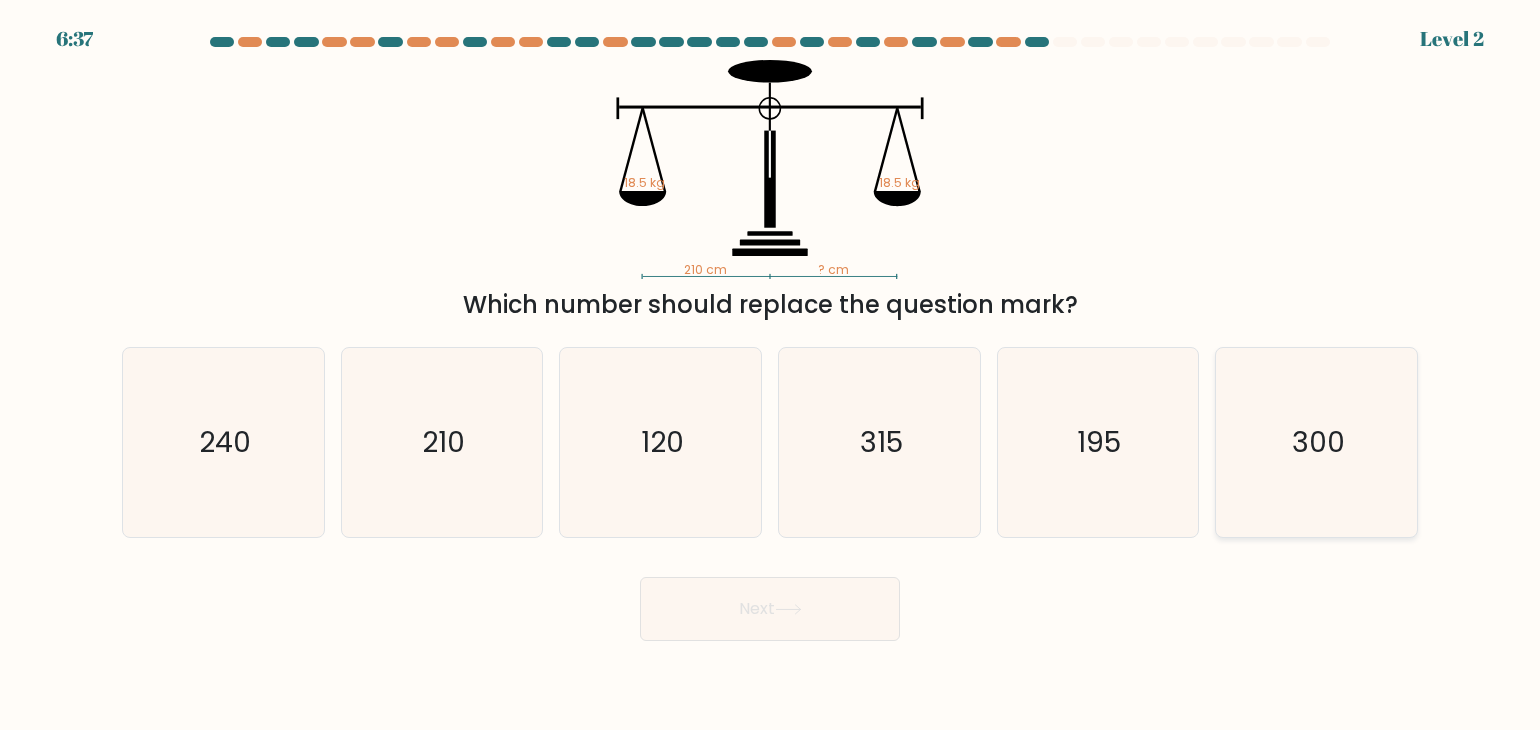 click on "300" 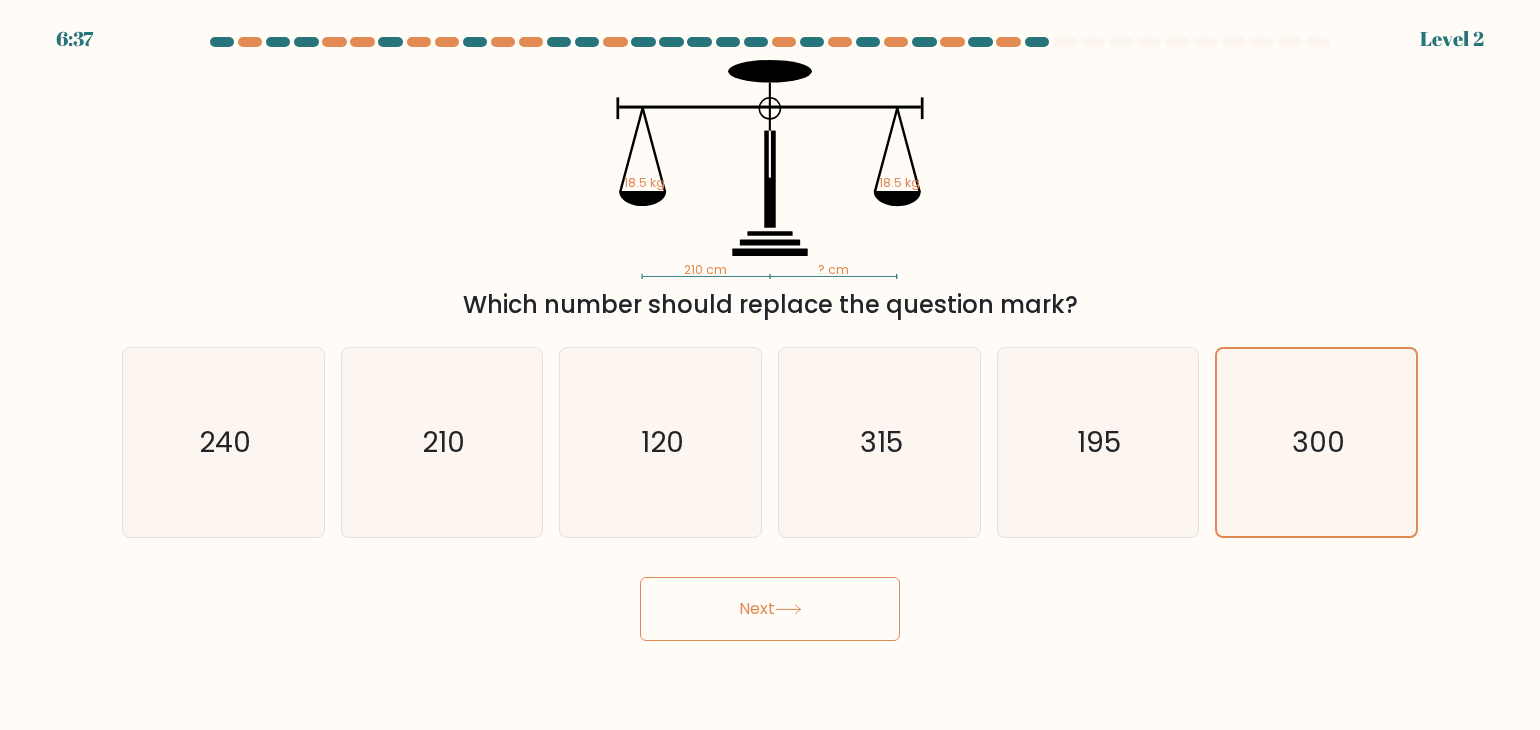 click on "Next" at bounding box center [770, 609] 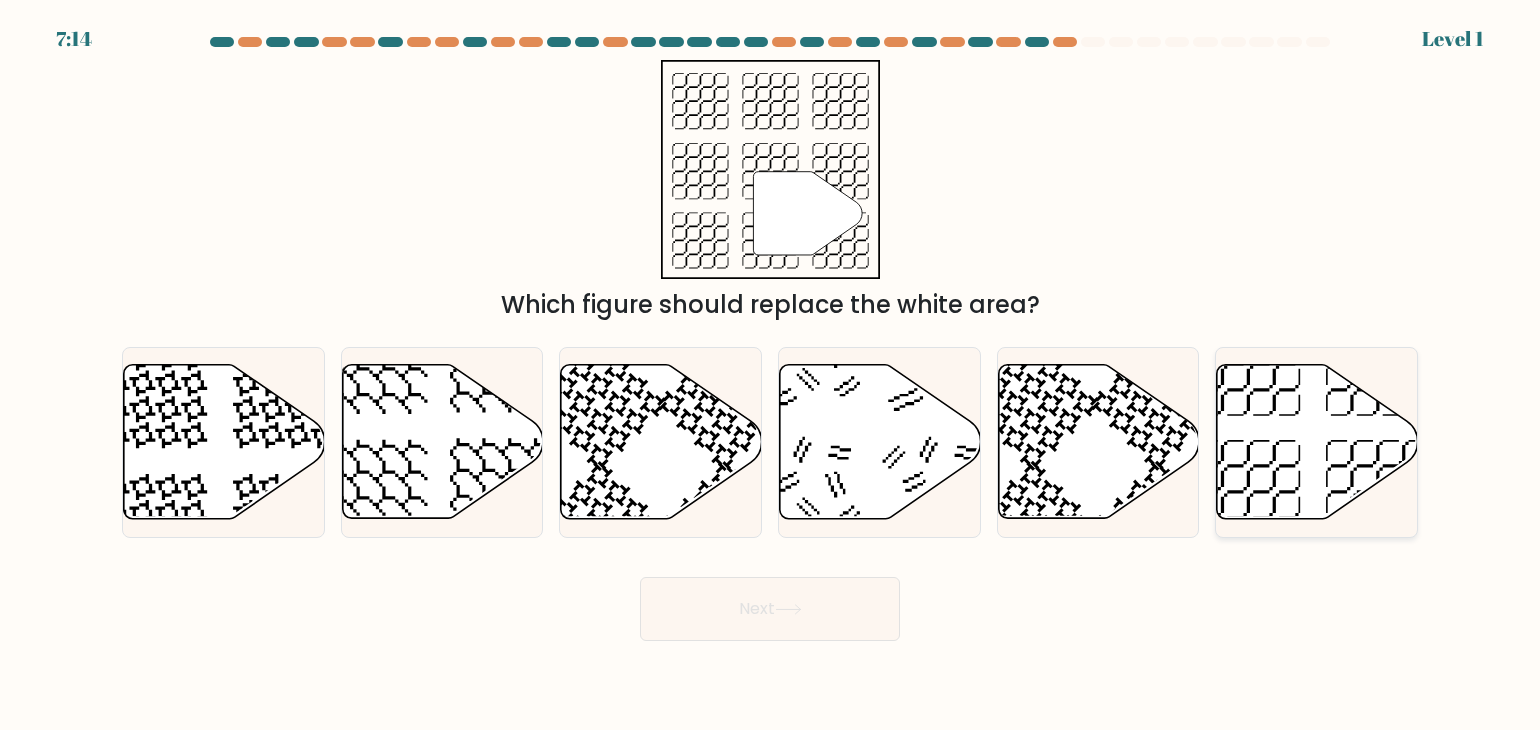 click 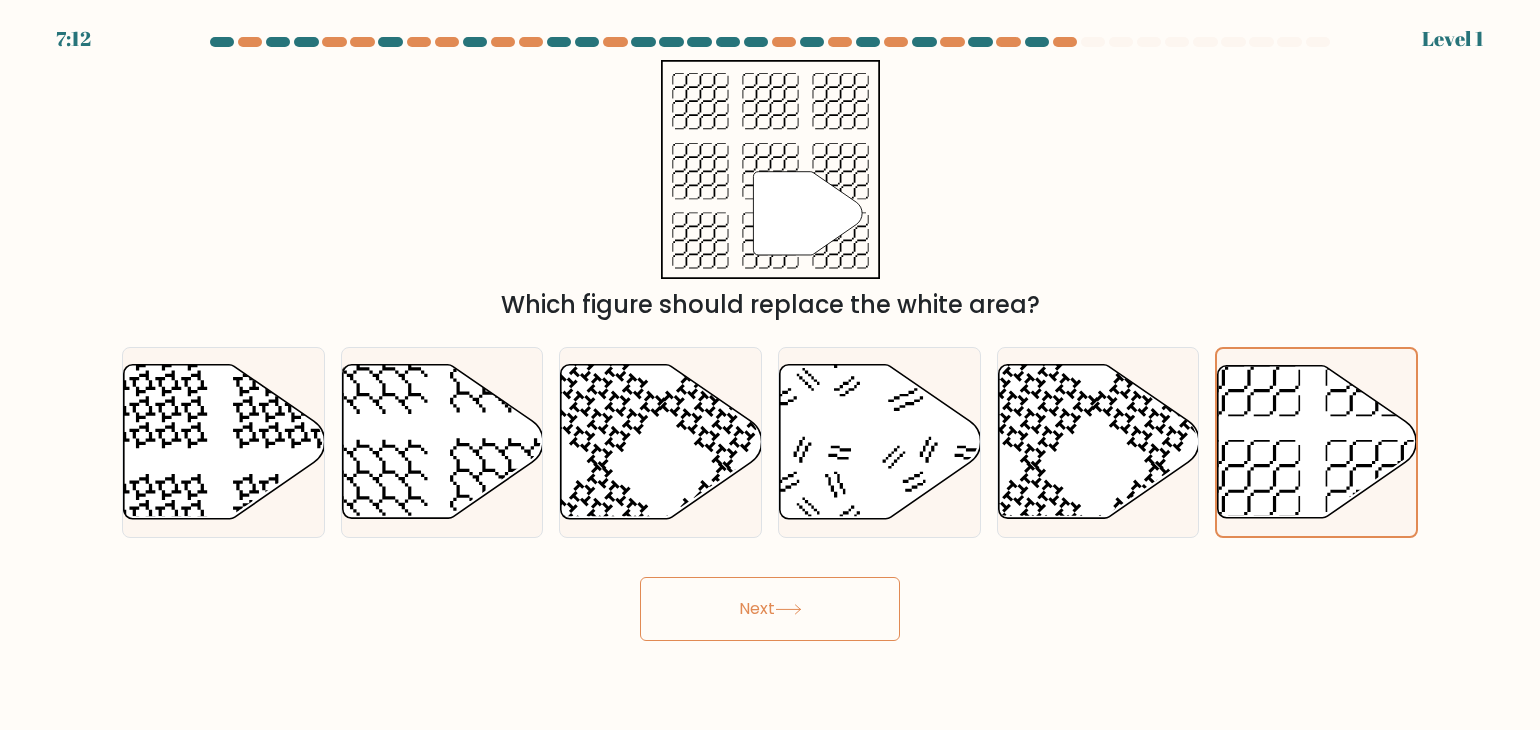 click on "Next" at bounding box center (770, 609) 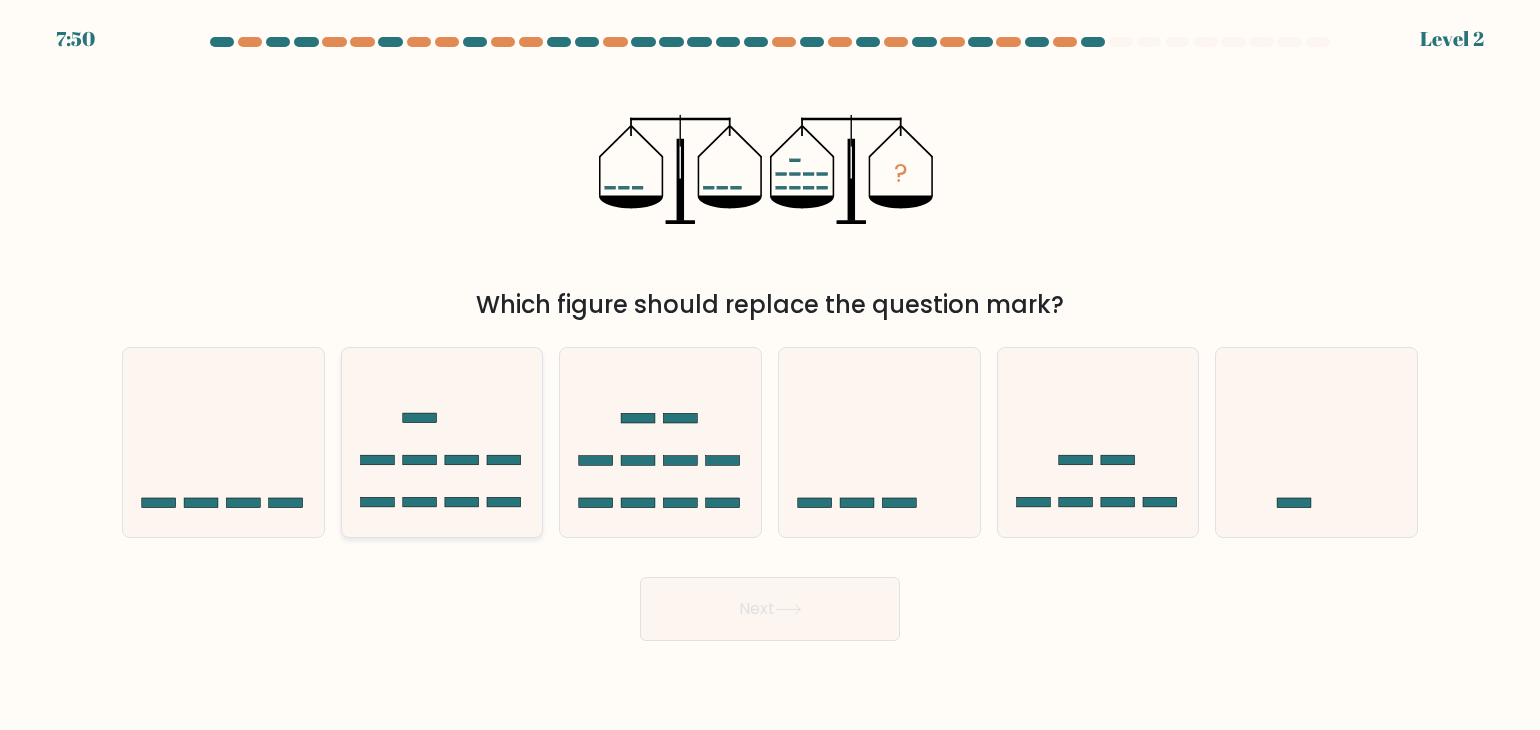 click 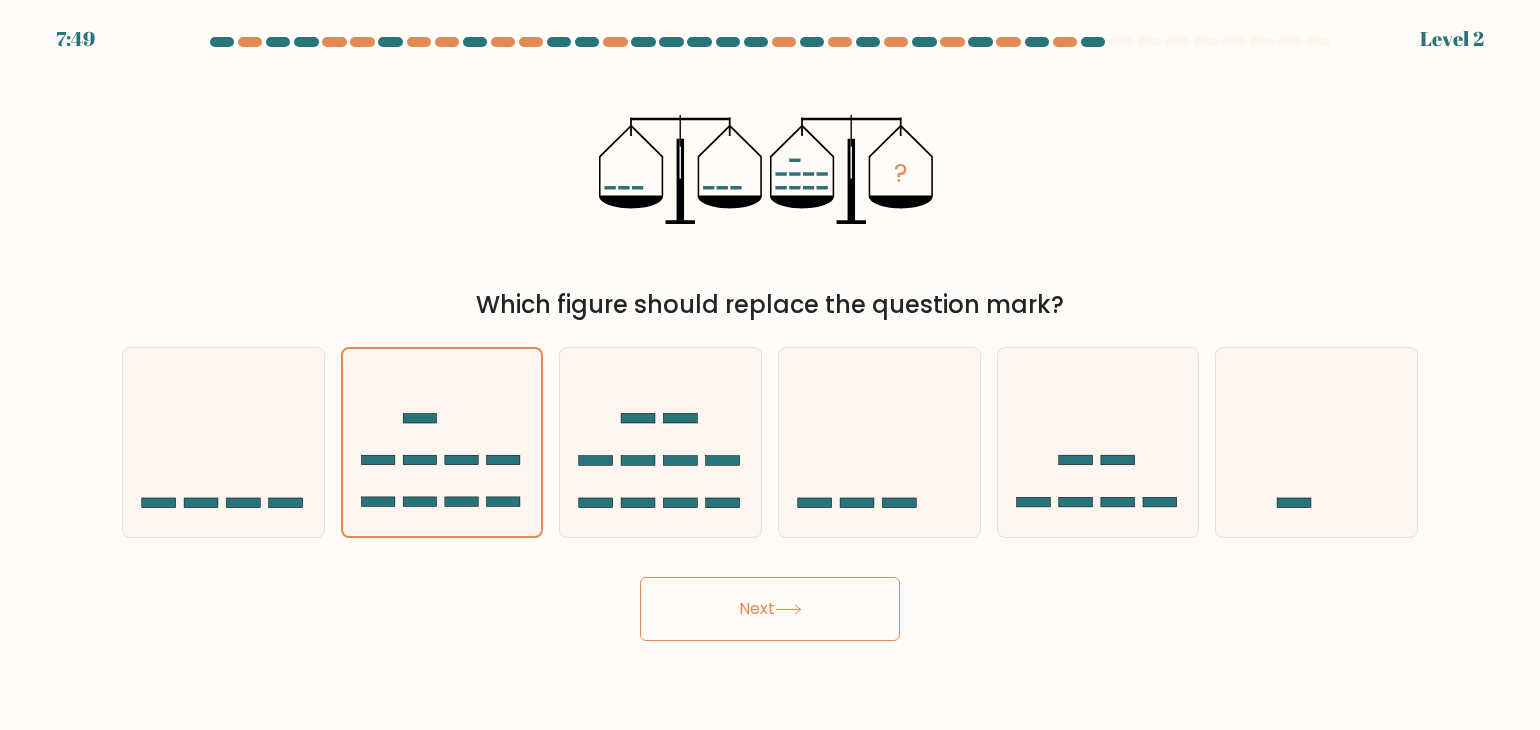 click on "Next" at bounding box center (770, 609) 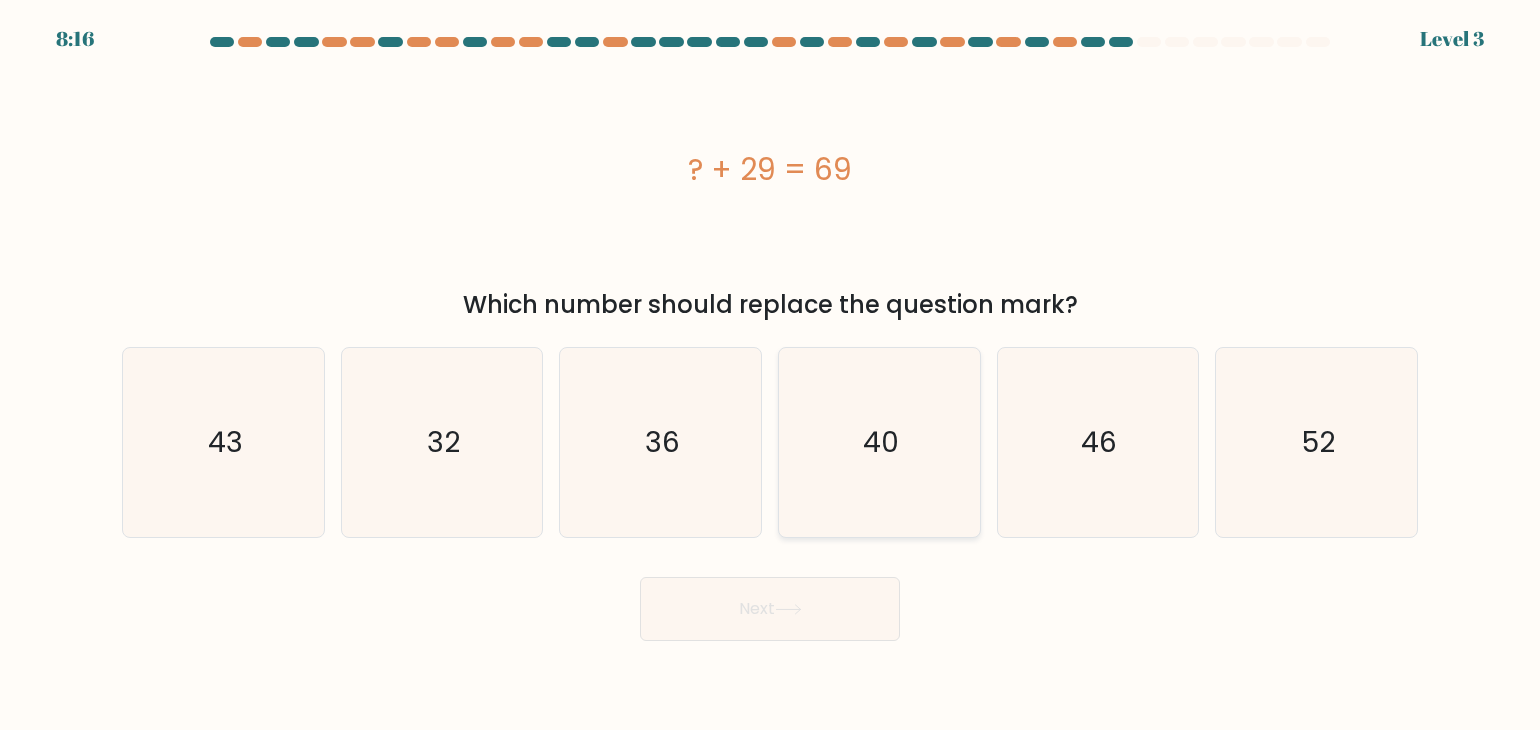 click on "40" 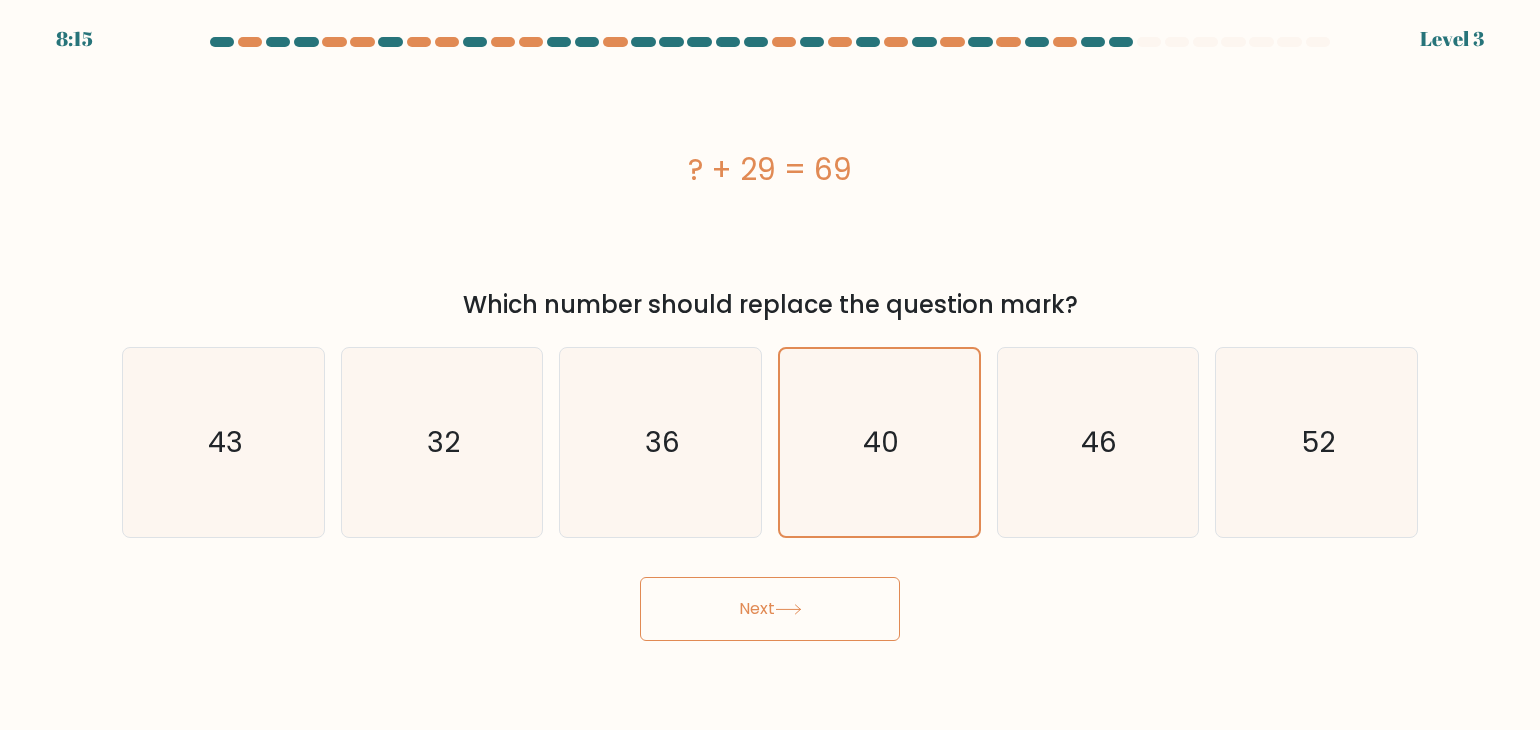 click on "Next" at bounding box center [770, 609] 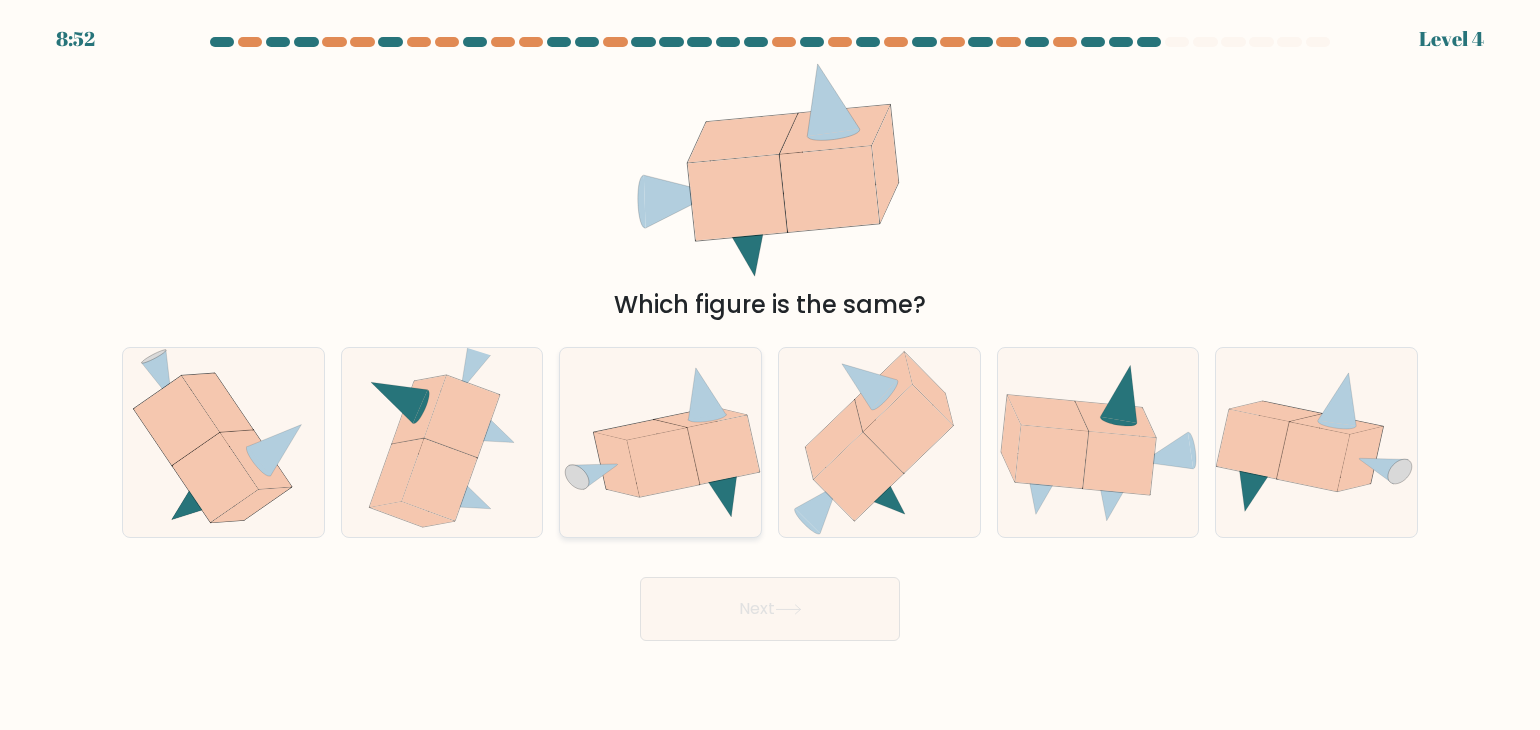 click 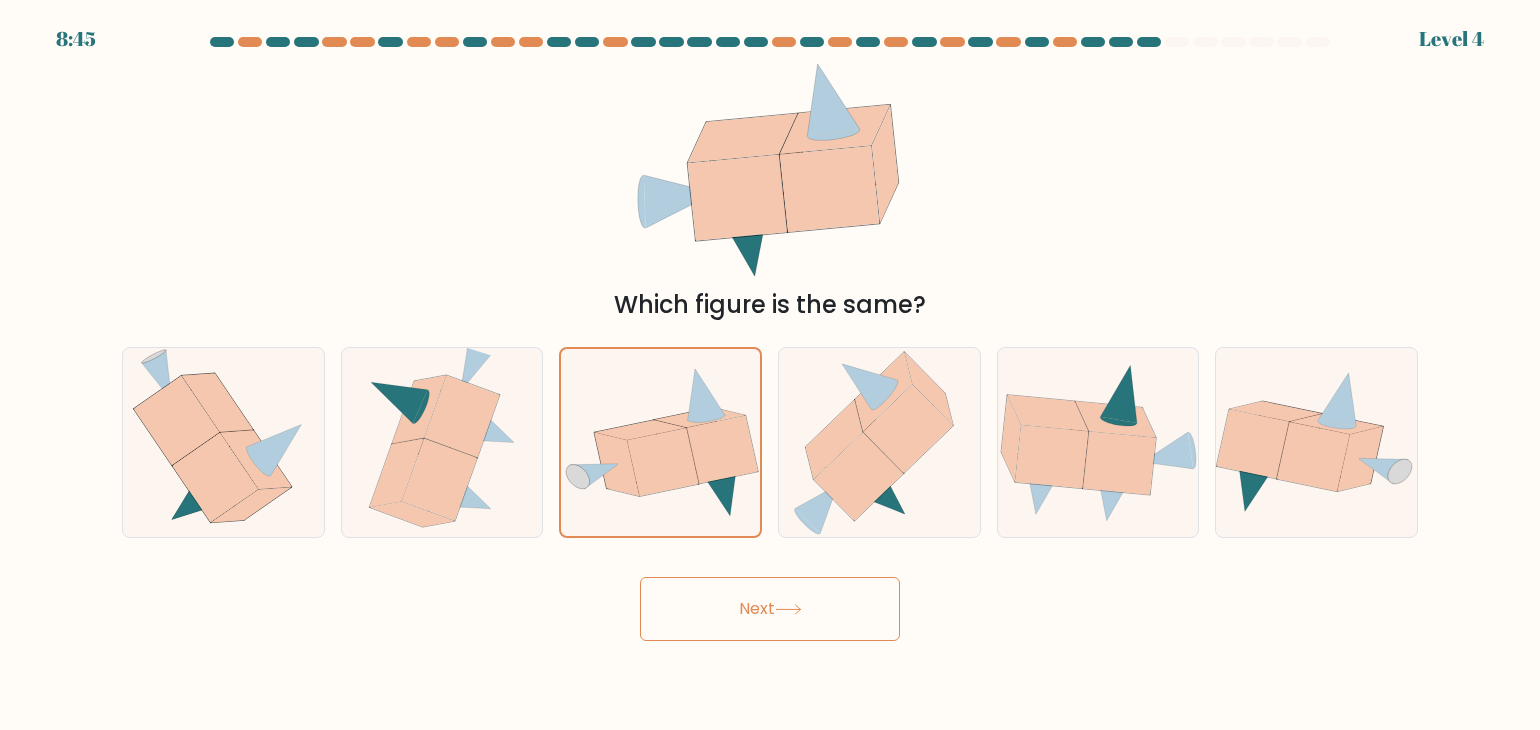 click on "Next" at bounding box center [770, 609] 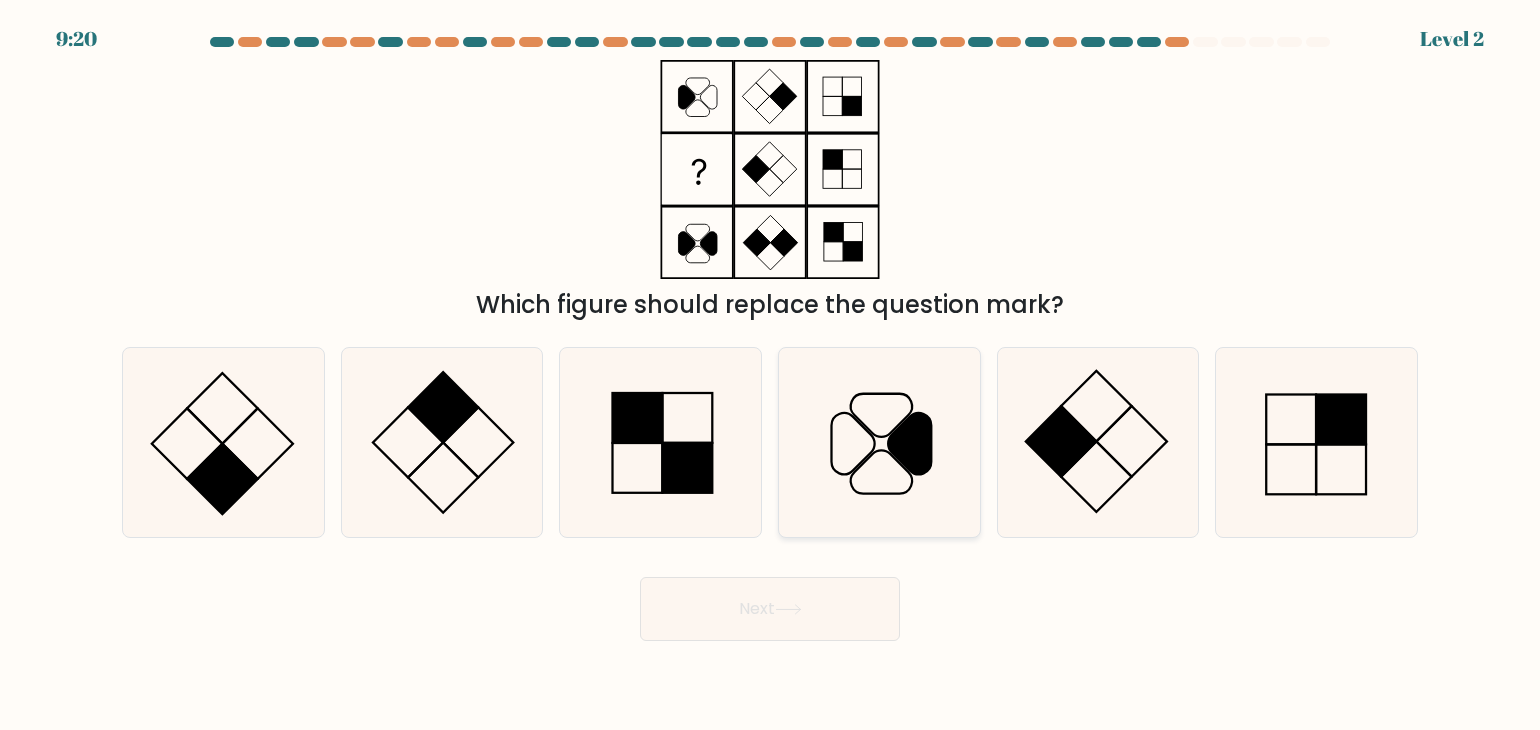 click 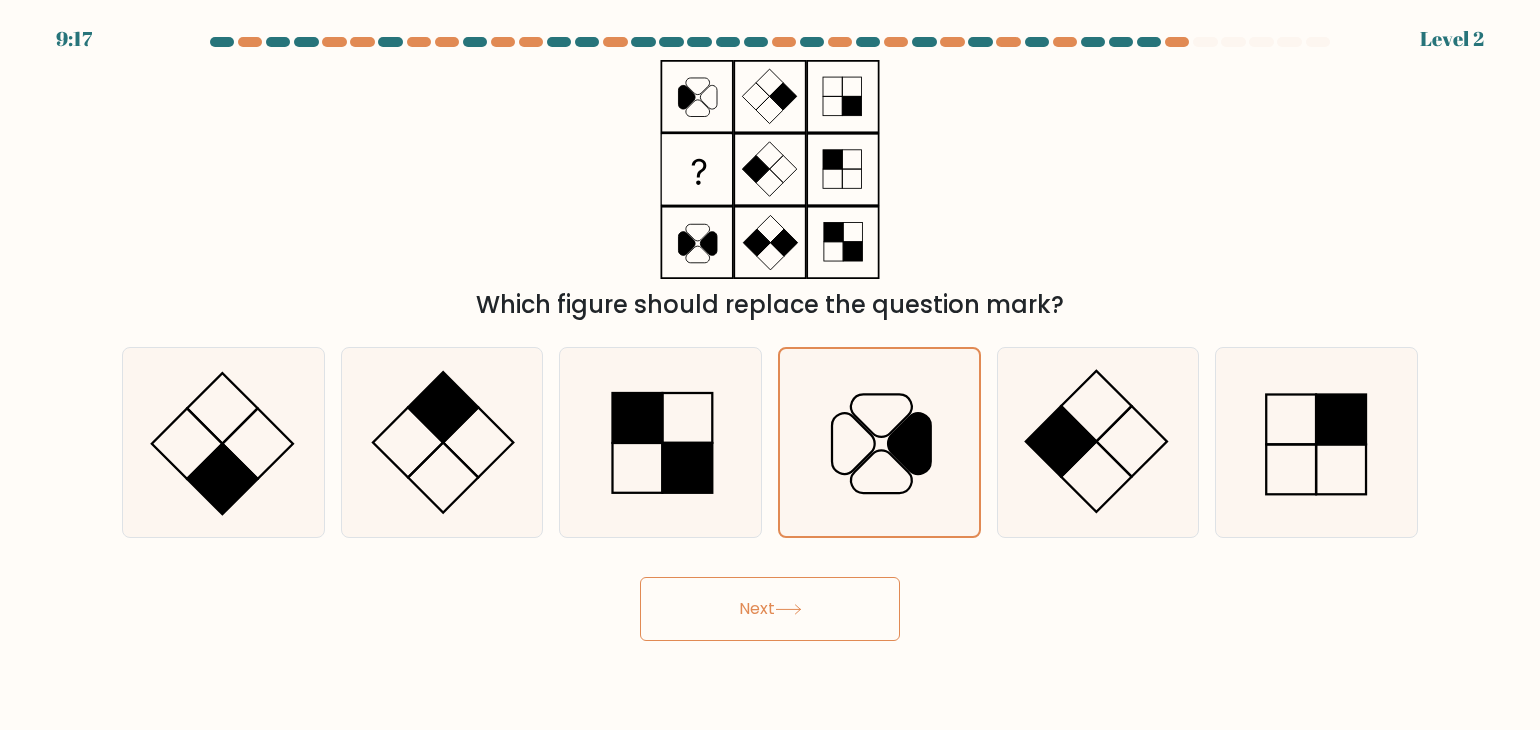 click on "Next" at bounding box center (770, 609) 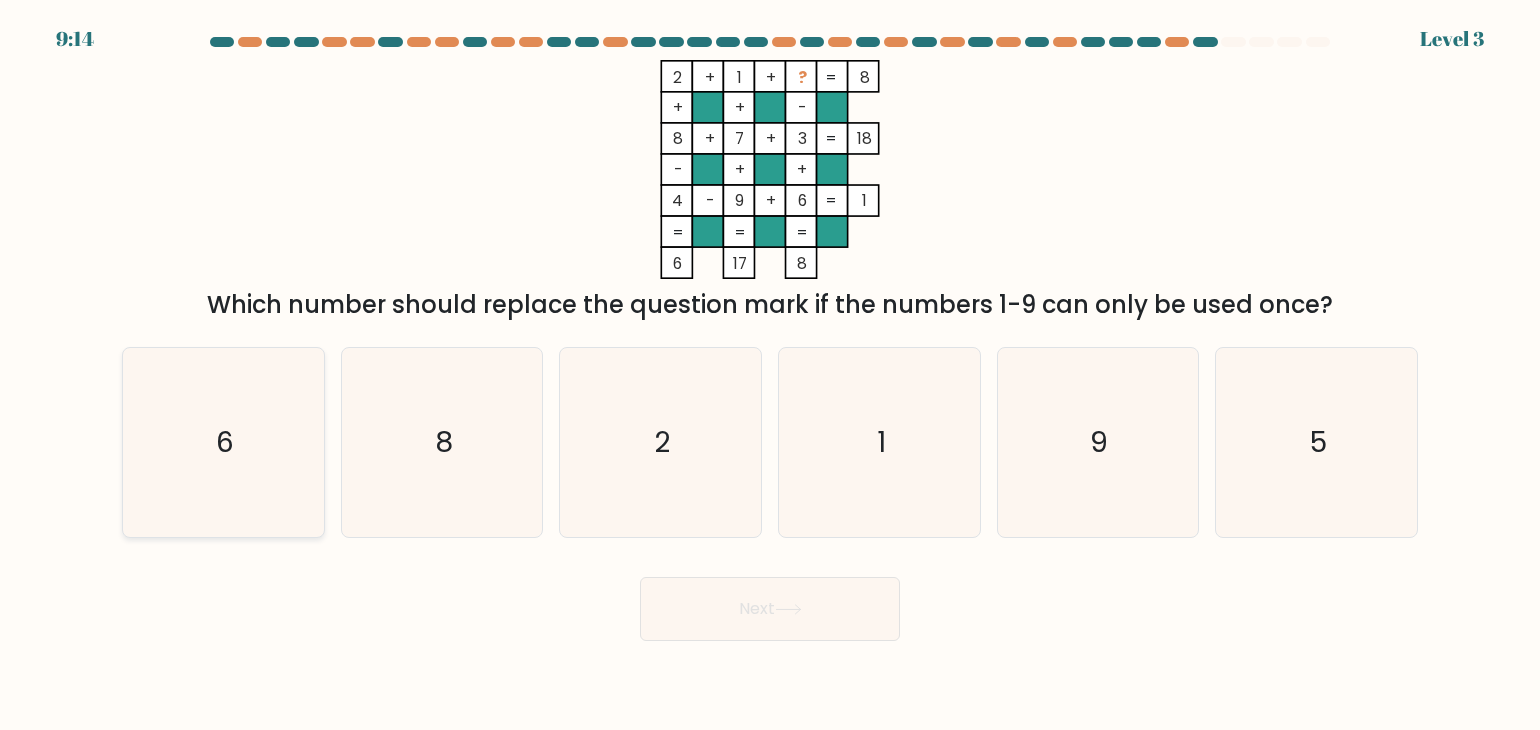 click on "6" 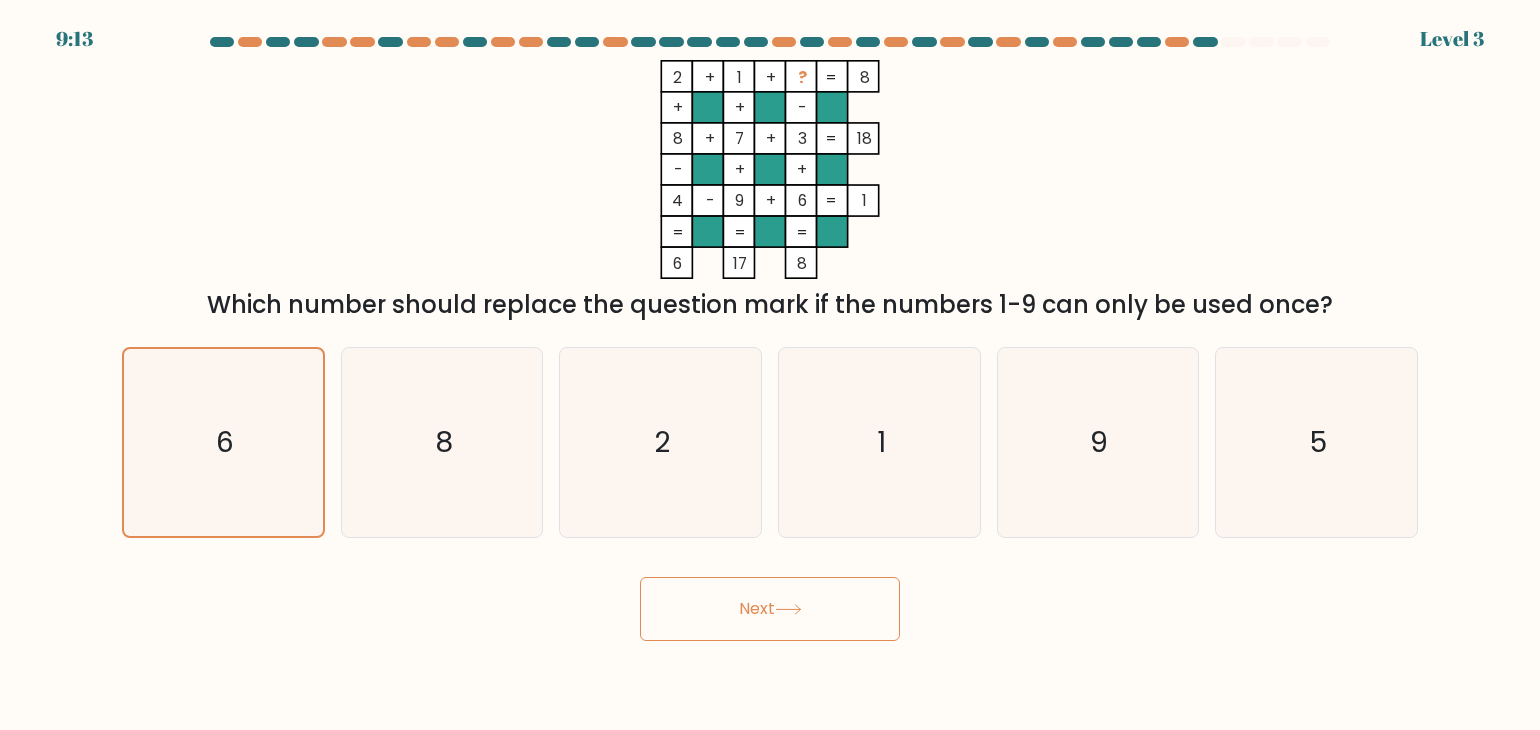 click on "Next" at bounding box center (770, 609) 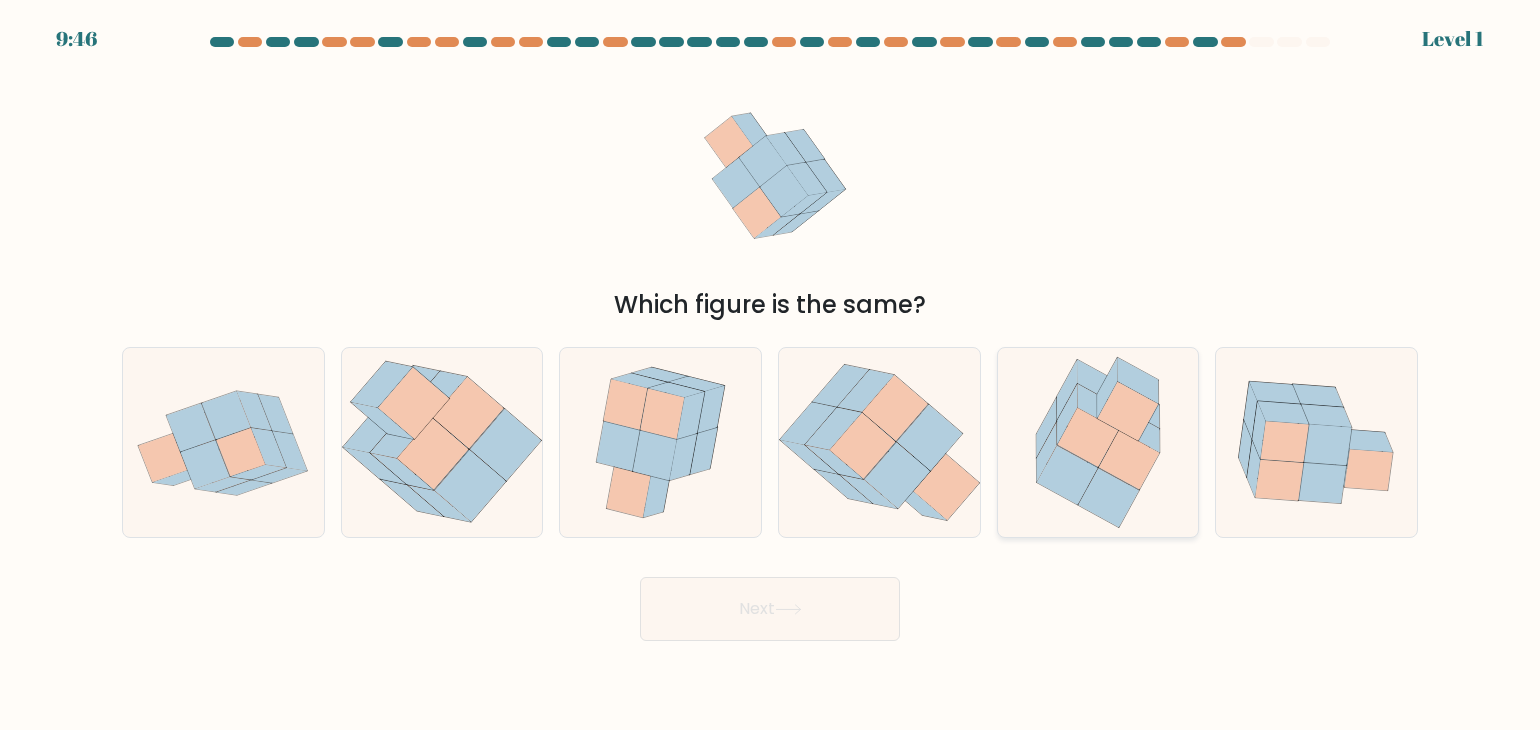 click 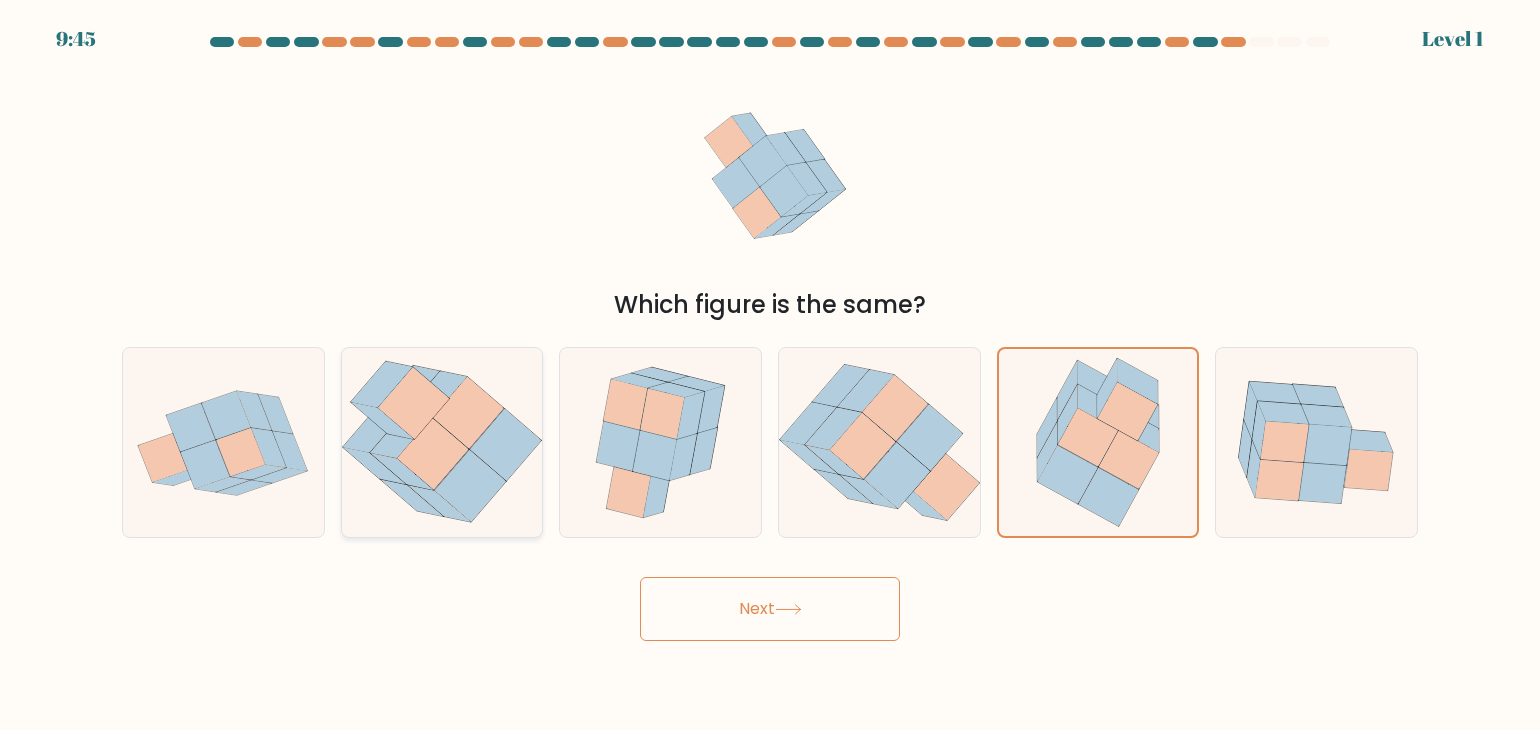 click 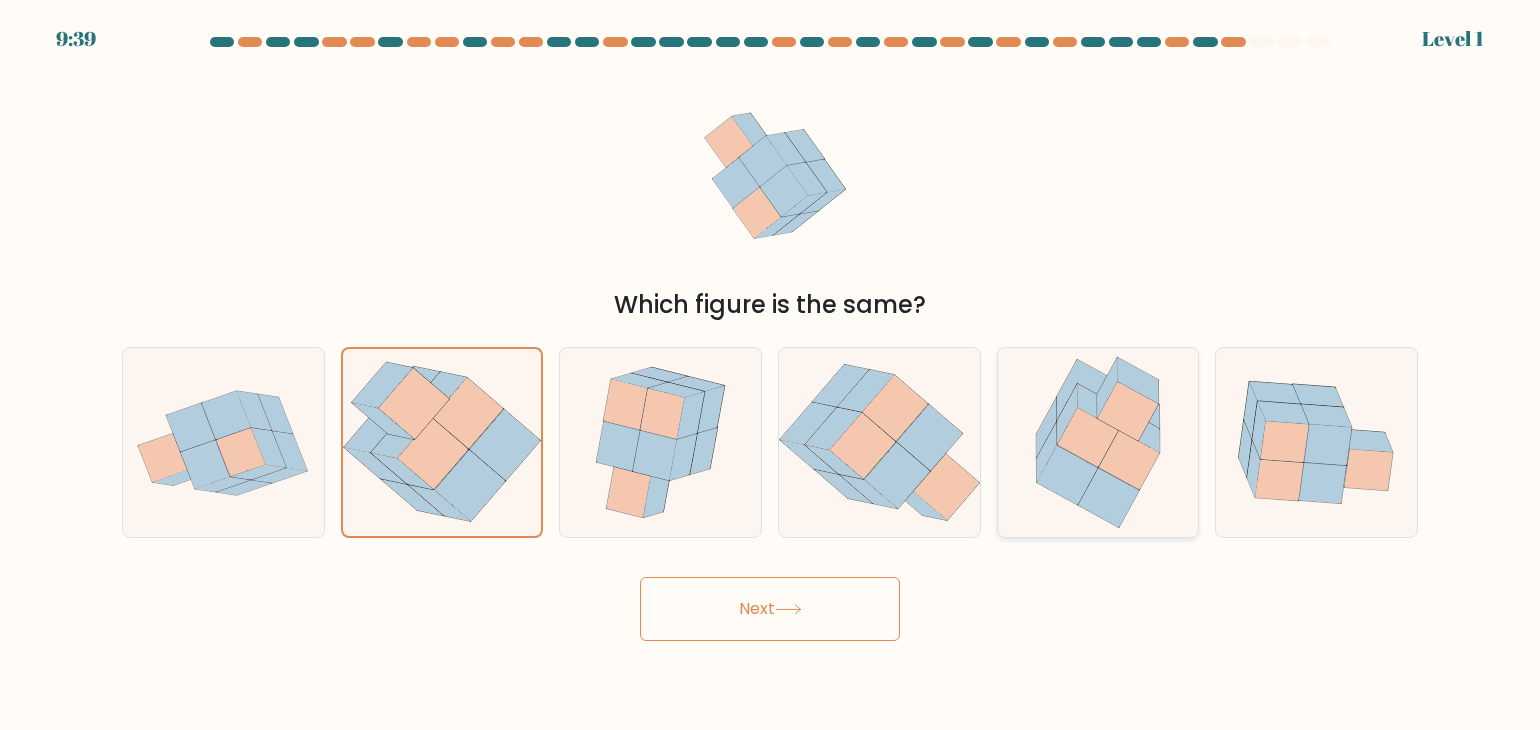 click 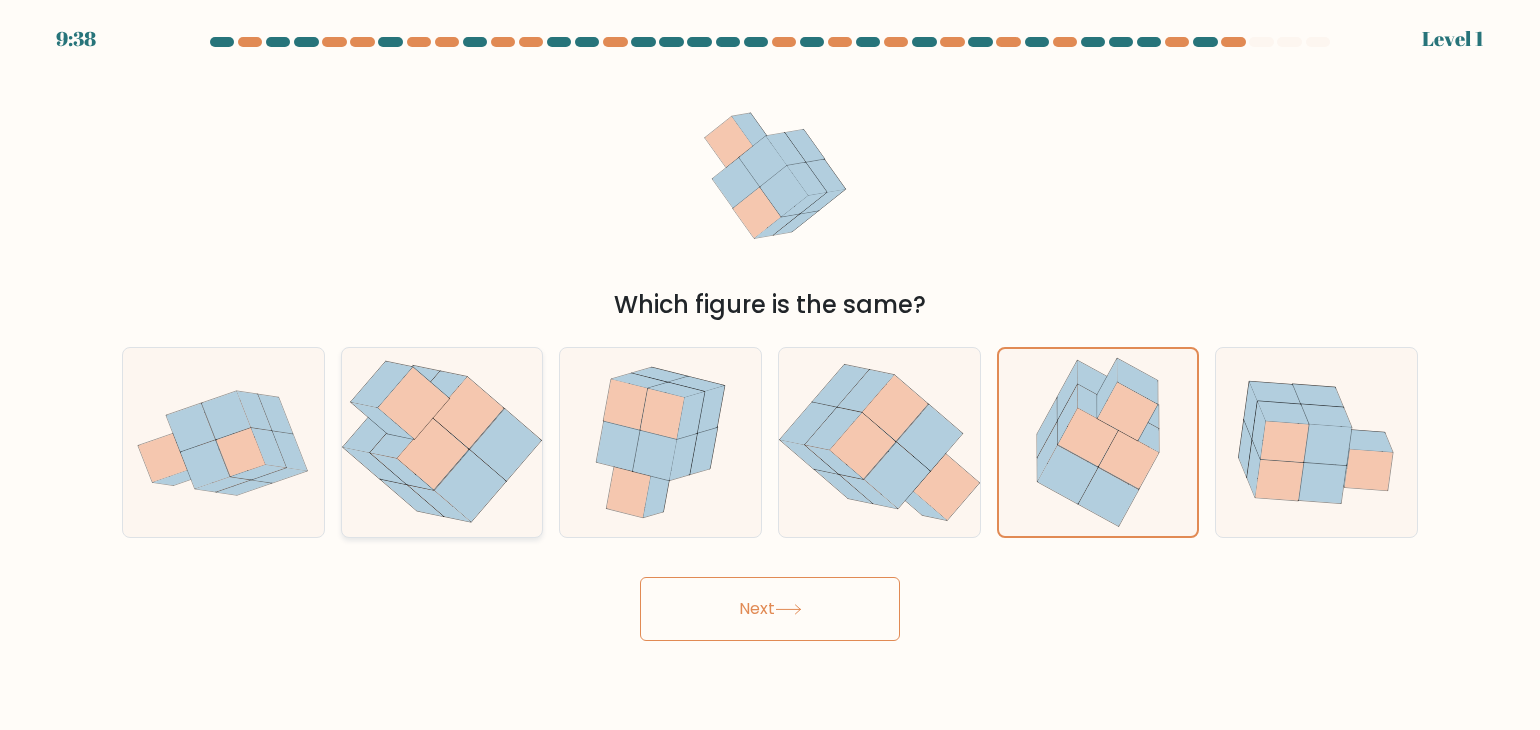 click 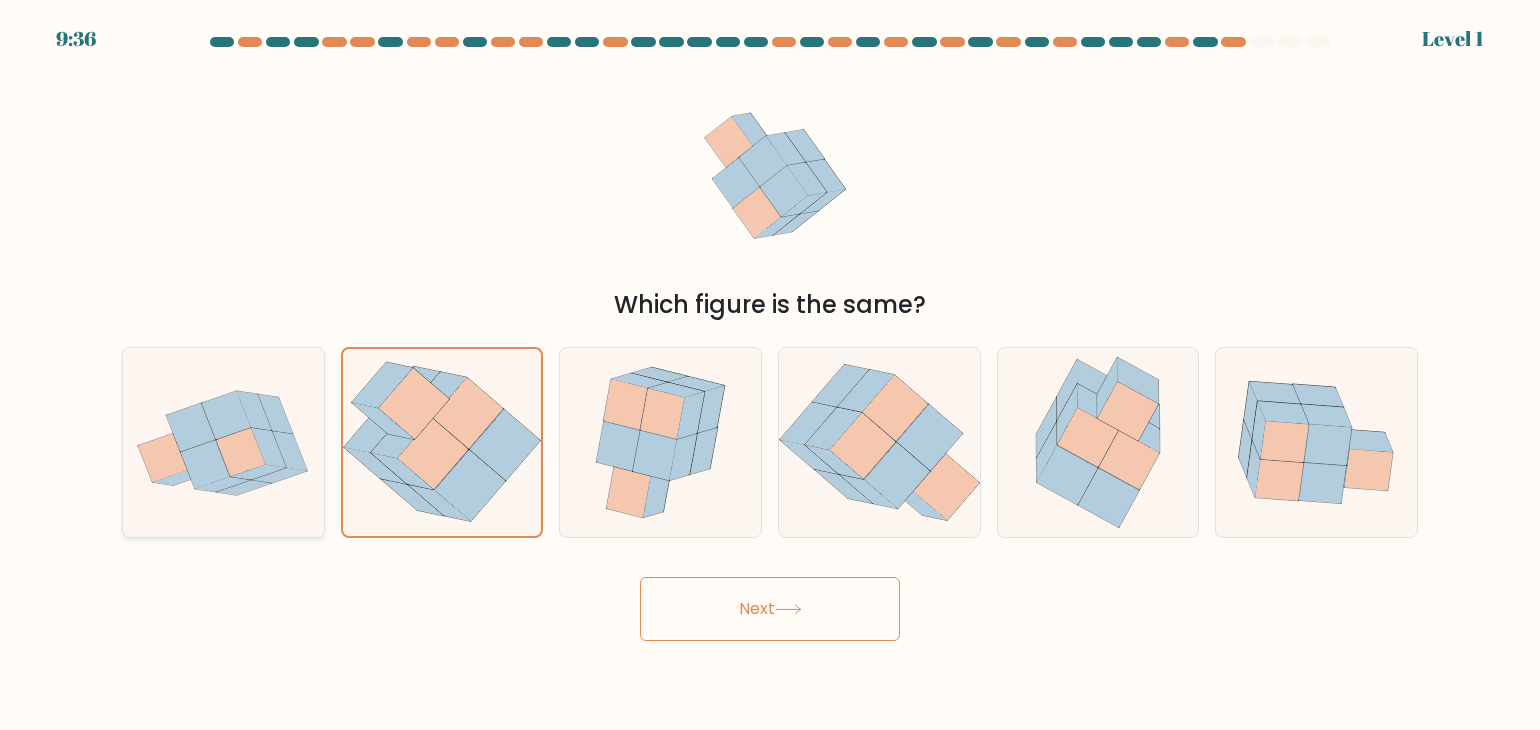 click 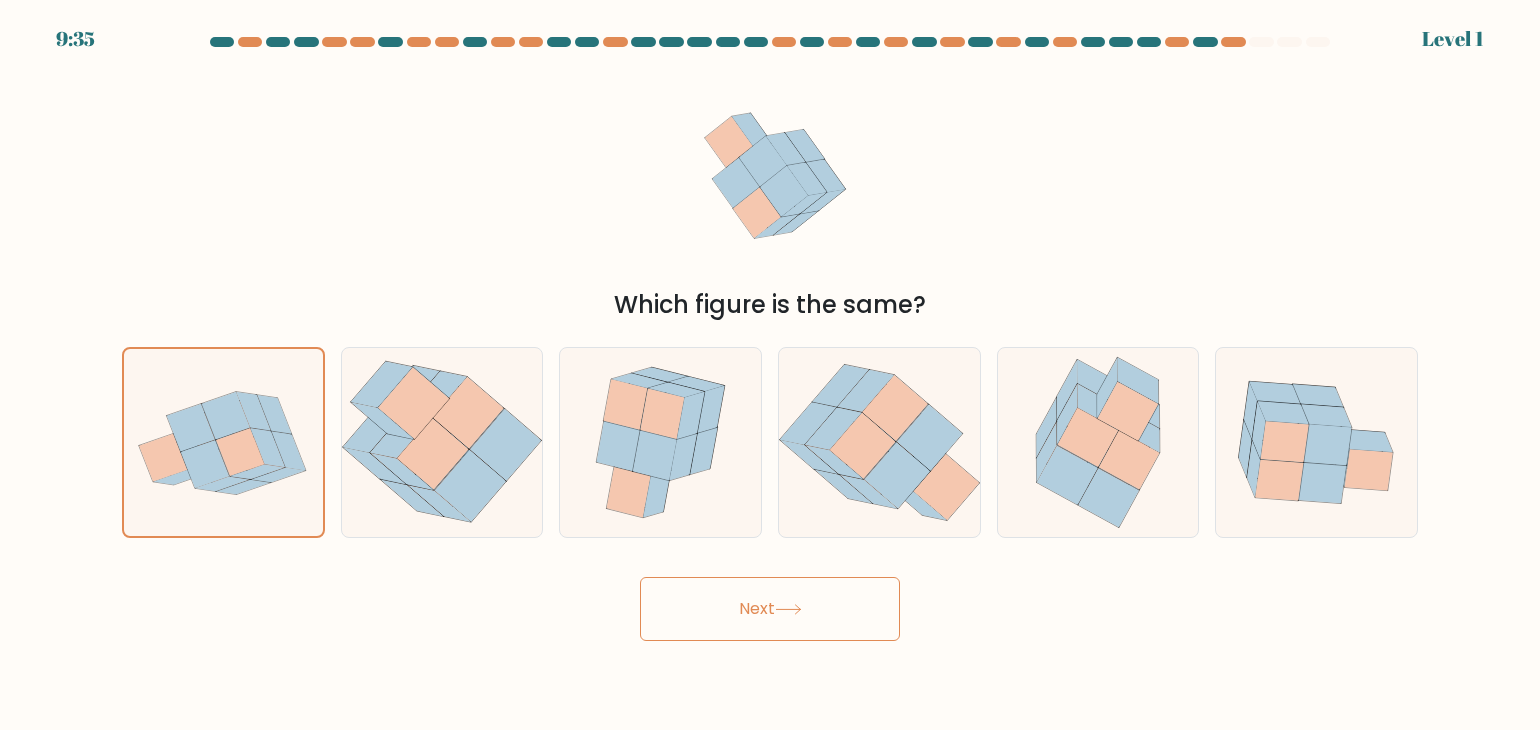 click on "Next" at bounding box center (770, 609) 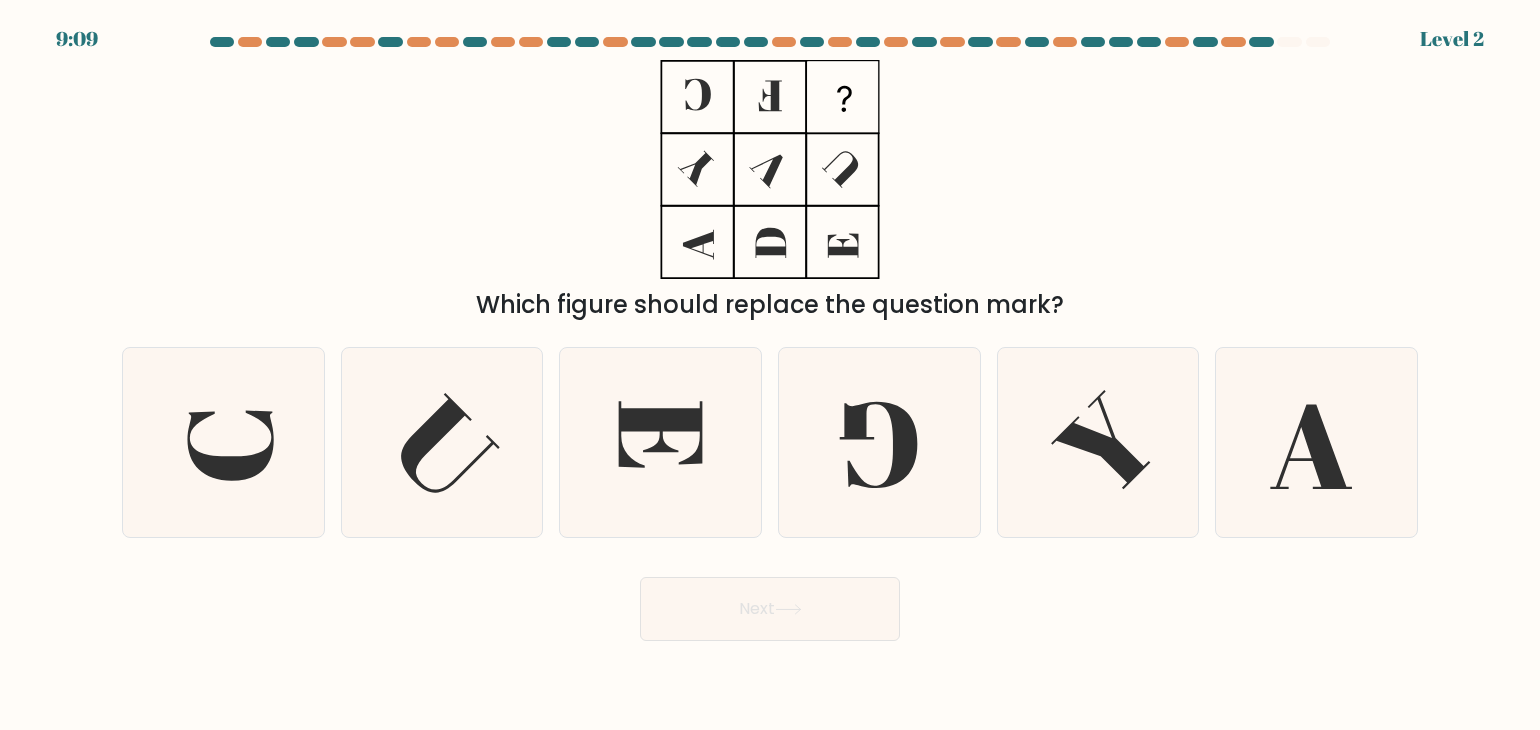click at bounding box center (770, 339) 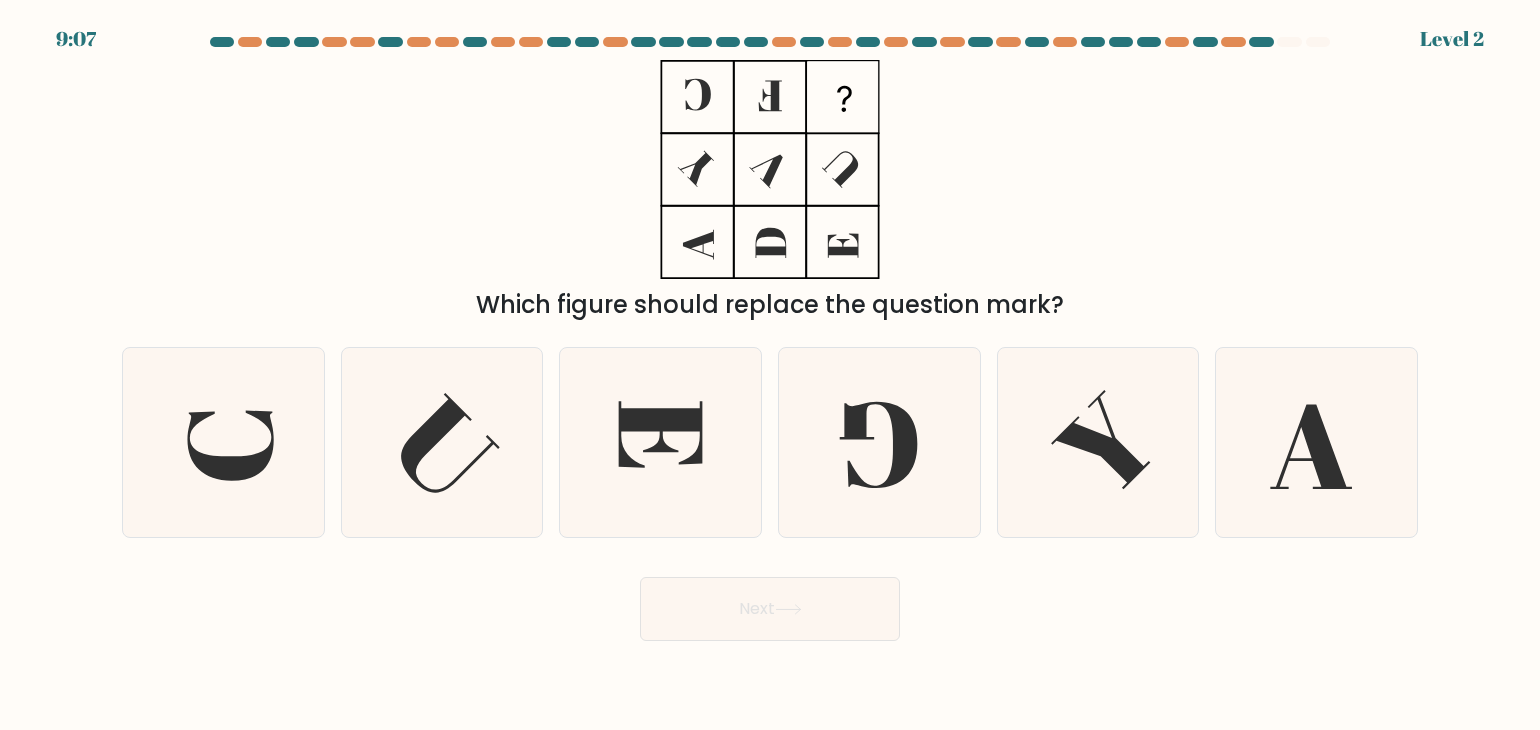 click at bounding box center (770, 339) 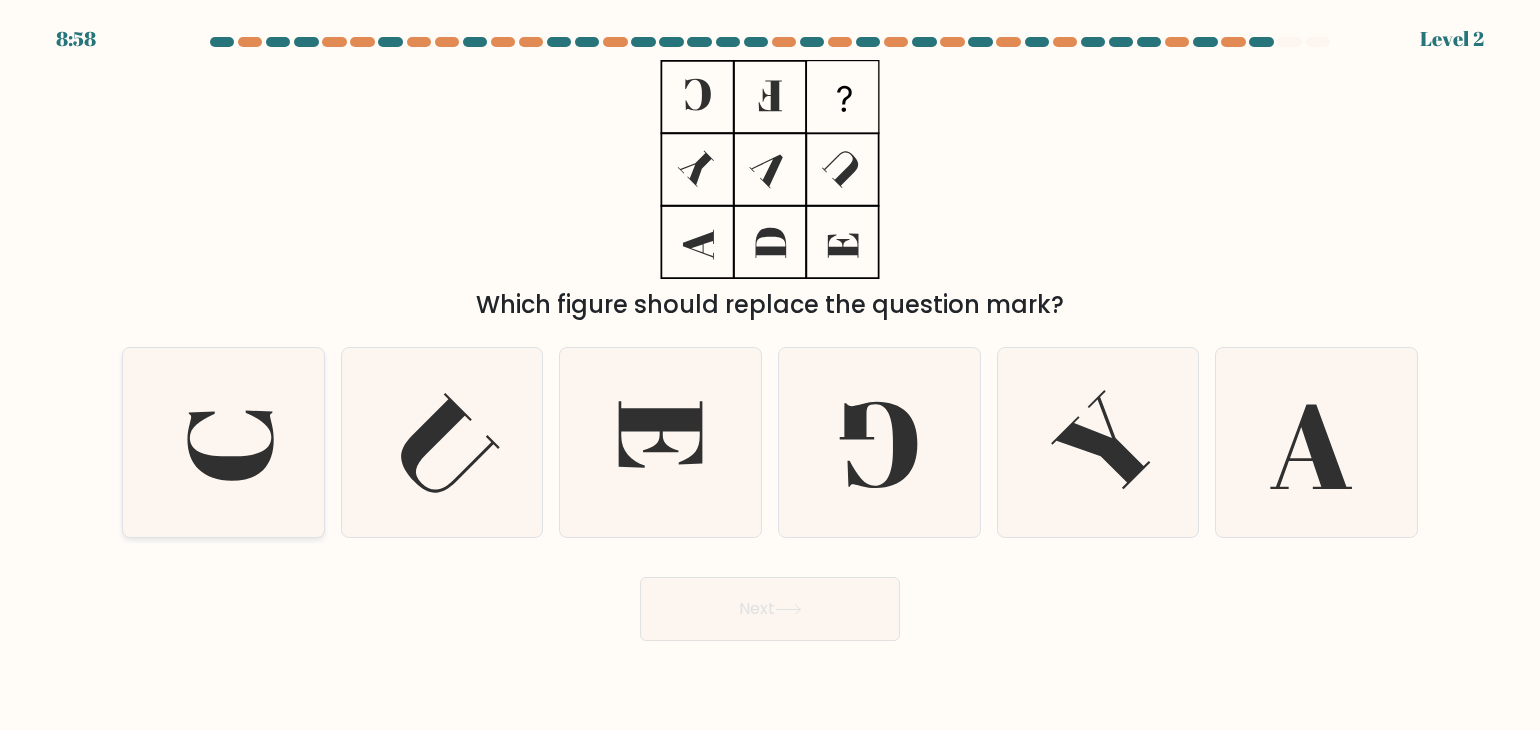 click 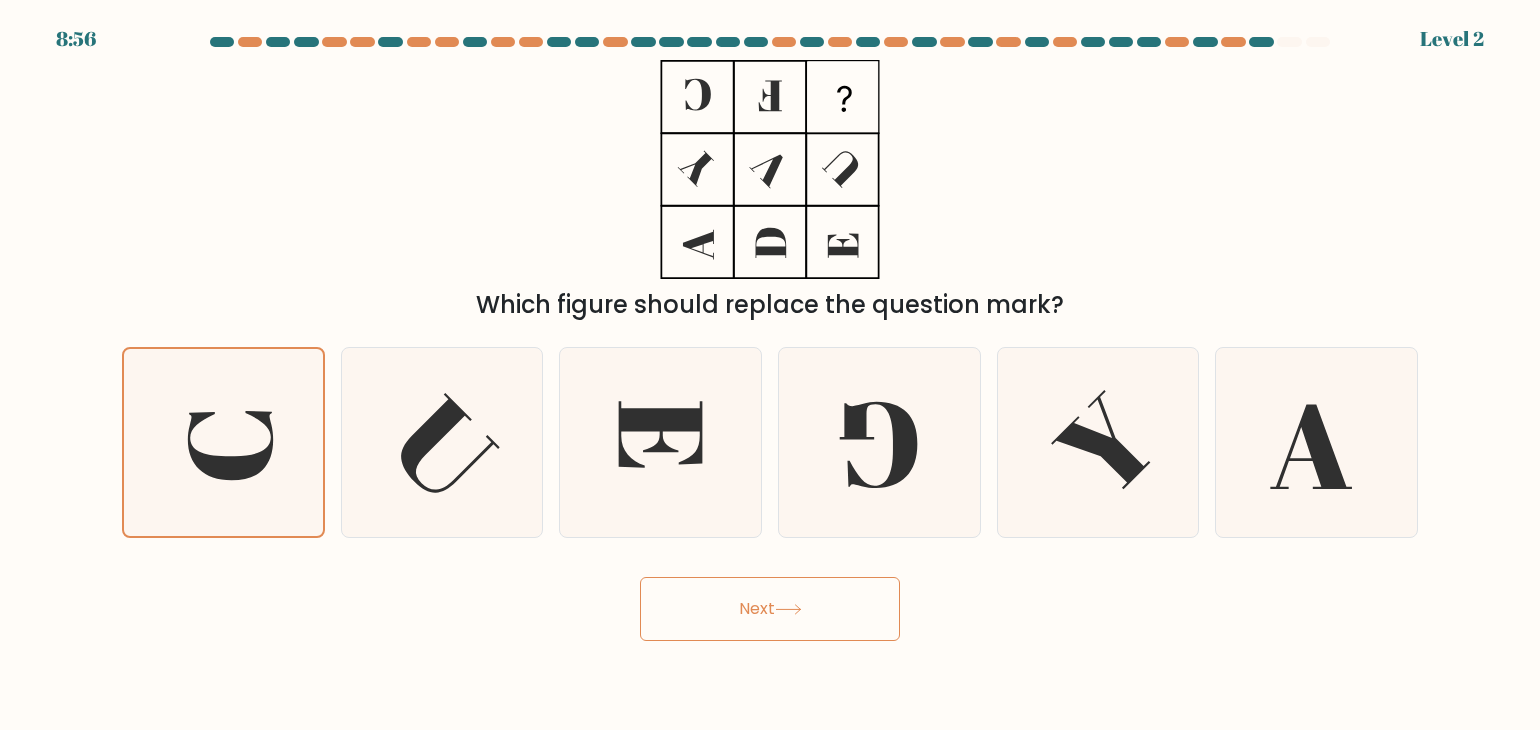 click on "Next" at bounding box center (770, 609) 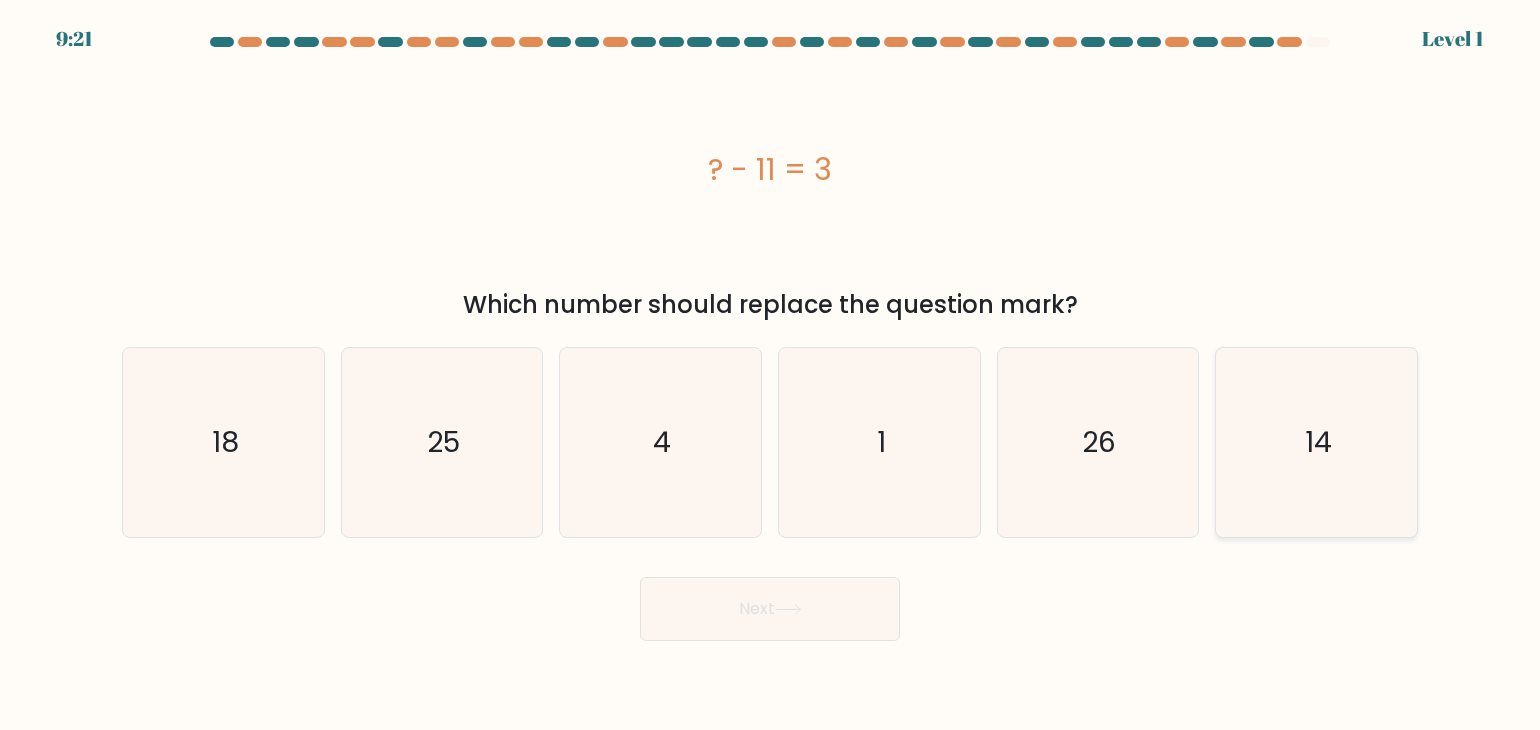 click on "14" 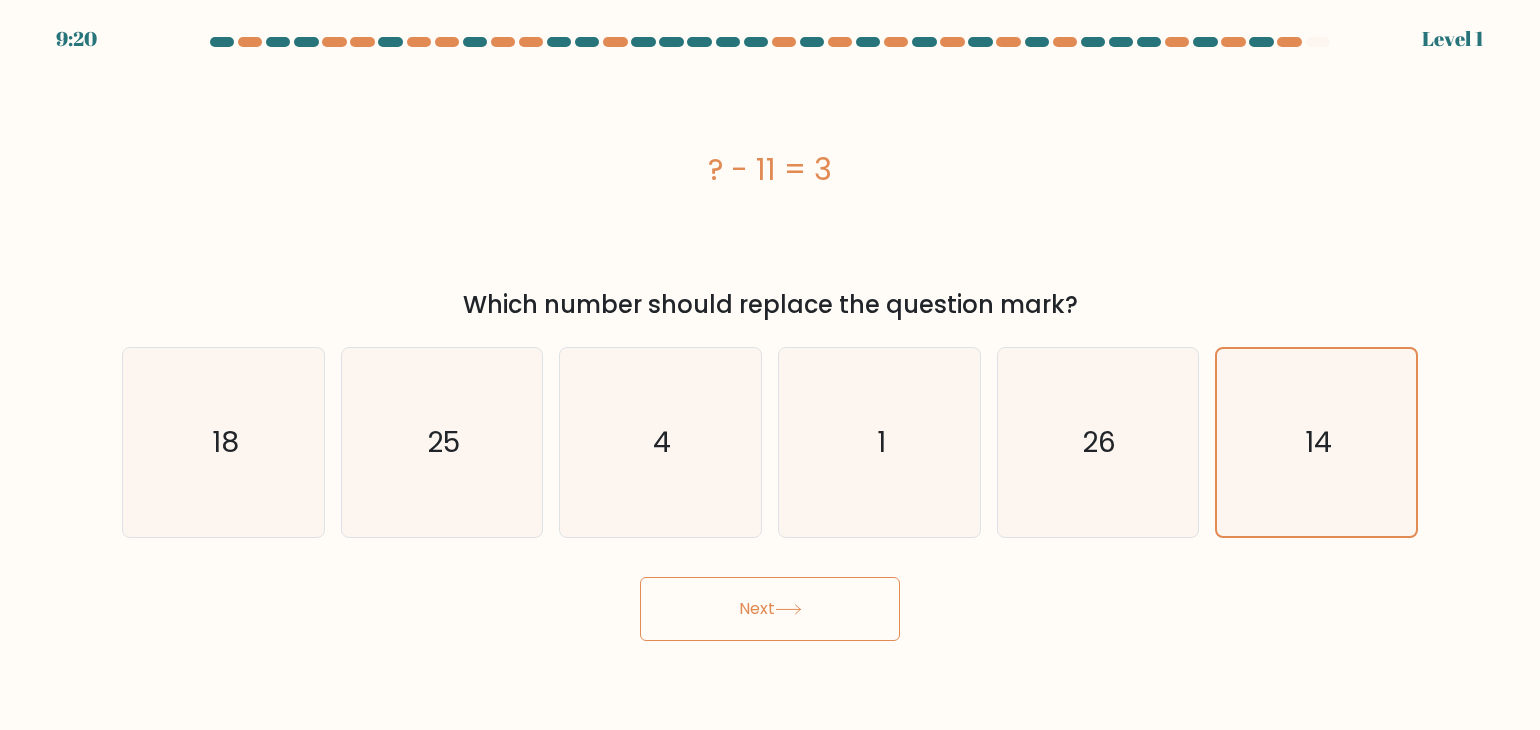 click on "Next" at bounding box center [770, 609] 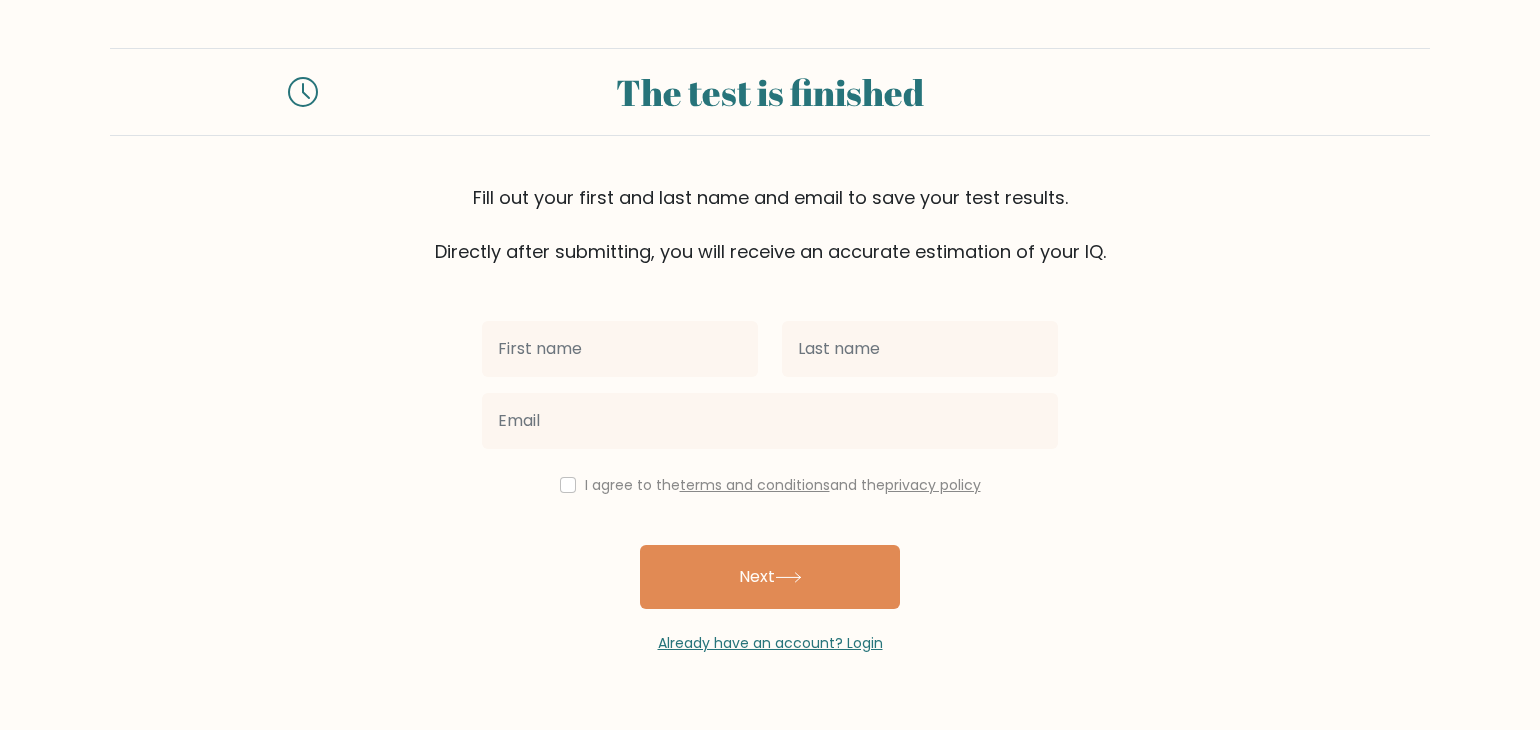 scroll, scrollTop: 0, scrollLeft: 0, axis: both 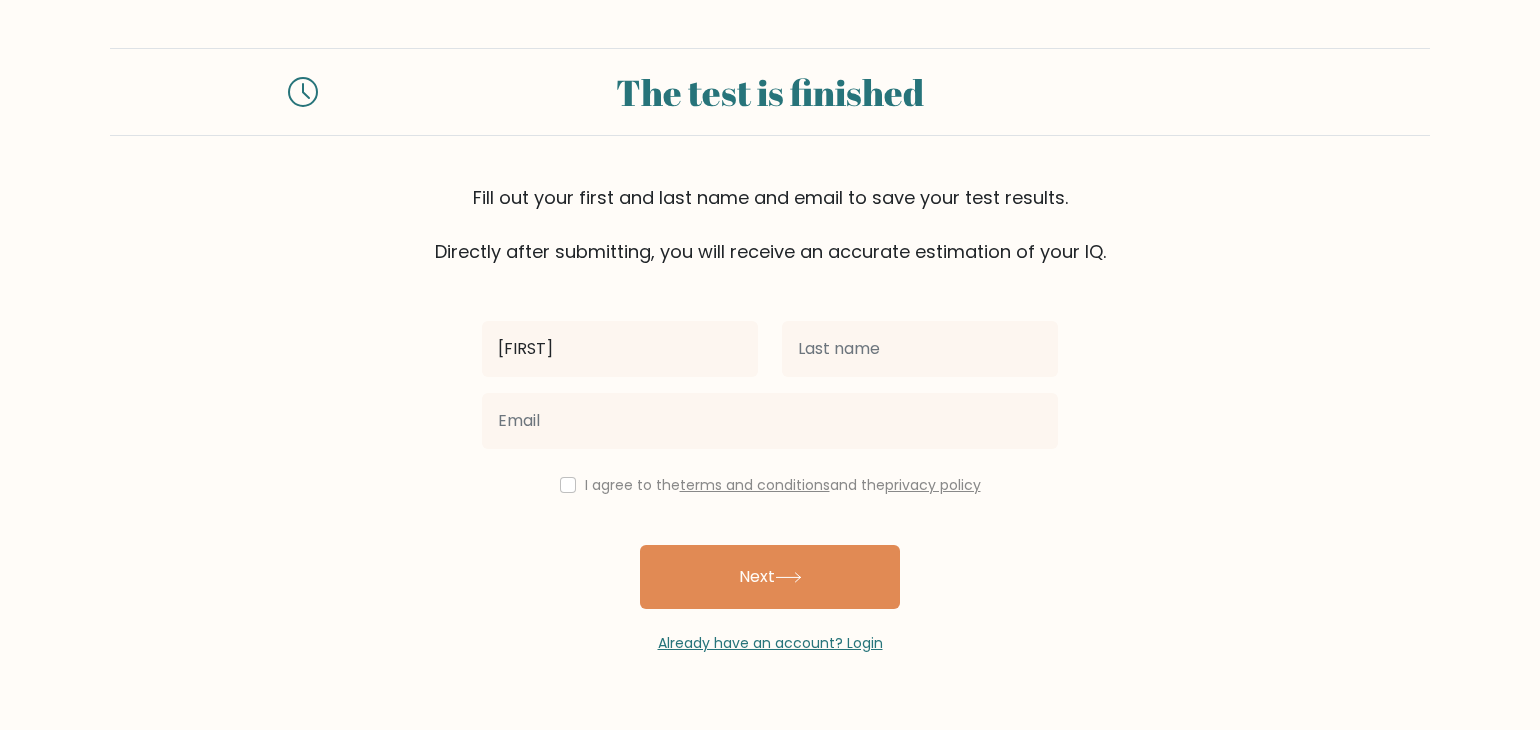 type on "[FIRST]" 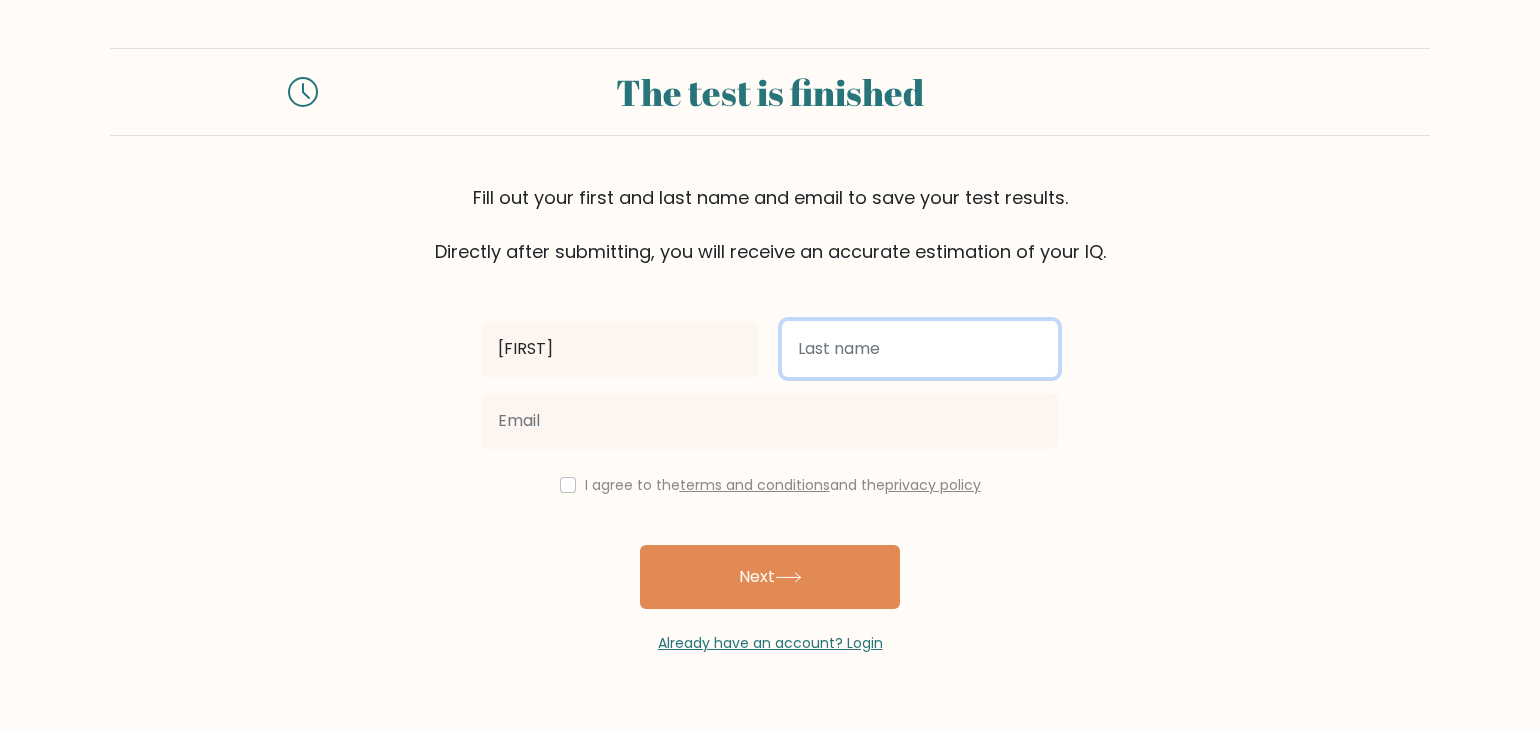 click at bounding box center (920, 349) 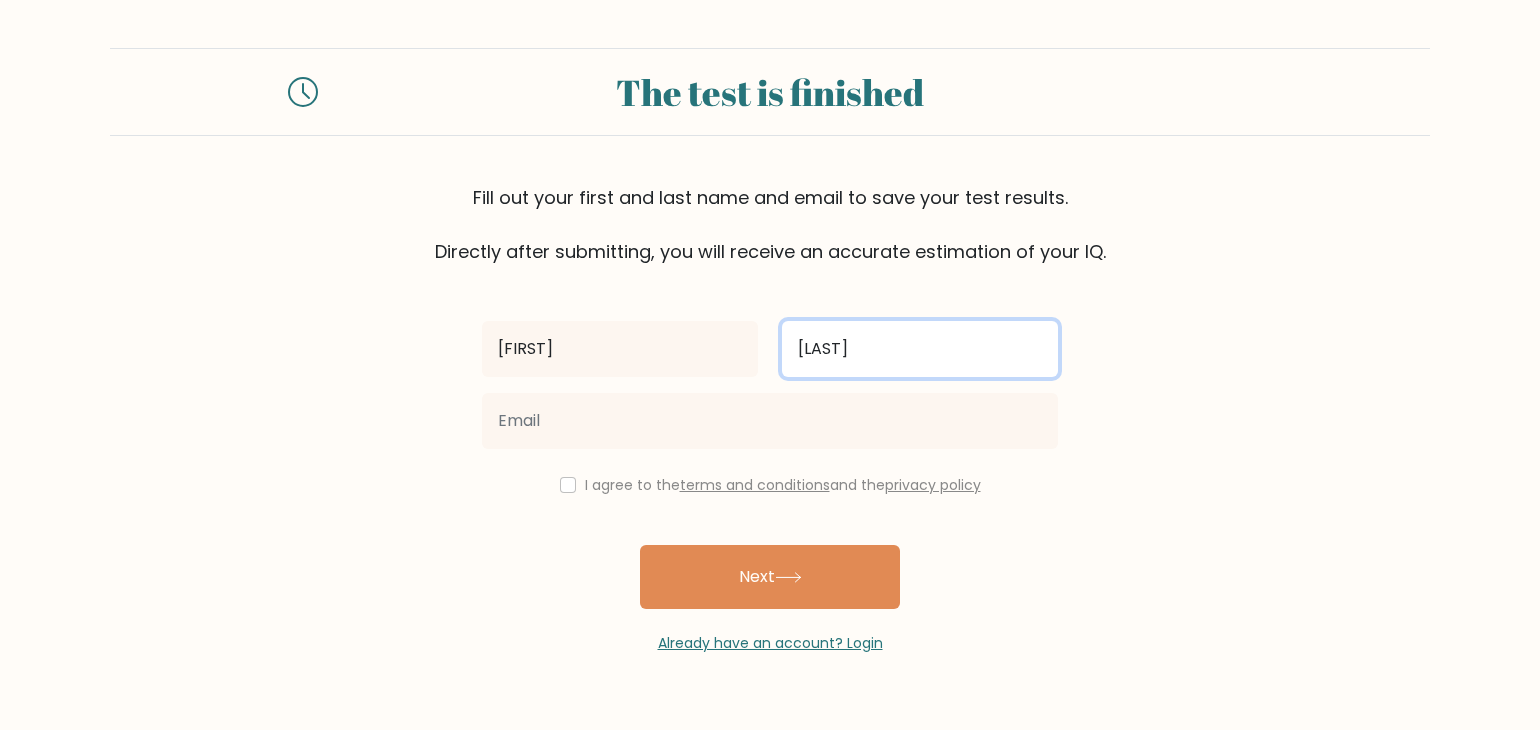 type on "[LAST]" 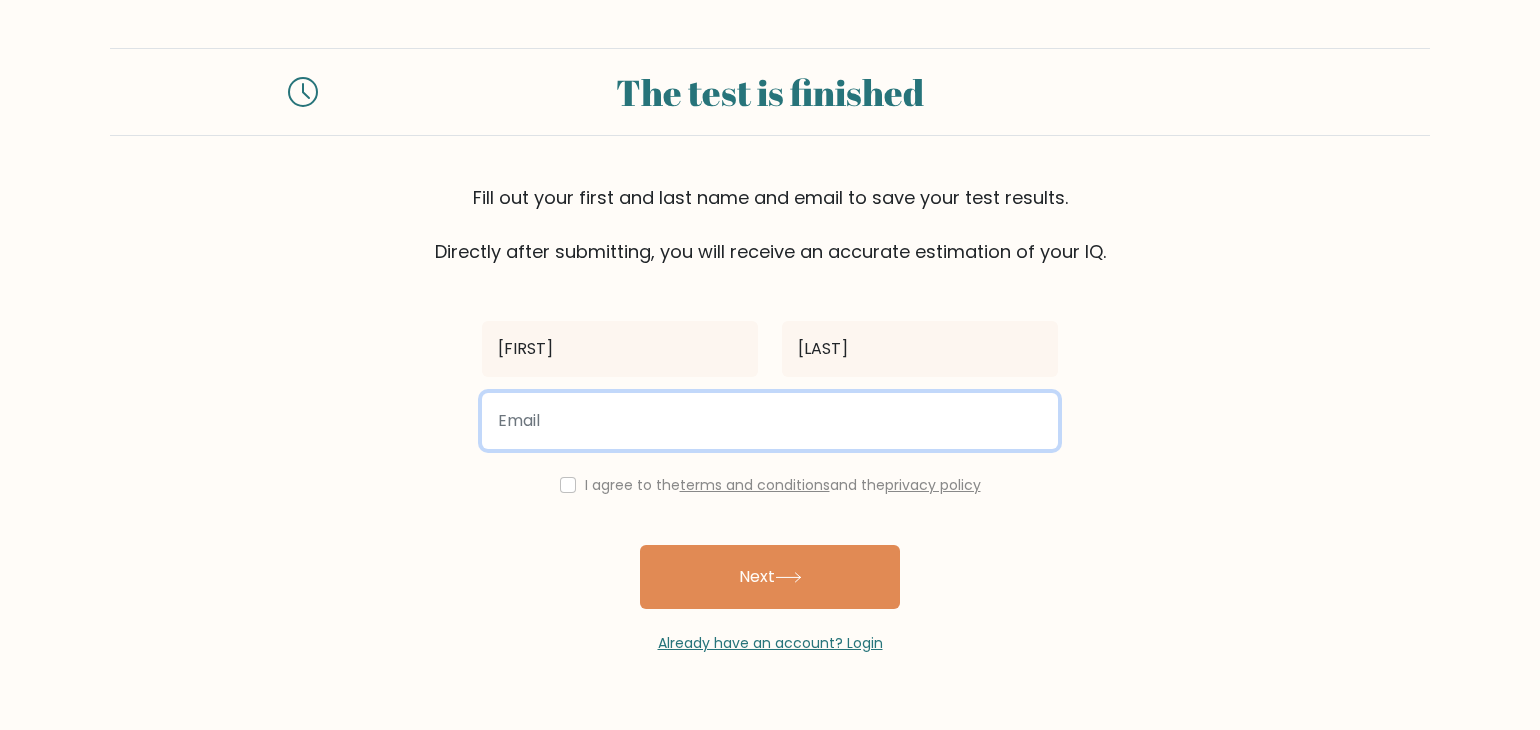 click at bounding box center [770, 421] 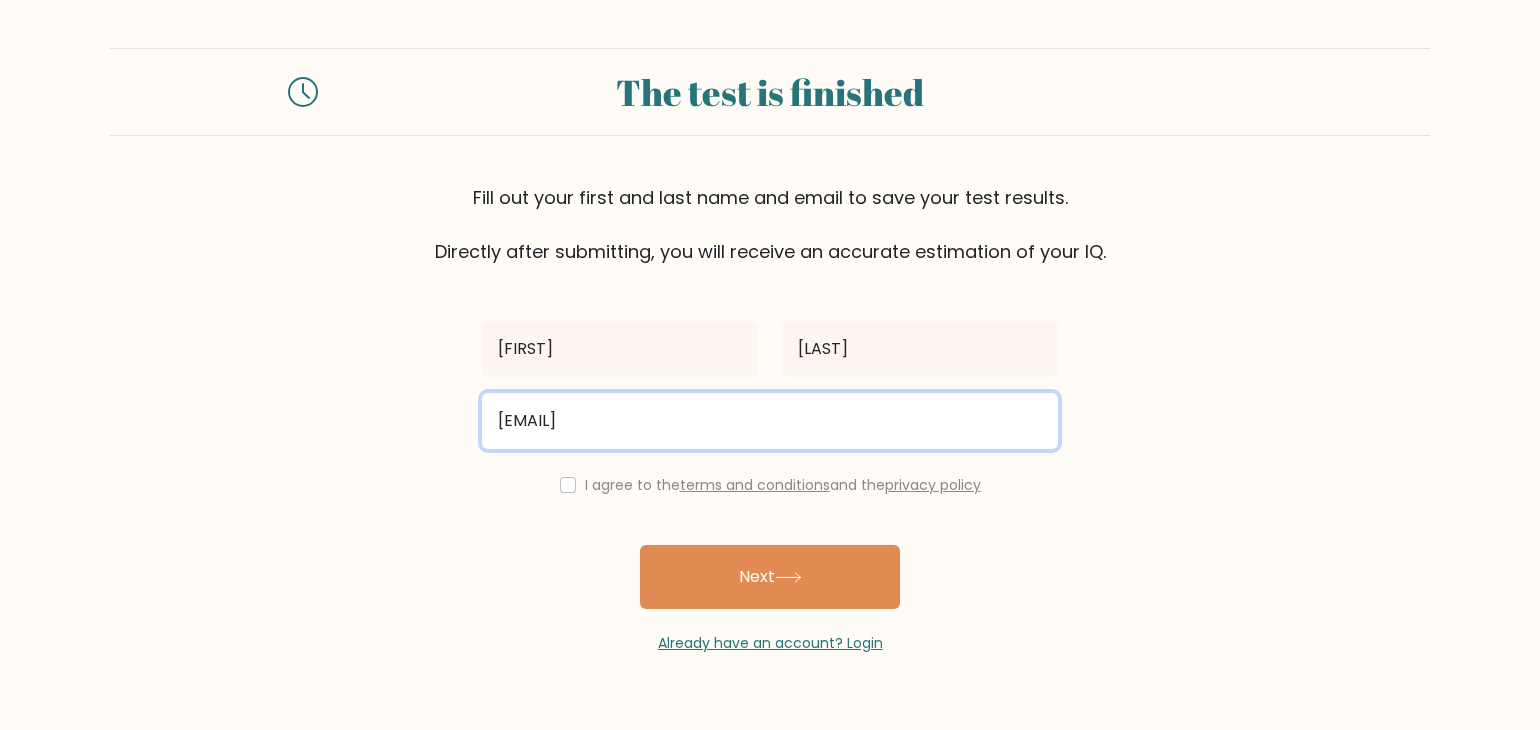 type on "[EMAIL]" 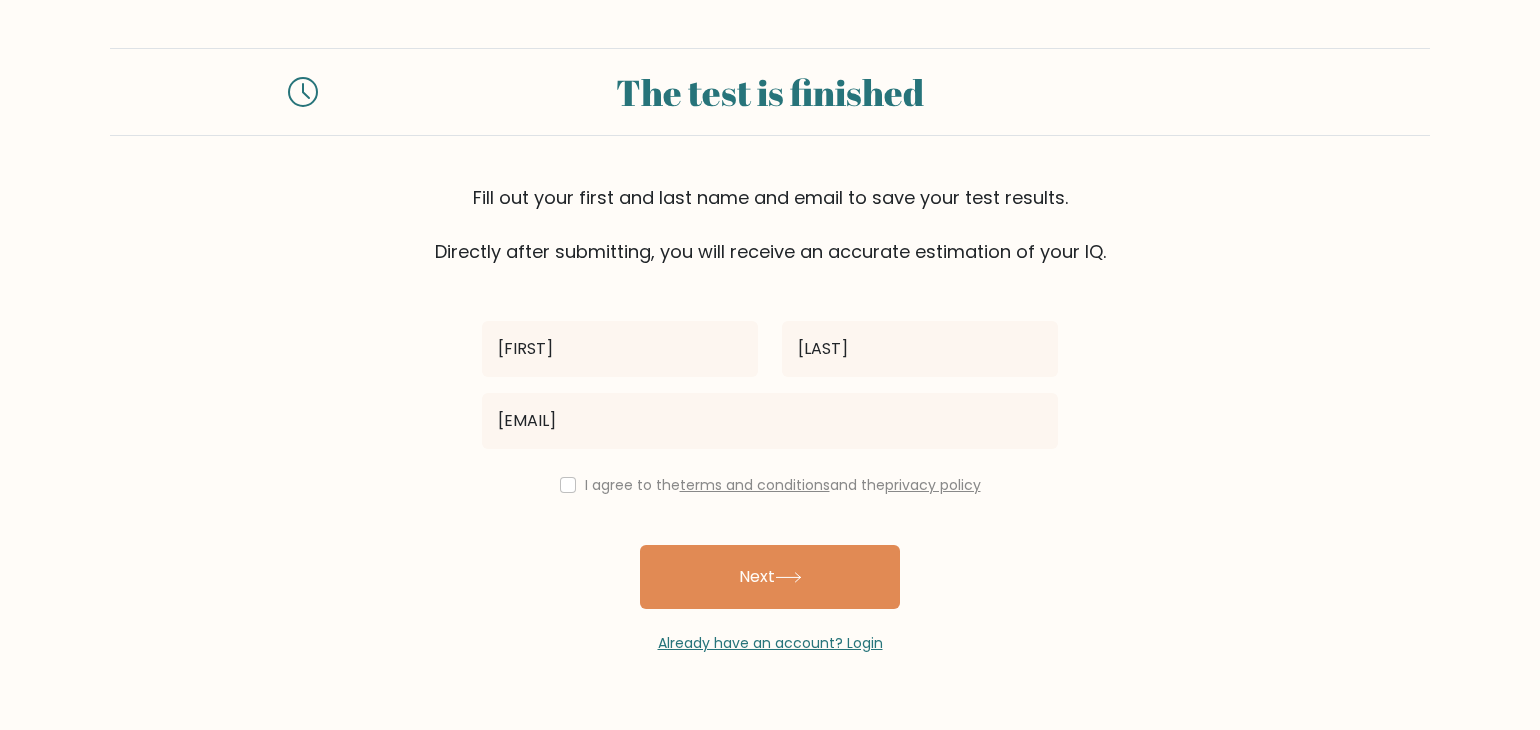 click on "I agree to the  terms and conditions  and the  privacy policy" at bounding box center (770, 485) 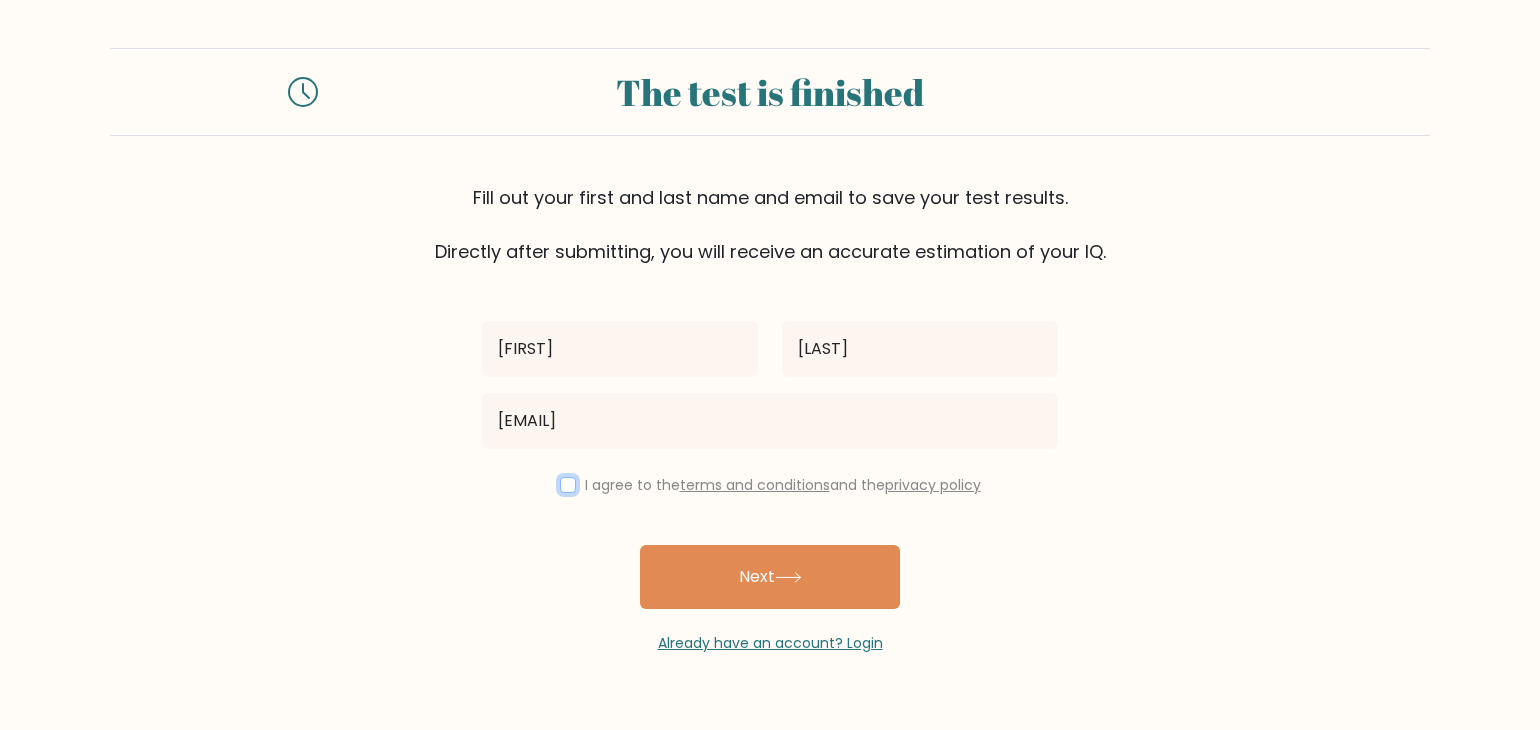 click at bounding box center [568, 485] 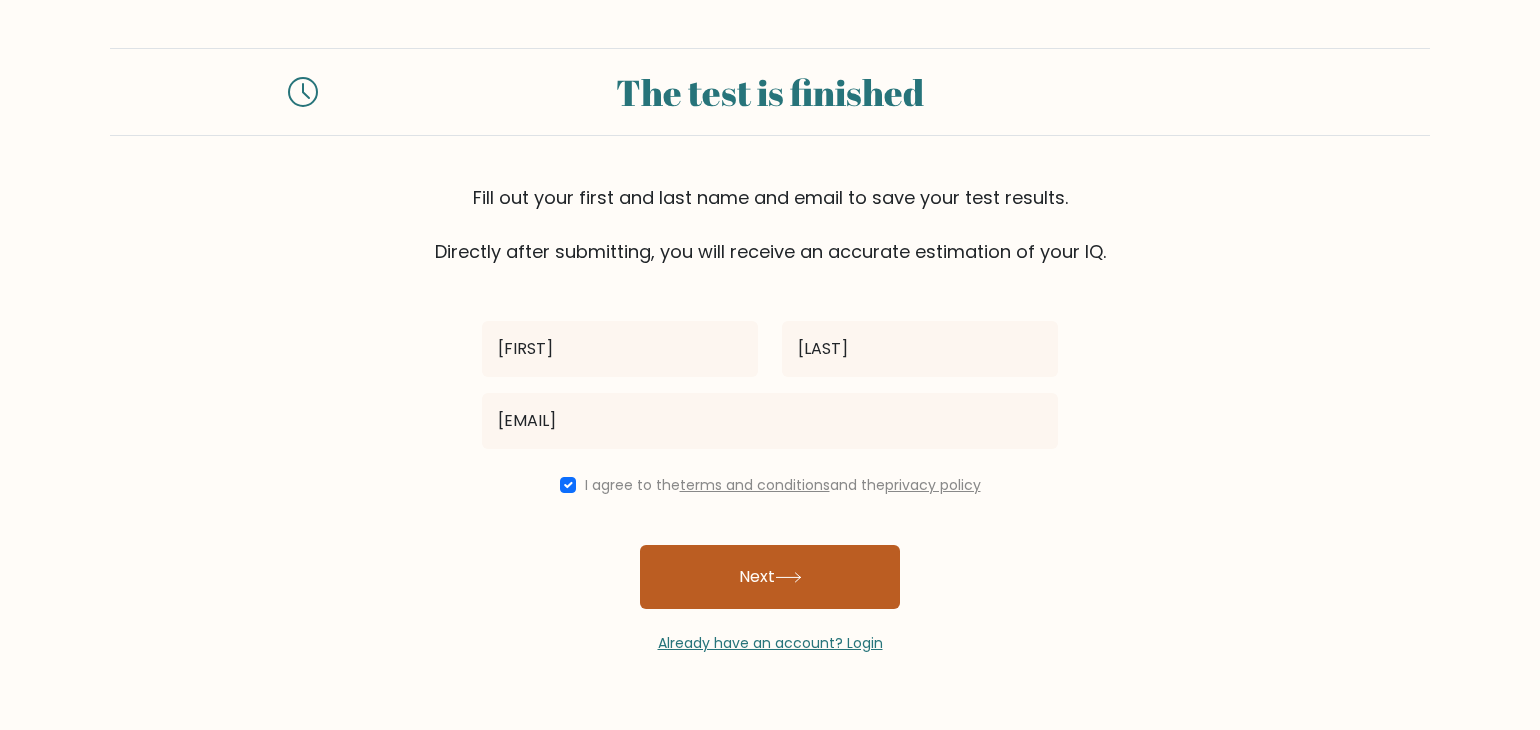 click on "Next" at bounding box center (770, 577) 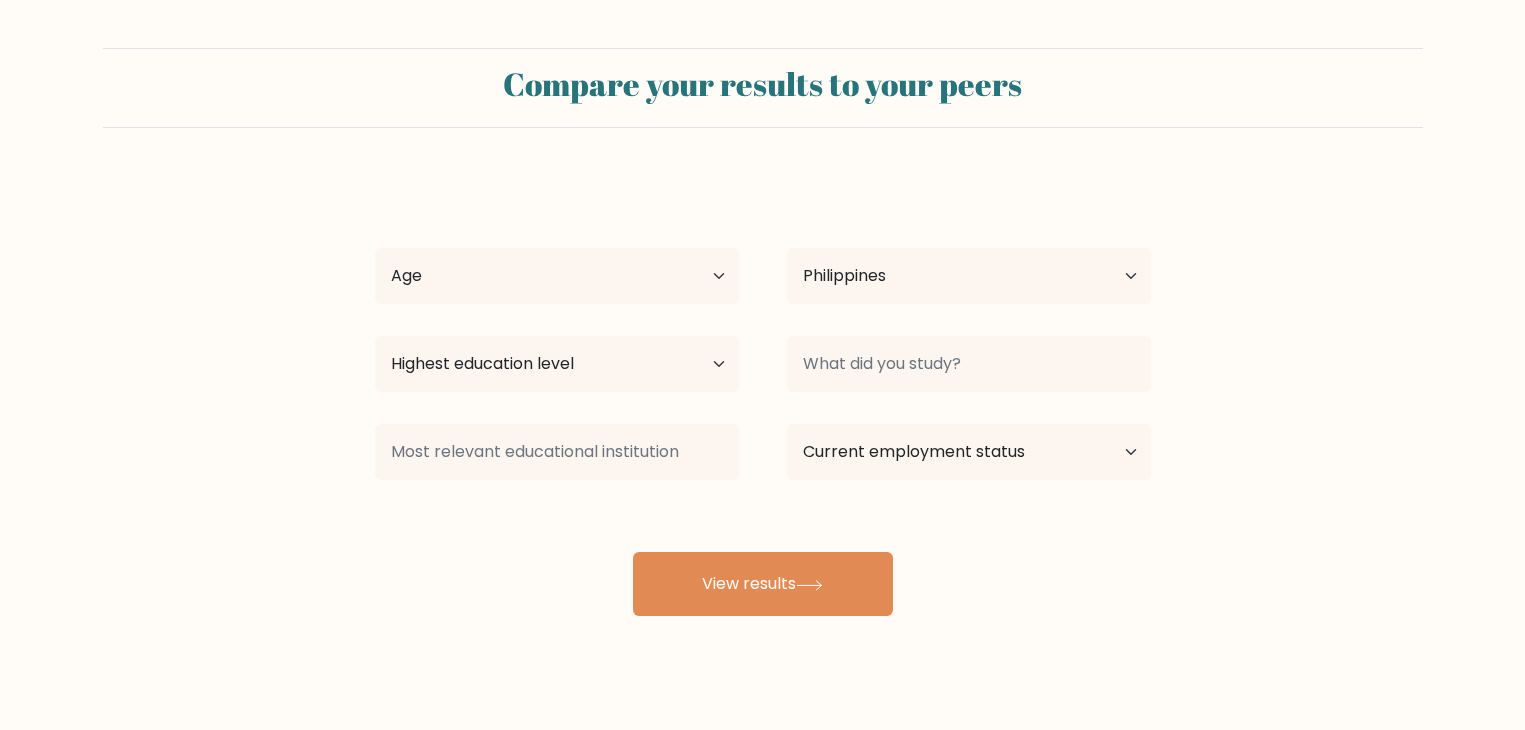select on "PH" 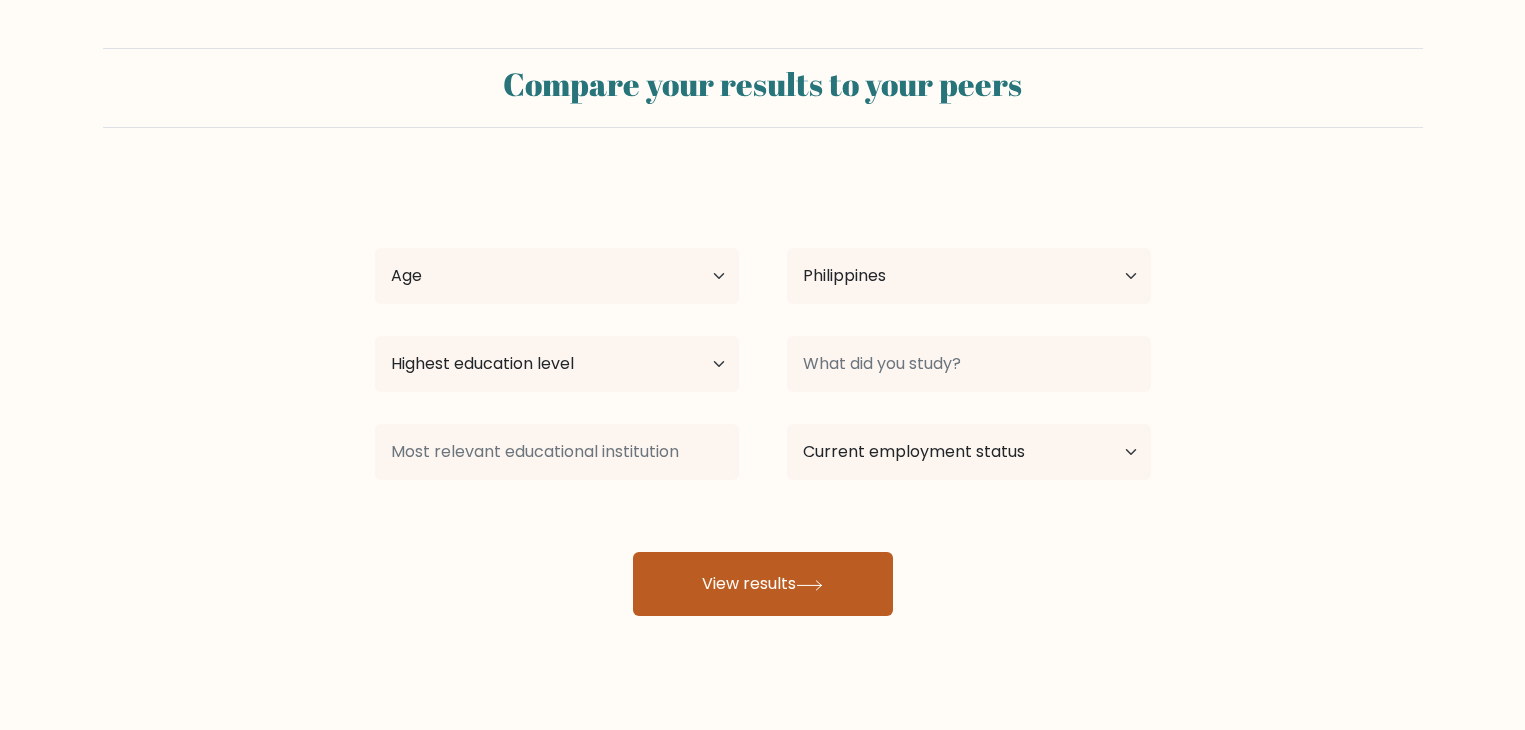 scroll, scrollTop: 0, scrollLeft: 0, axis: both 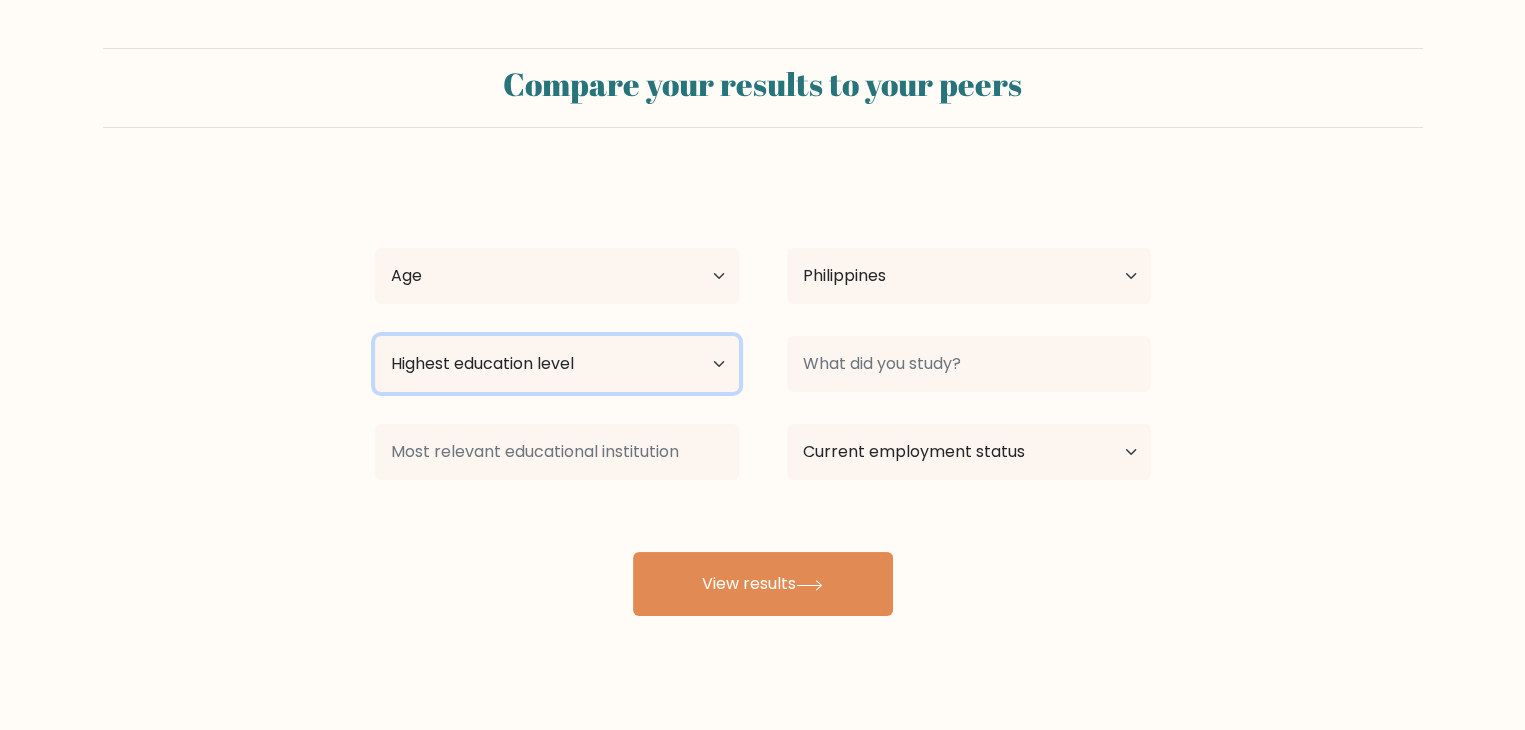 click on "Highest education level
No schooling
Primary
Lower Secondary
Upper Secondary
Occupation Specific
Bachelor's degree
Master's degree
Doctoral degree" at bounding box center [557, 364] 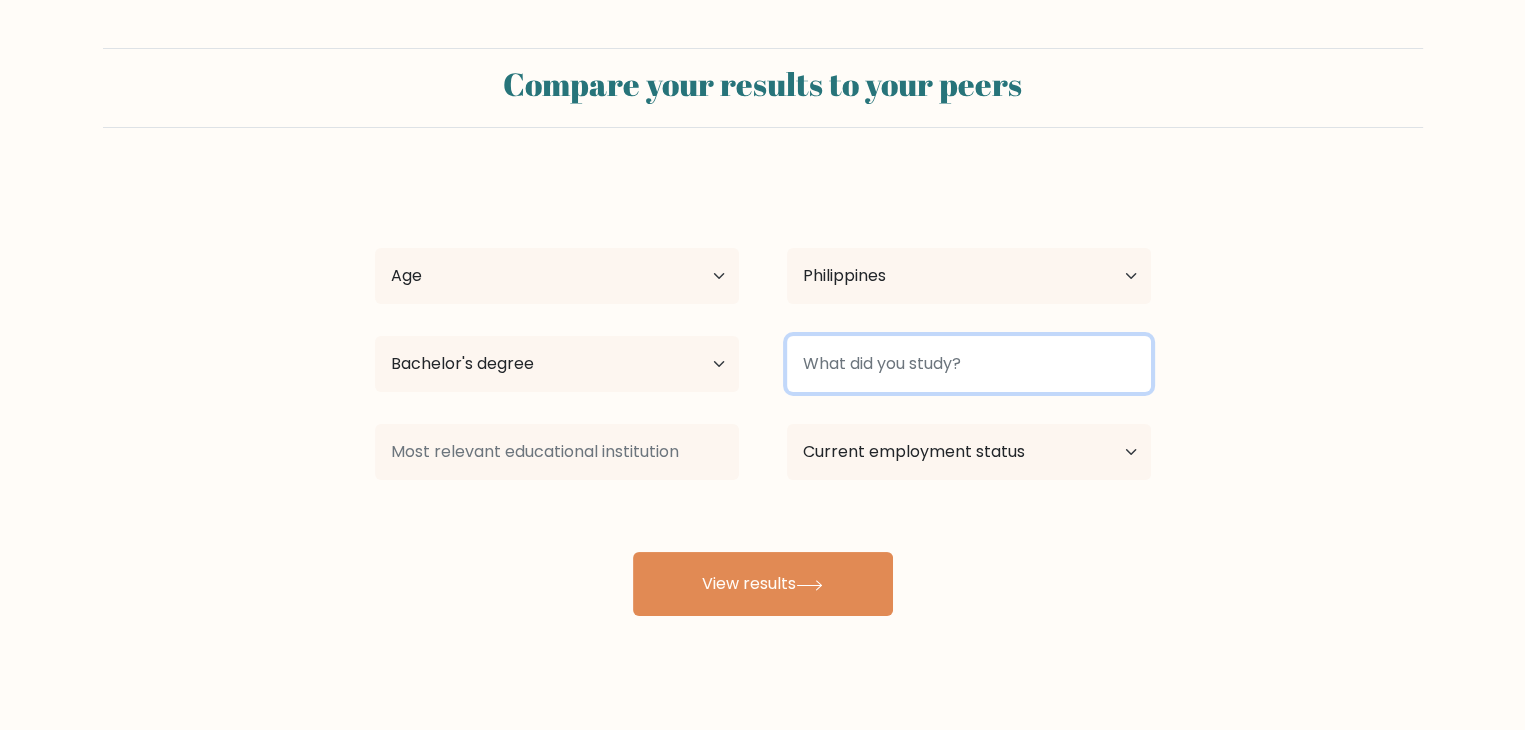 click at bounding box center [969, 364] 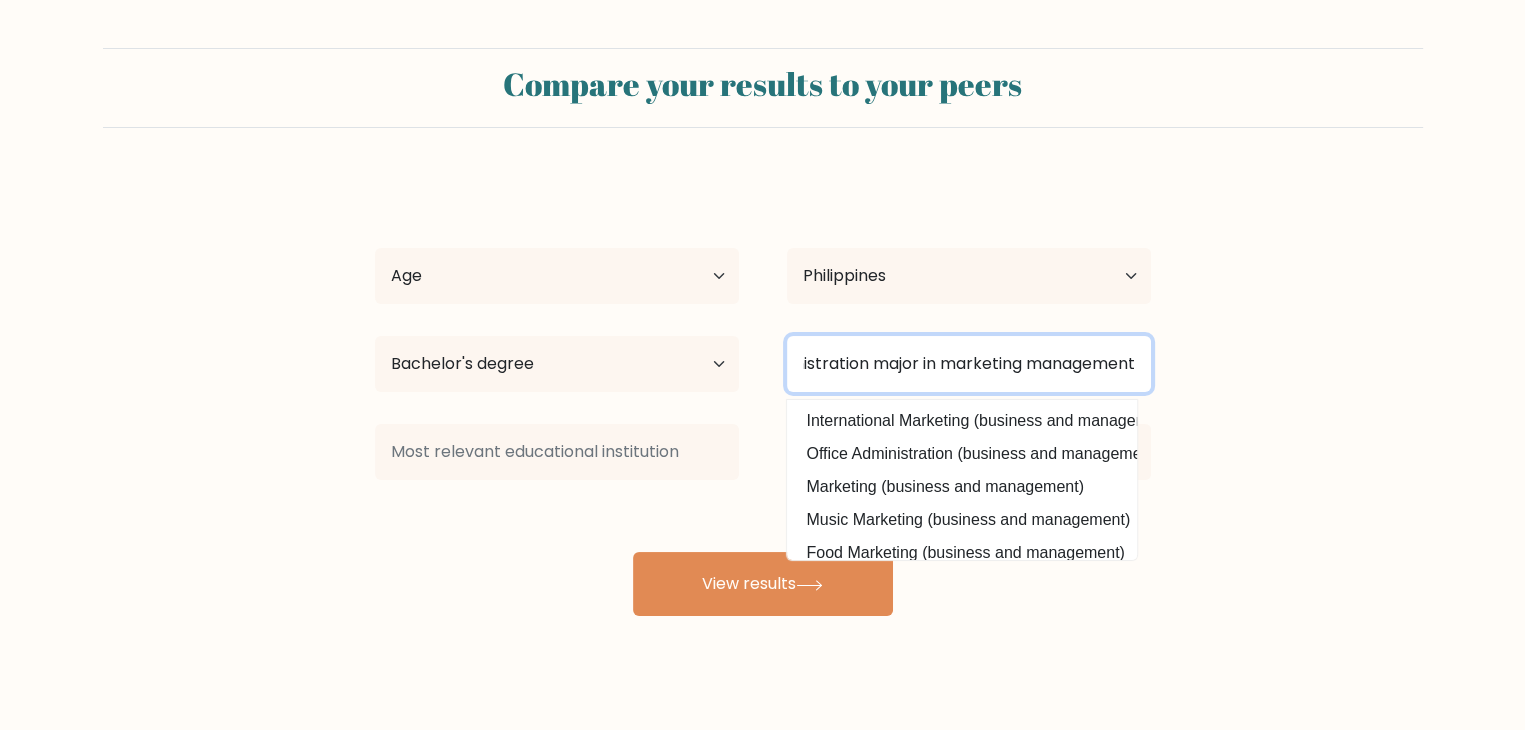 scroll, scrollTop: 0, scrollLeft: 132, axis: horizontal 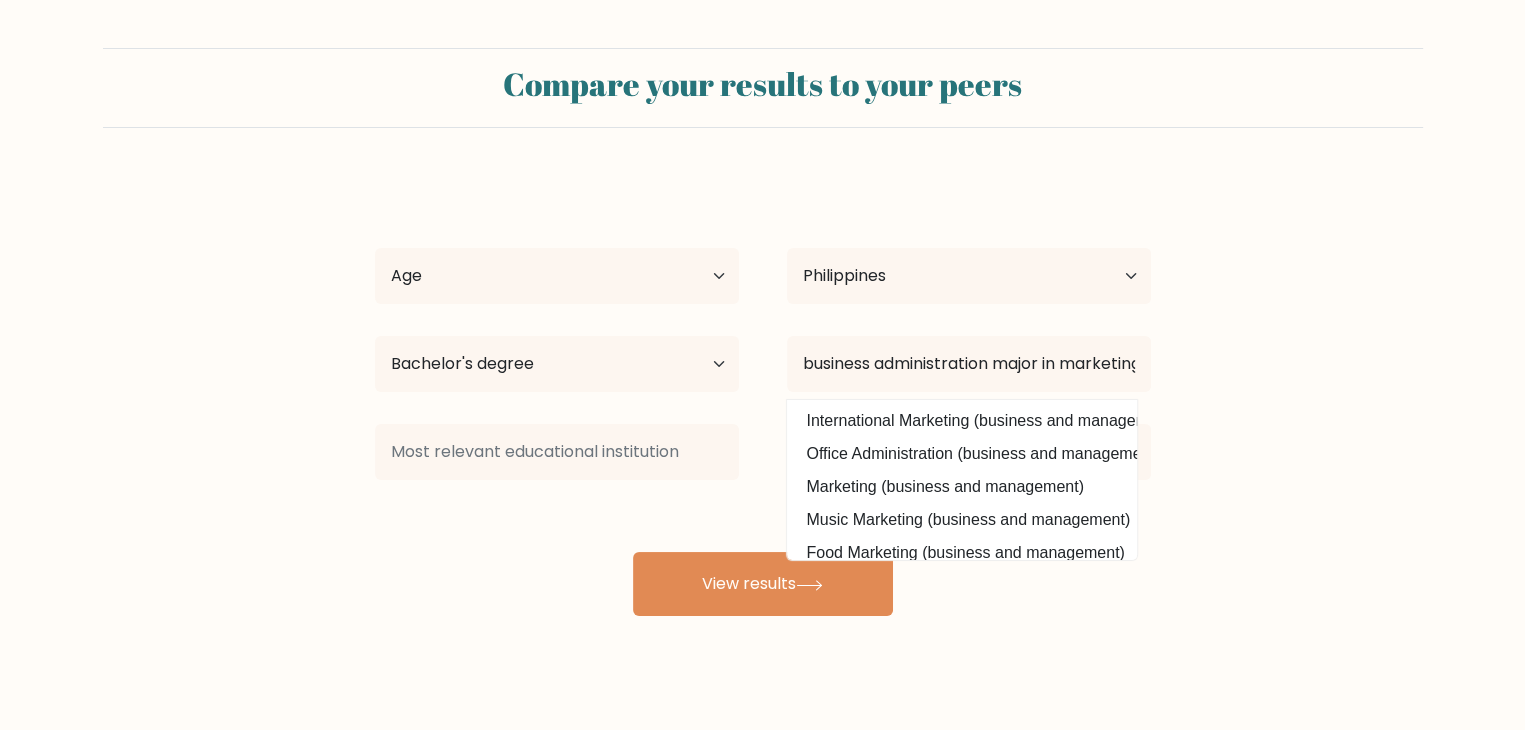 click on "Compare your results to your peers
Charles
Flores
Age
Under 18 years old
18-24 years old
25-34 years old
35-44 years old
45-54 years old
55-64 years old
65 years old and above
Country
Afghanistan
Albania
Algeria
American Samoa
Andorra
Angola
Anguilla
Antarctica
Antigua and Barbuda
Argentina
Armenia
Aruba
Australia" at bounding box center (762, 332) 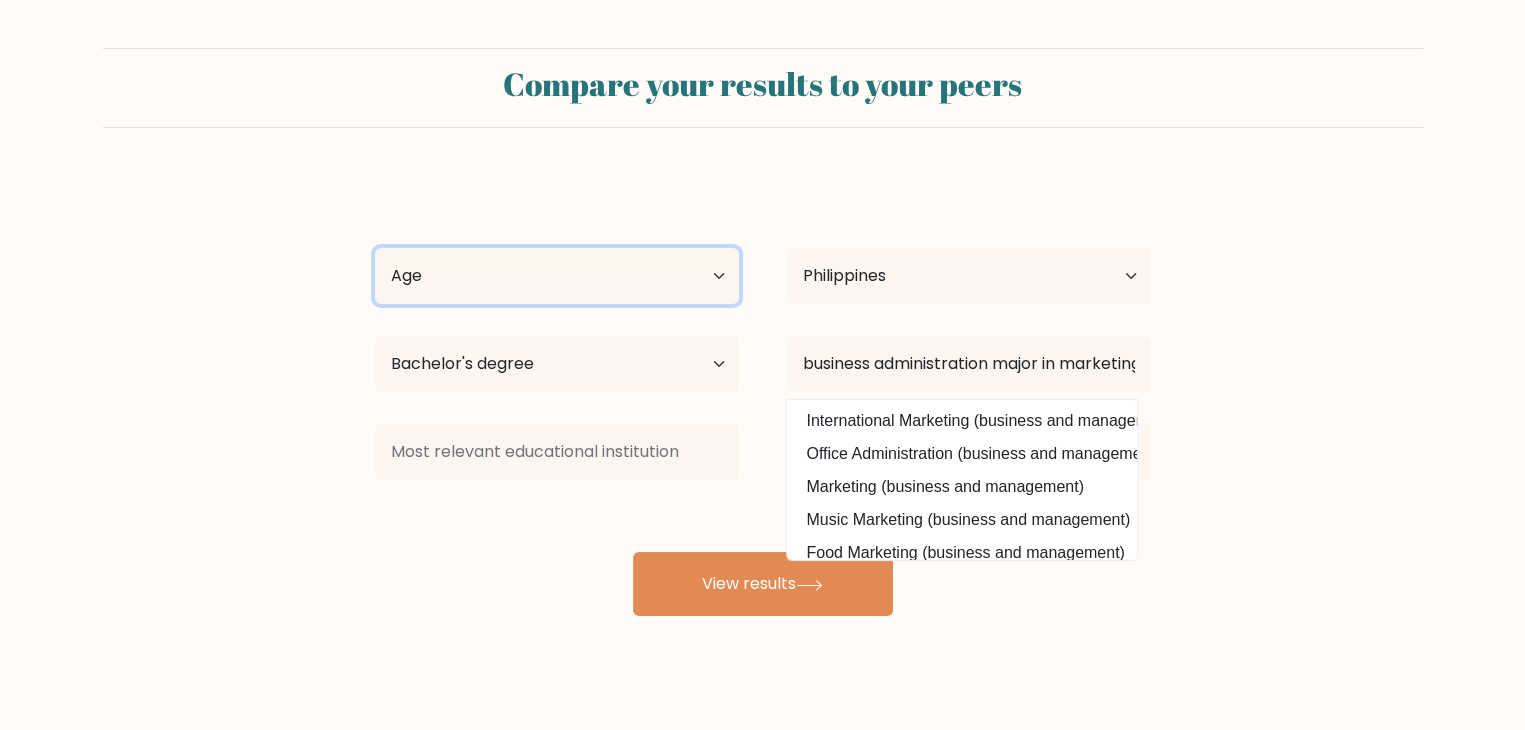 click on "Age
Under 18 years old
18-24 years old
25-34 years old
35-44 years old
45-54 years old
55-64 years old
65 years old and above" at bounding box center (557, 276) 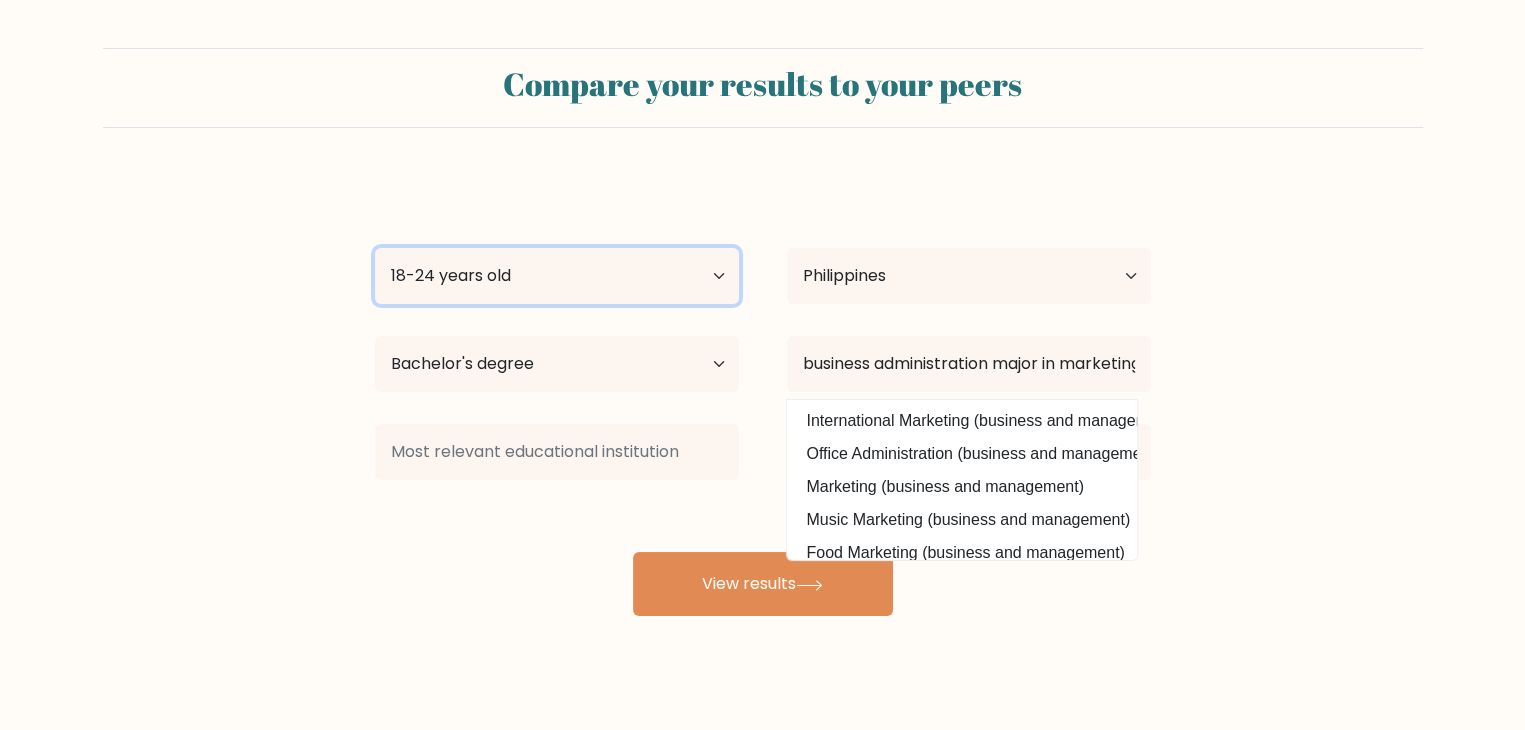 click on "Age
Under 18 years old
18-24 years old
25-34 years old
35-44 years old
45-54 years old
55-64 years old
65 years old and above" at bounding box center (557, 276) 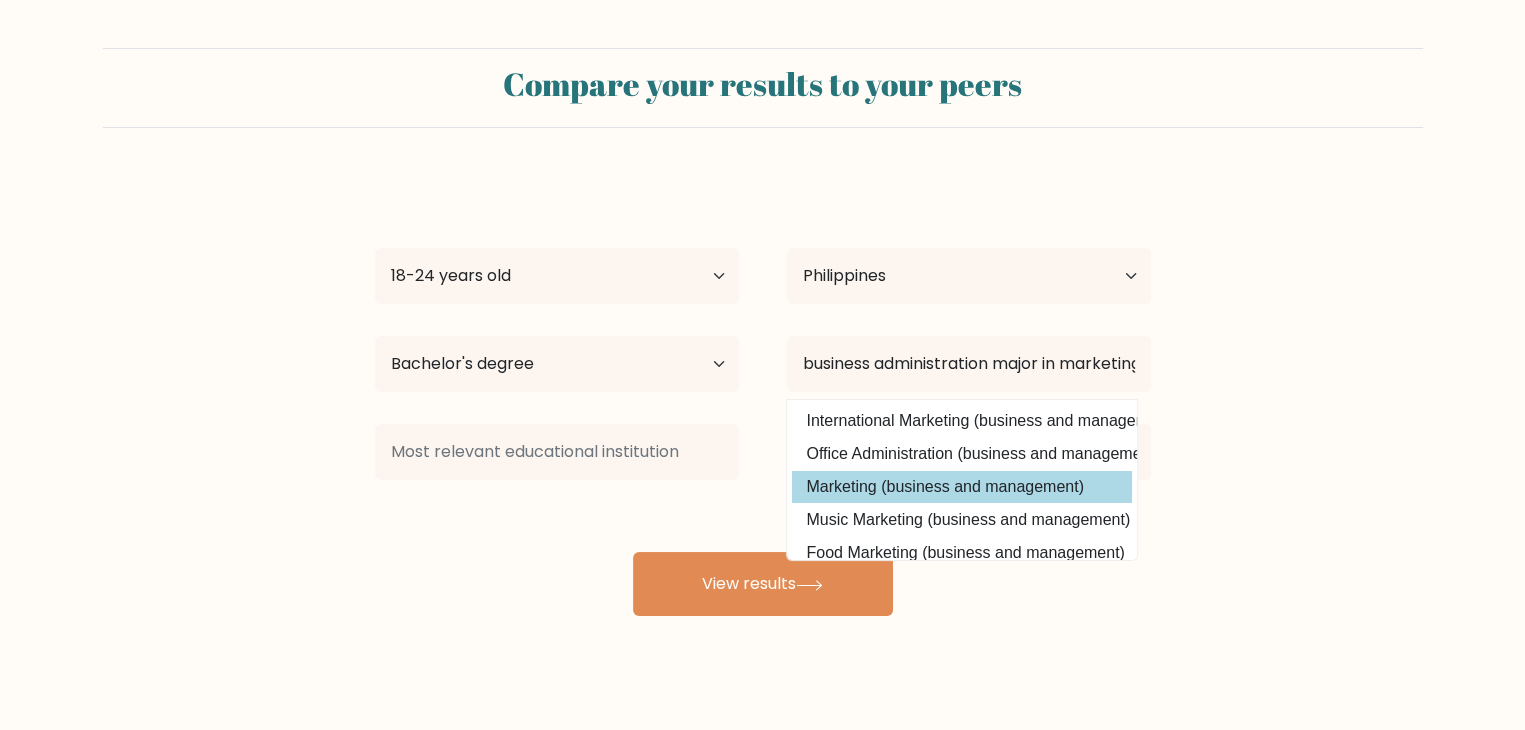 click on "Marketing (business and management)" at bounding box center (962, 487) 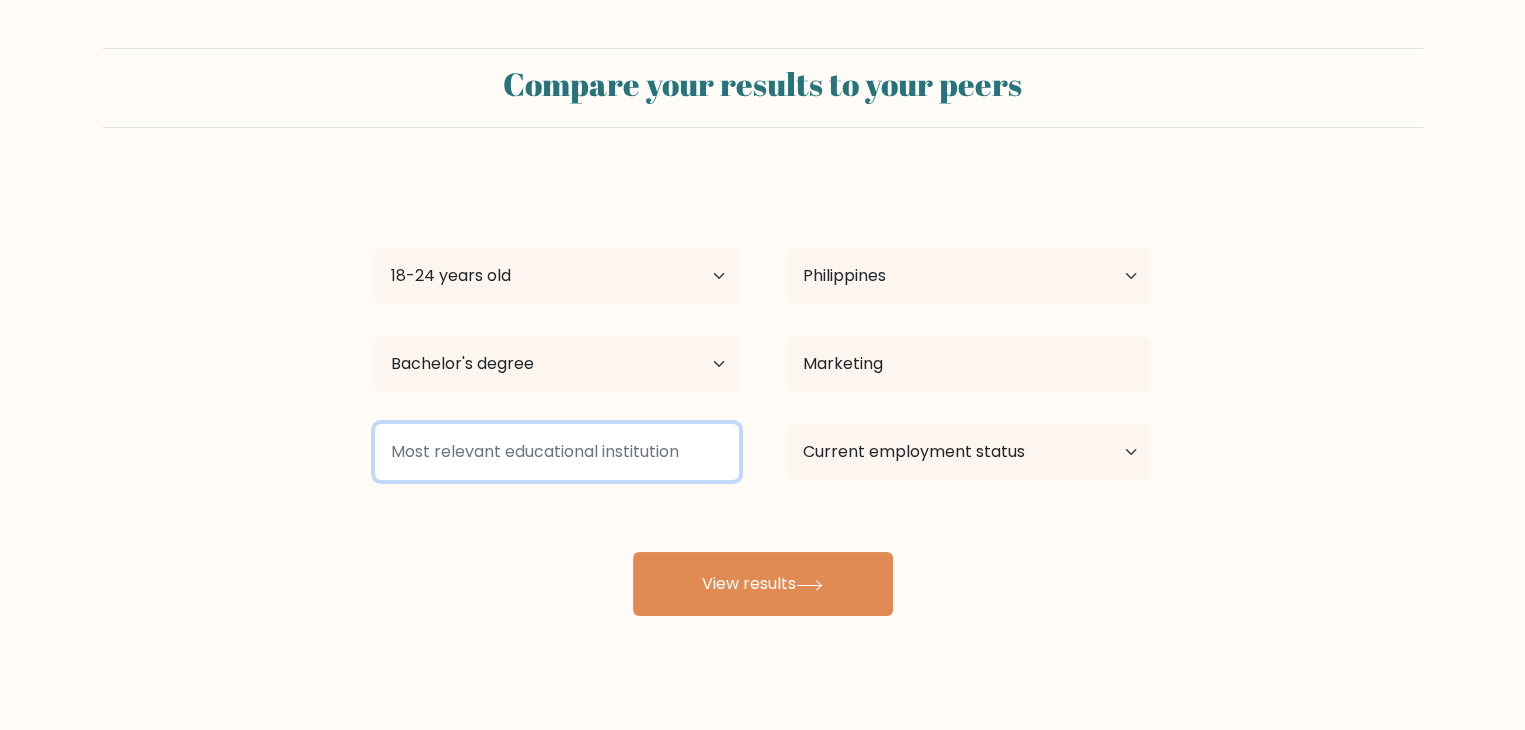 click at bounding box center (557, 452) 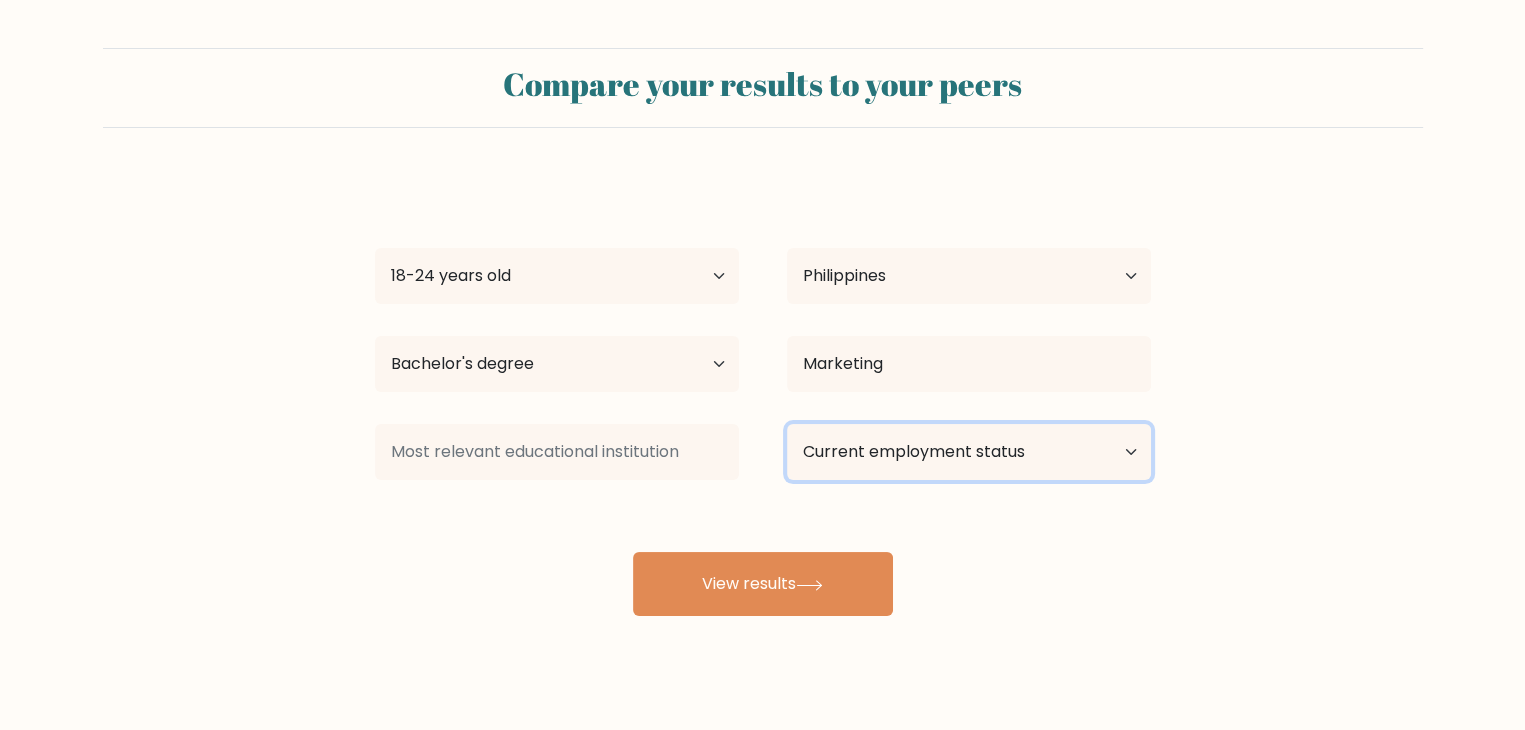 click on "Current employment status
Employed
Student
Retired
Other / prefer not to answer" at bounding box center [969, 452] 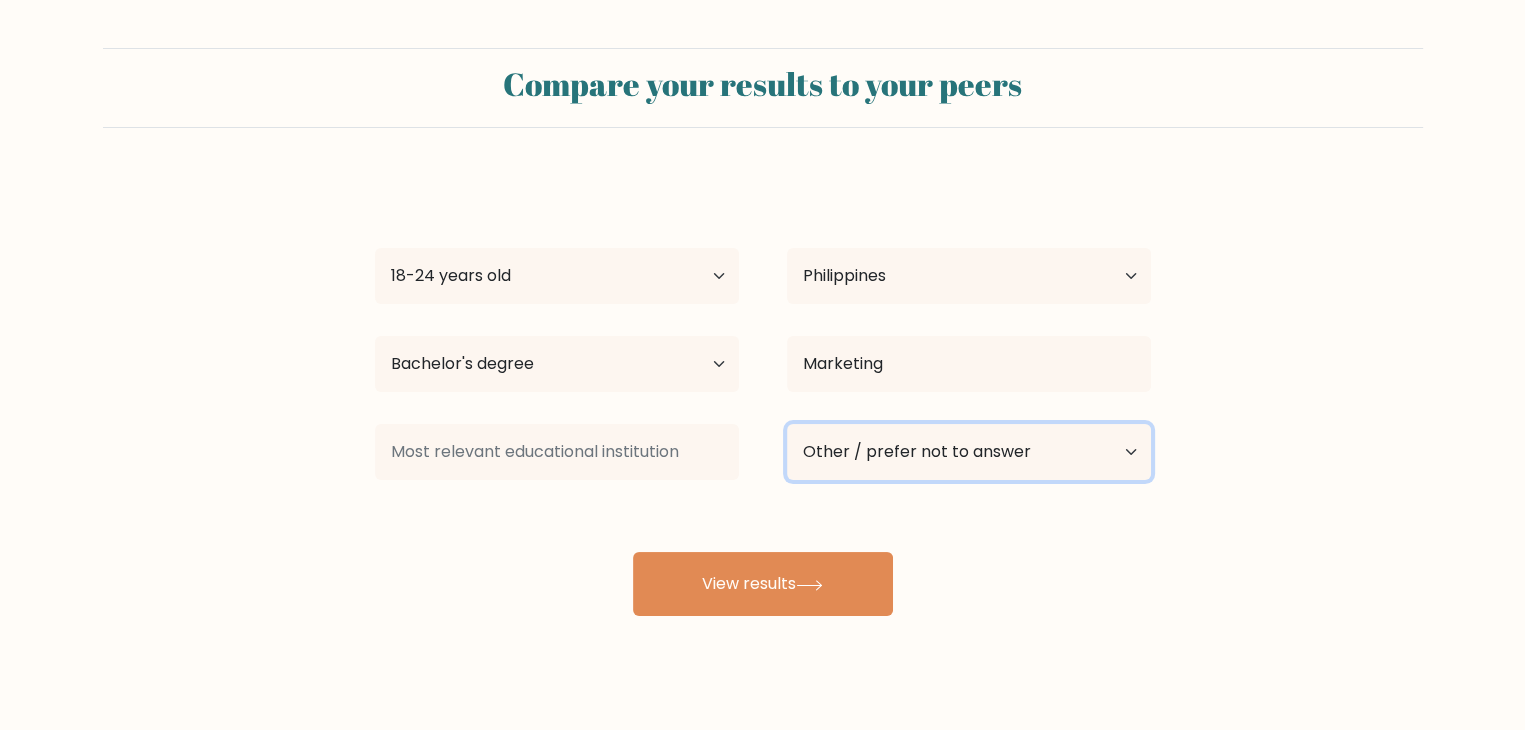 click on "Current employment status
Employed
Student
Retired
Other / prefer not to answer" at bounding box center (969, 452) 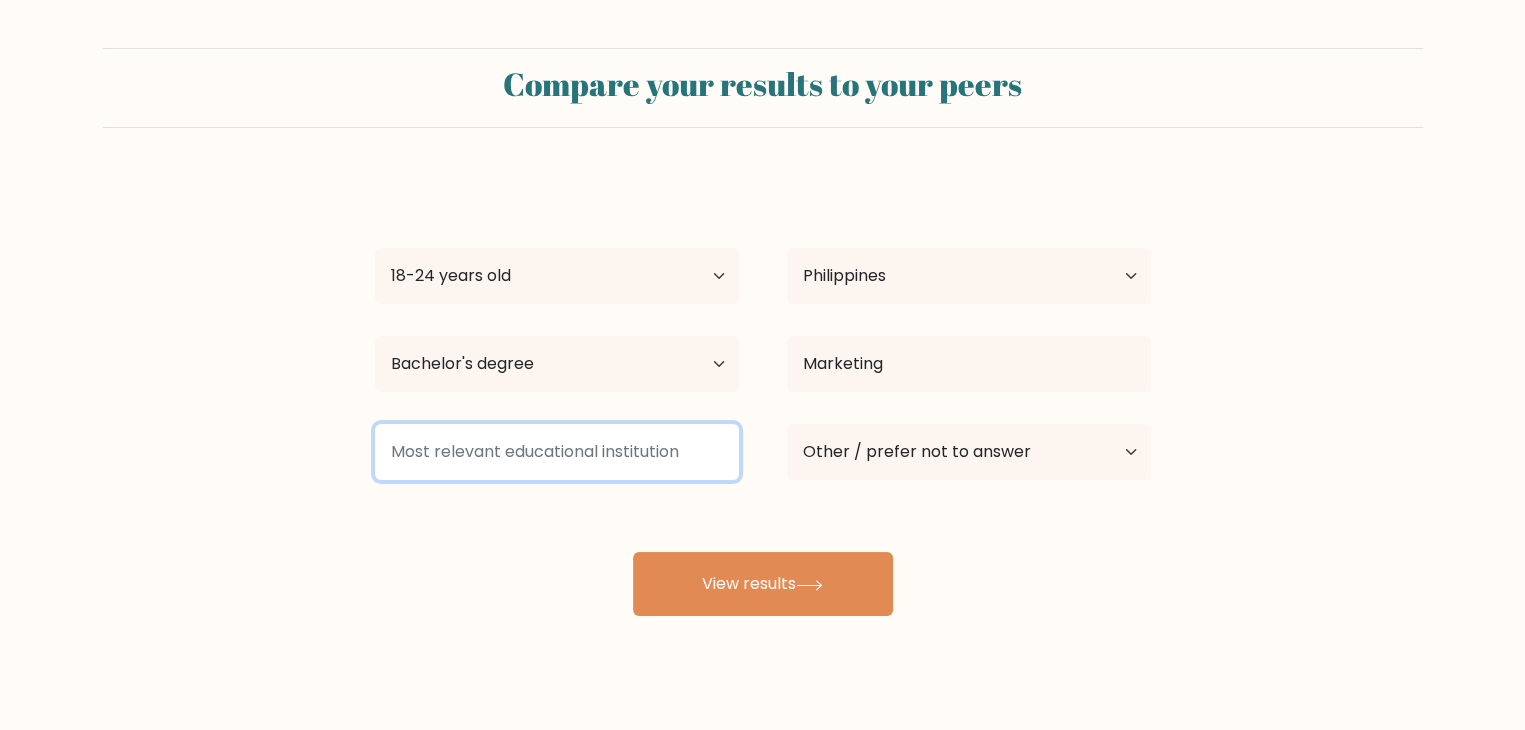 click at bounding box center [557, 452] 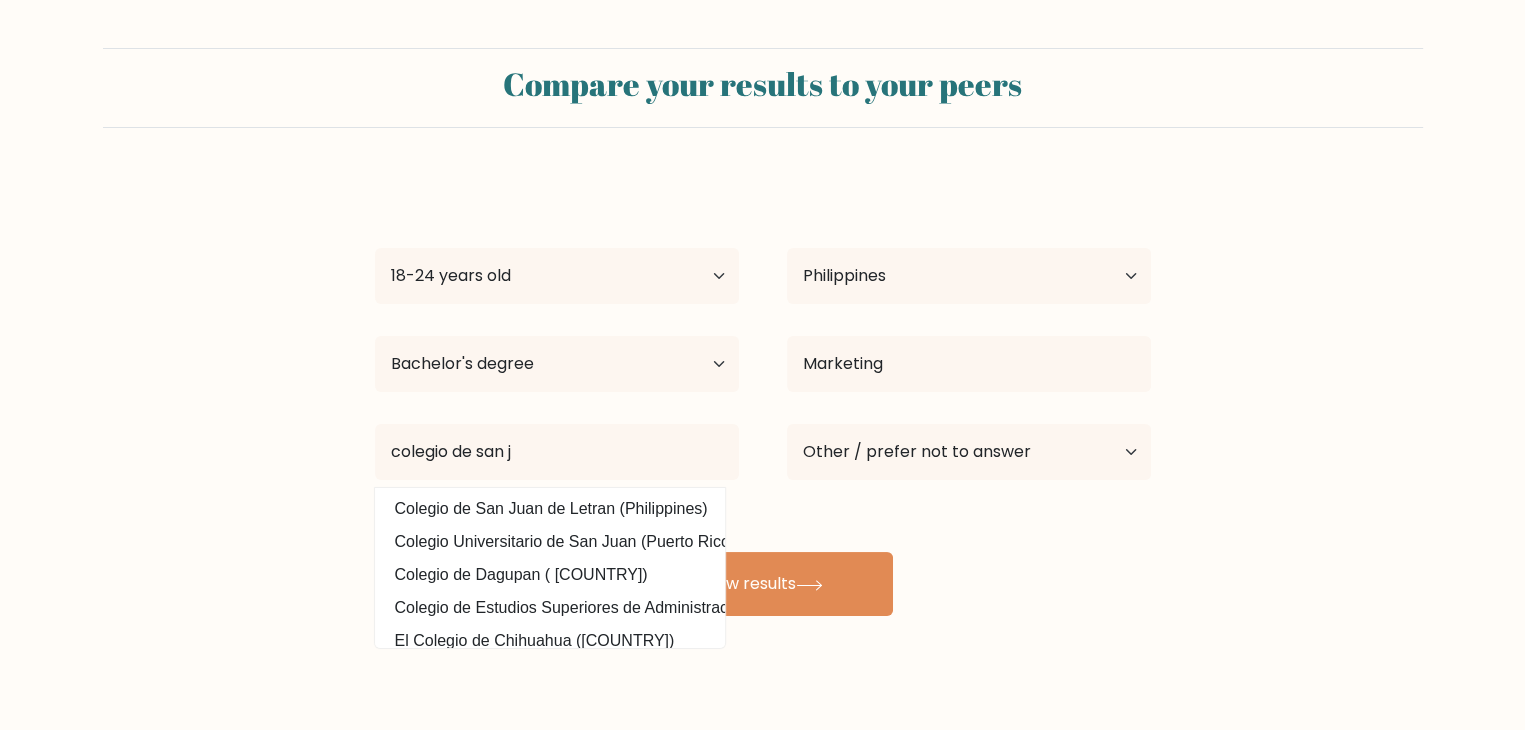 click on "Colegio de San Juan de Letran (Philippines)" at bounding box center [550, 509] 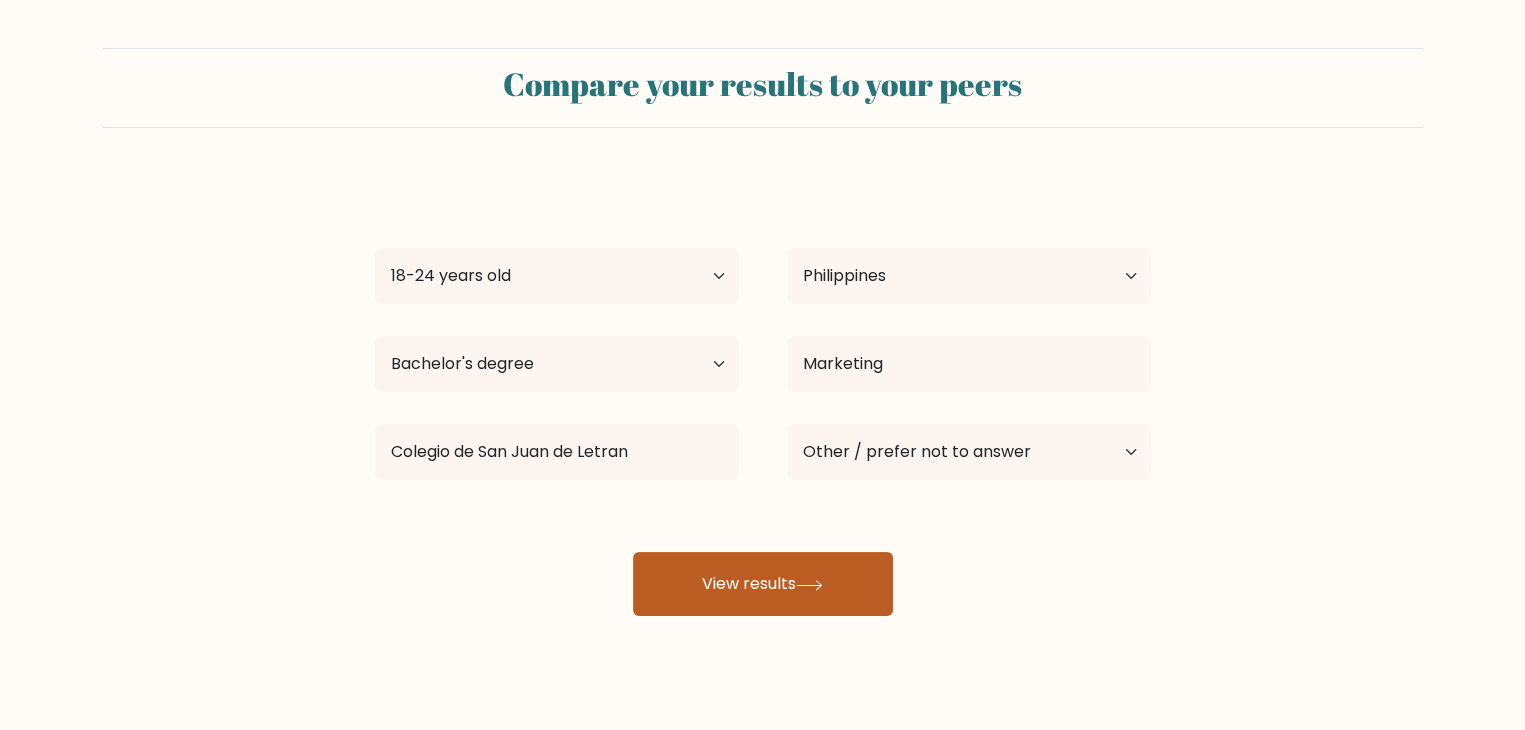 click on "View results" at bounding box center [763, 584] 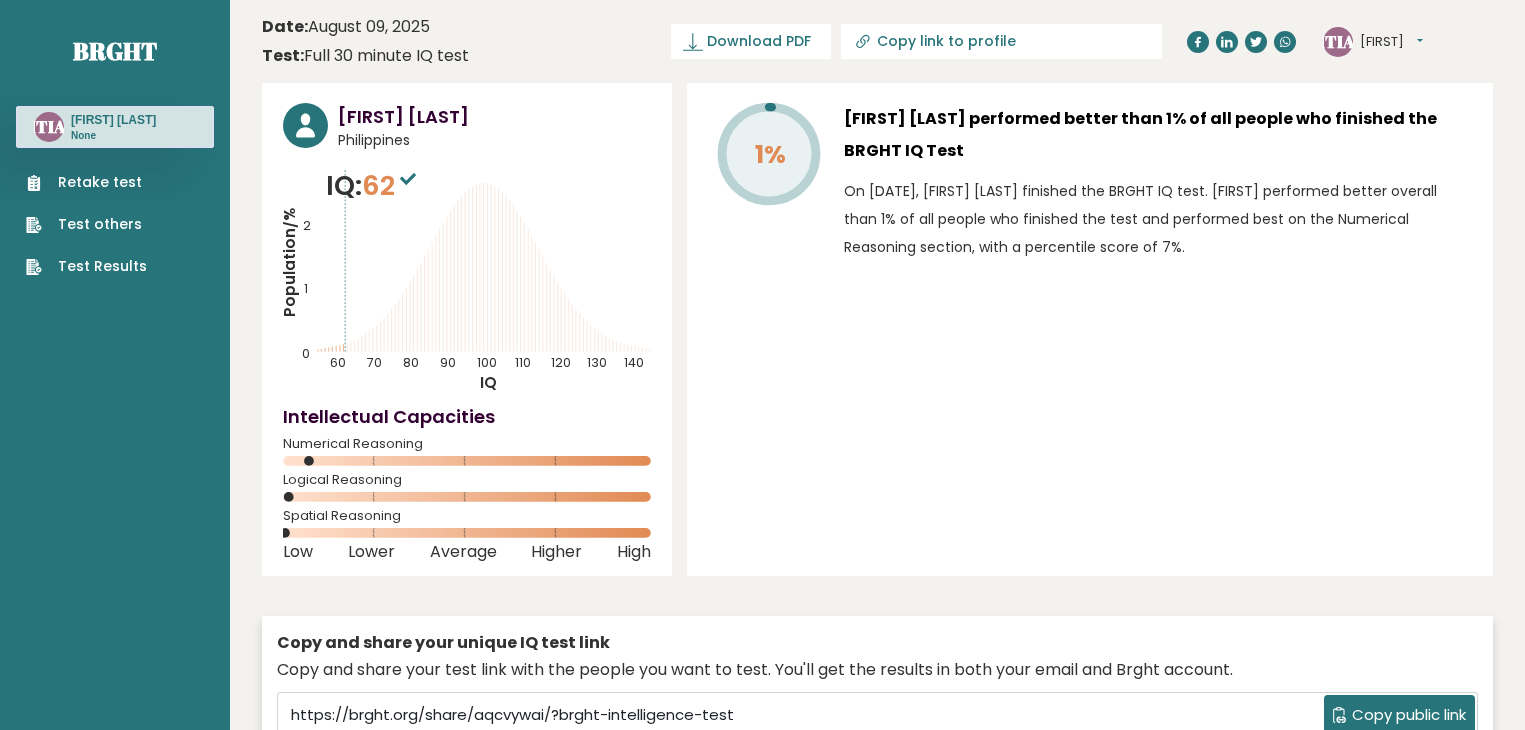 scroll, scrollTop: 0, scrollLeft: 0, axis: both 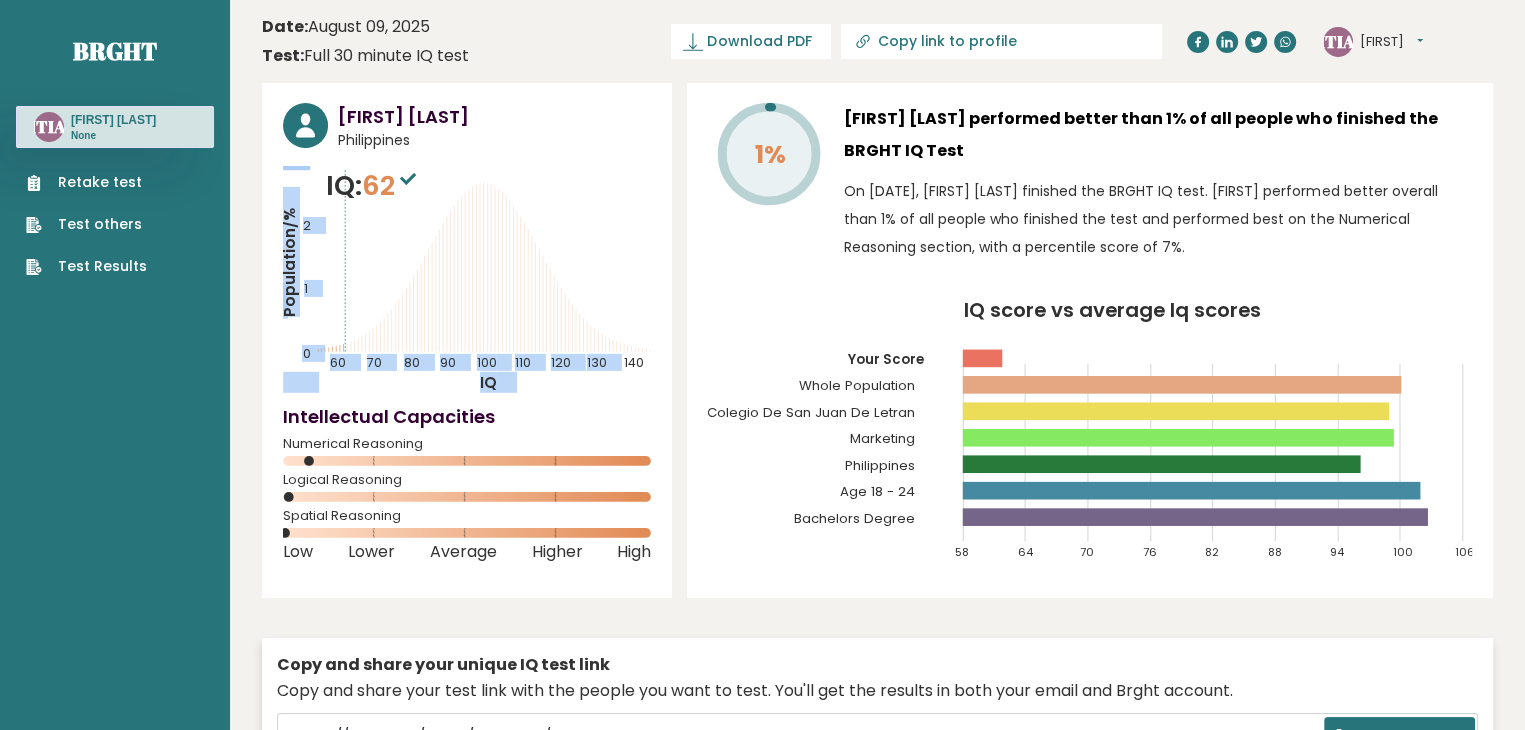 drag, startPoint x: 416, startPoint y: 178, endPoint x: 520, endPoint y: 202, distance: 106.733315 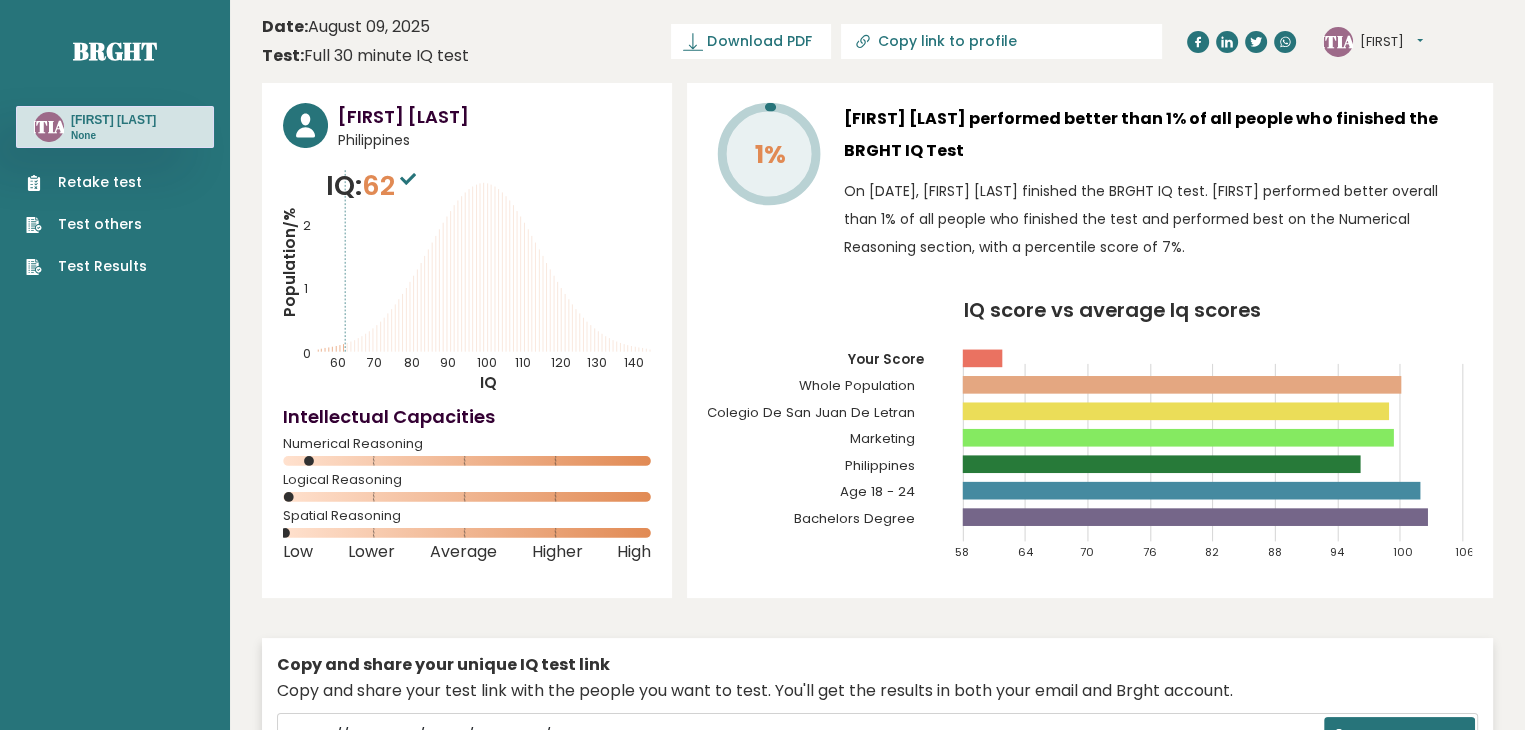 click on "Population/%
IQ
0
1
2
60
70
80
90
100
110
120
130
140" 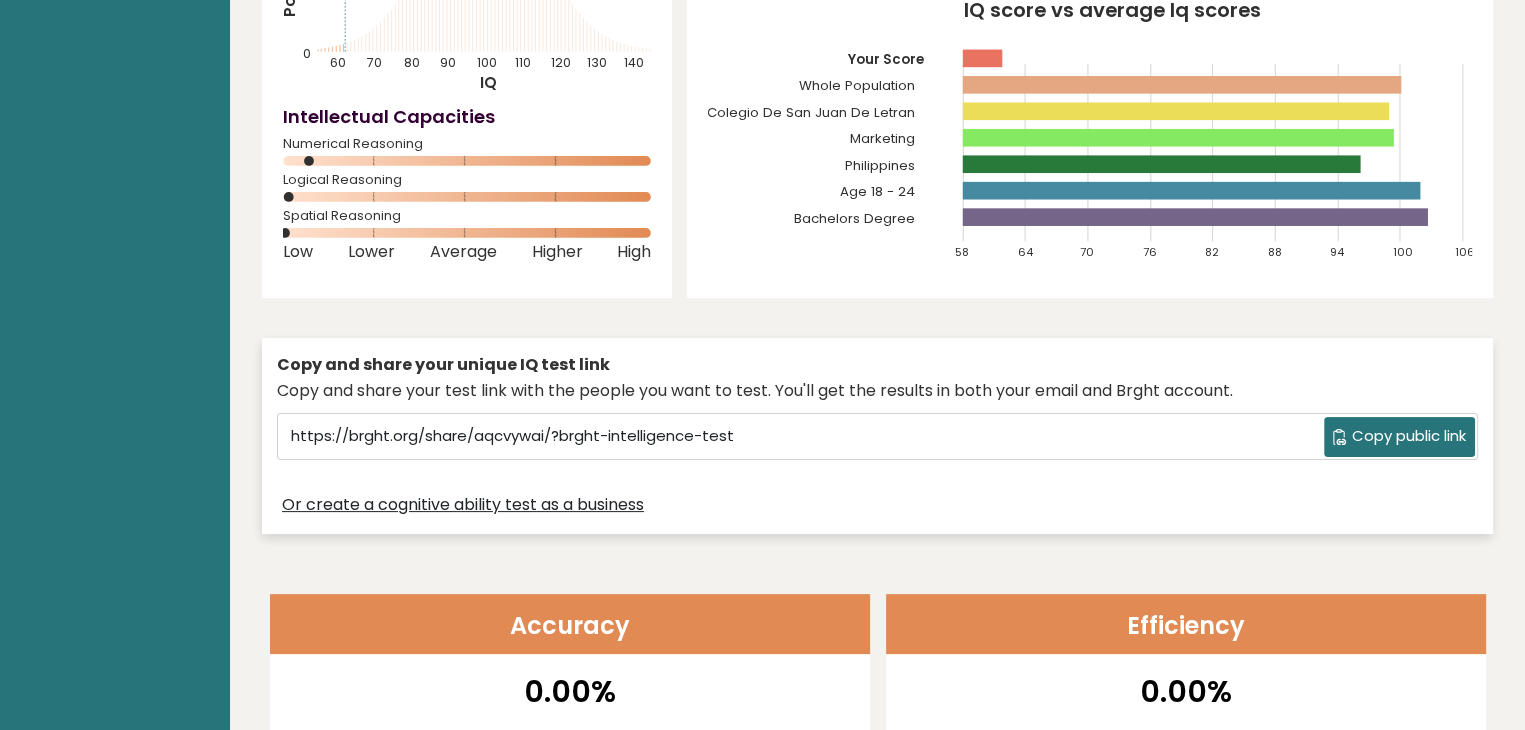 scroll, scrollTop: 0, scrollLeft: 0, axis: both 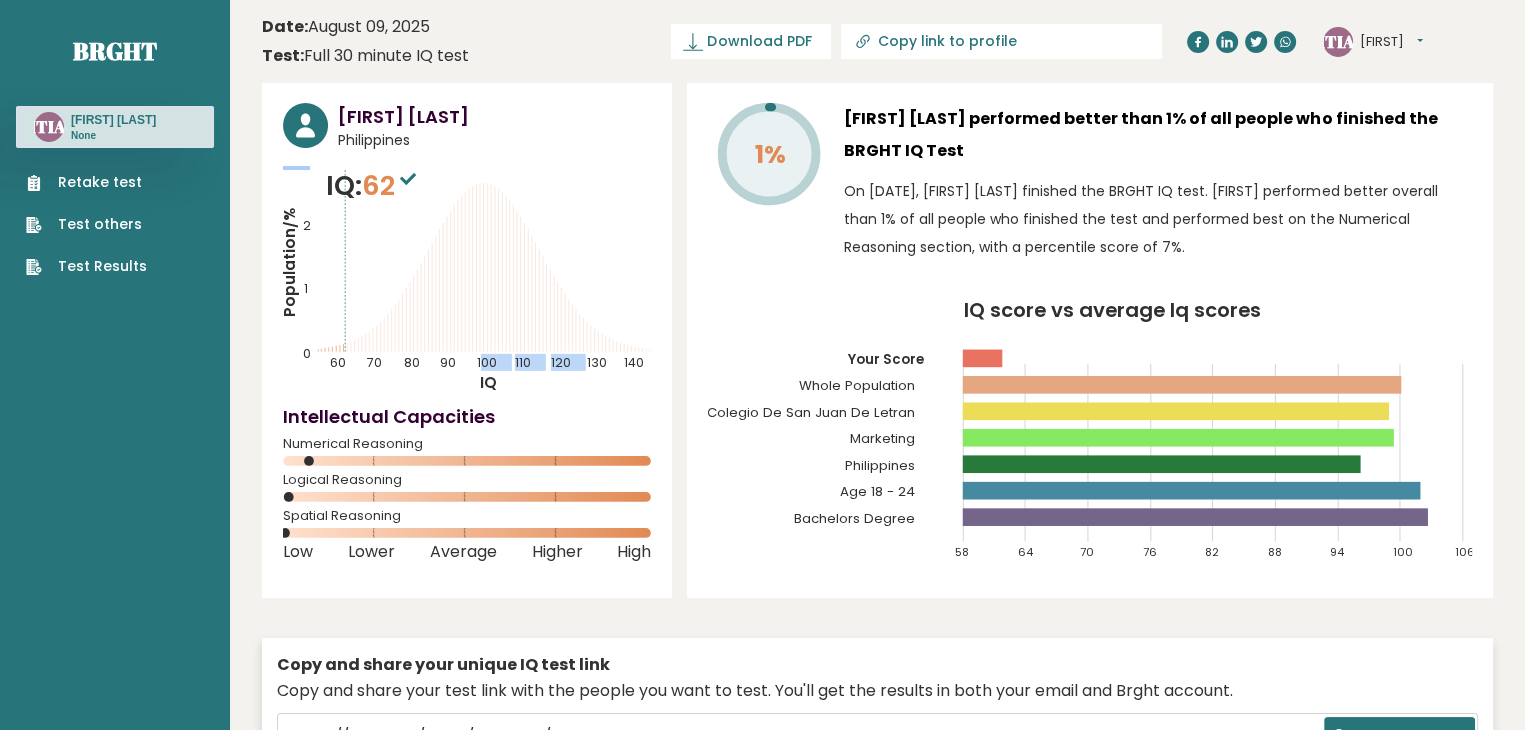 drag, startPoint x: 482, startPoint y: 369, endPoint x: 587, endPoint y: 353, distance: 106.21205 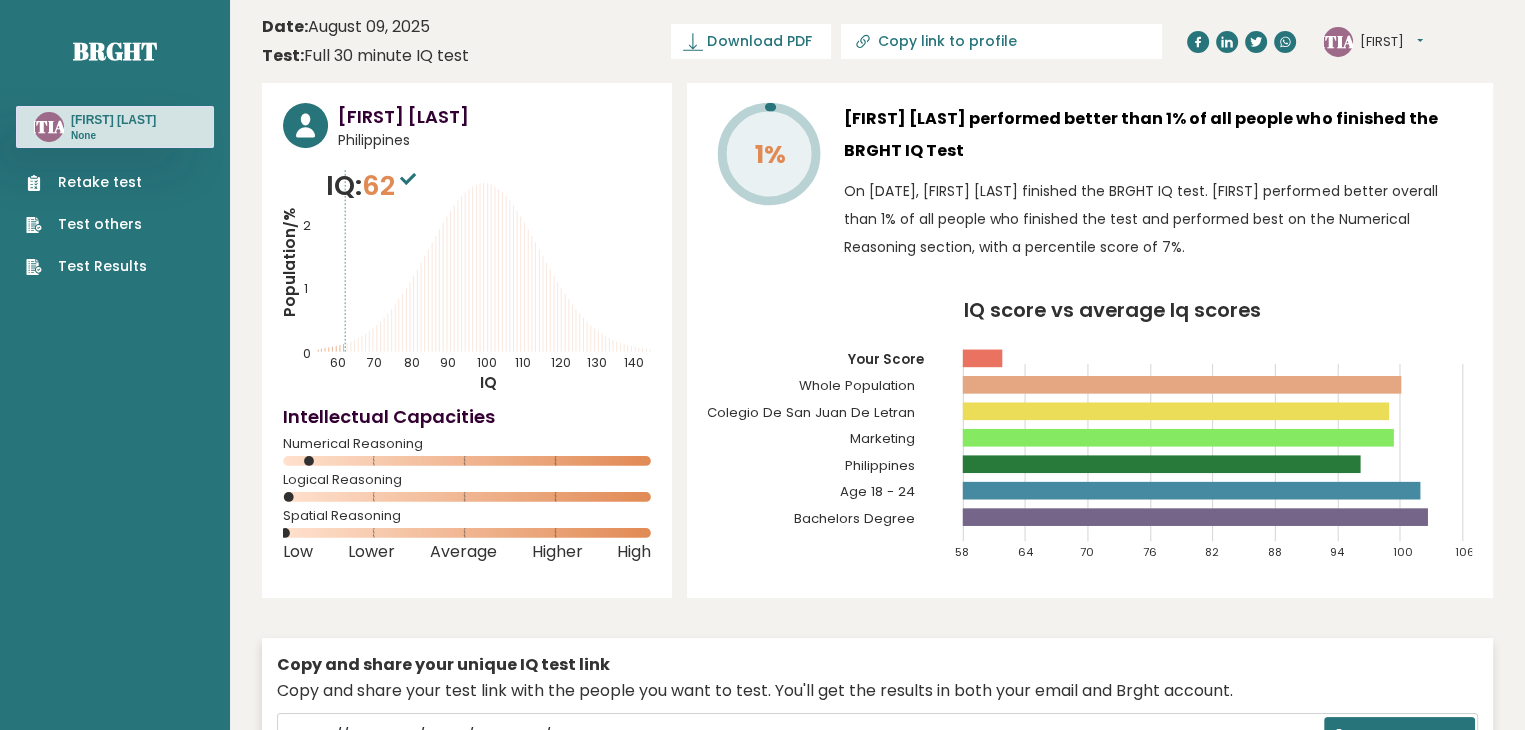 click on "Population/%
IQ
0
1
2
60
70
80
90
100
110
120
130
140" 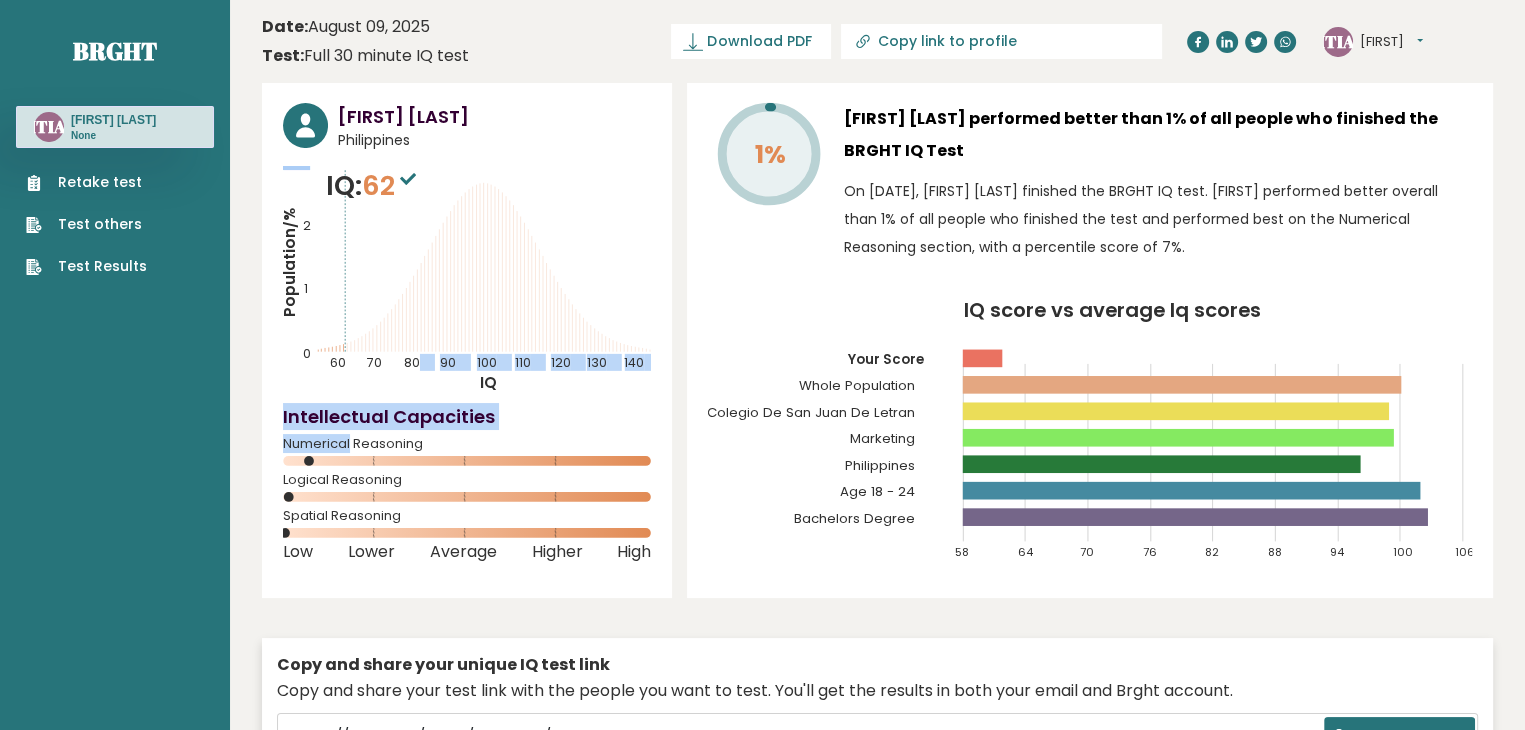 drag, startPoint x: 418, startPoint y: 356, endPoint x: 329, endPoint y: 423, distance: 111.40018 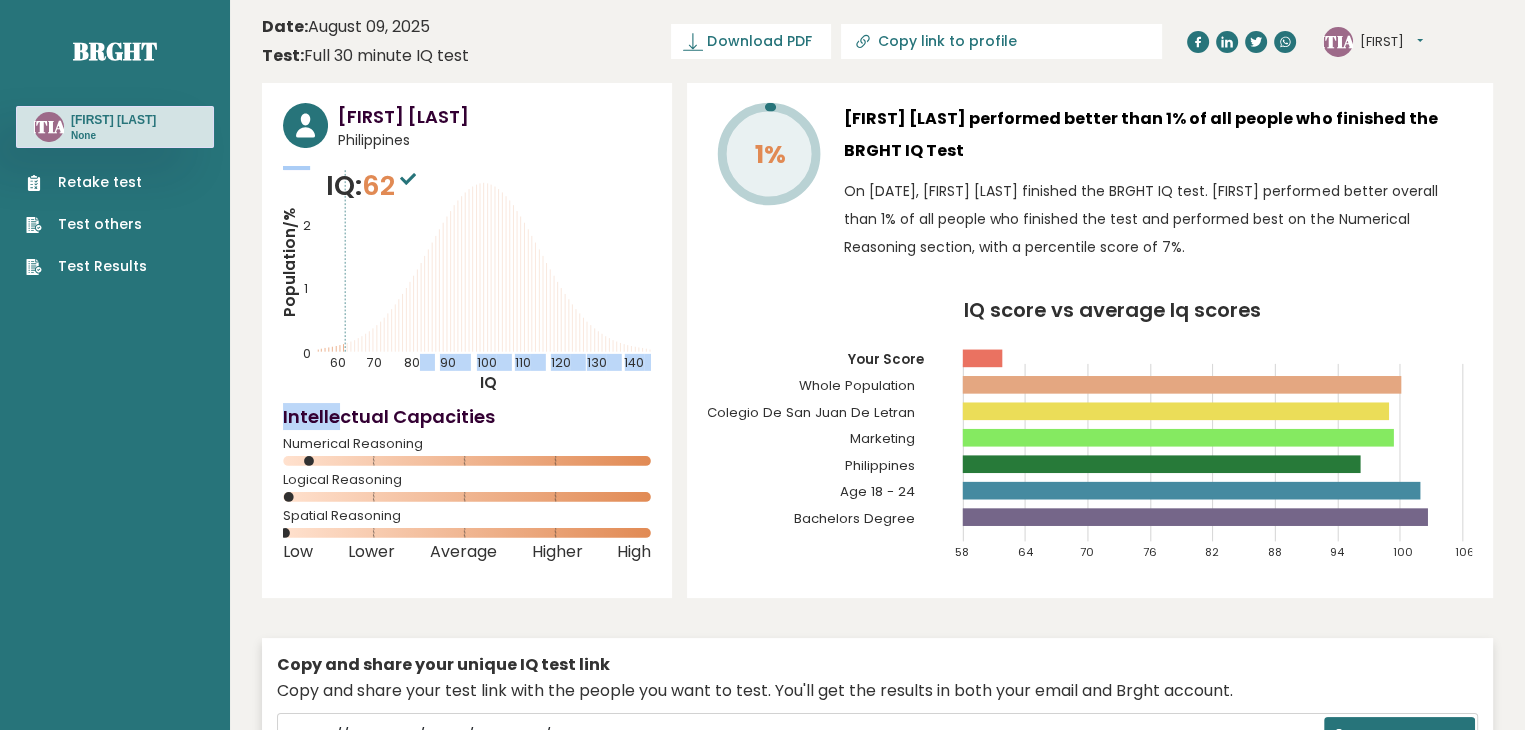 click on "Population/%
IQ
0
1
2
60
70
80
90
100
110
120
130
140" 